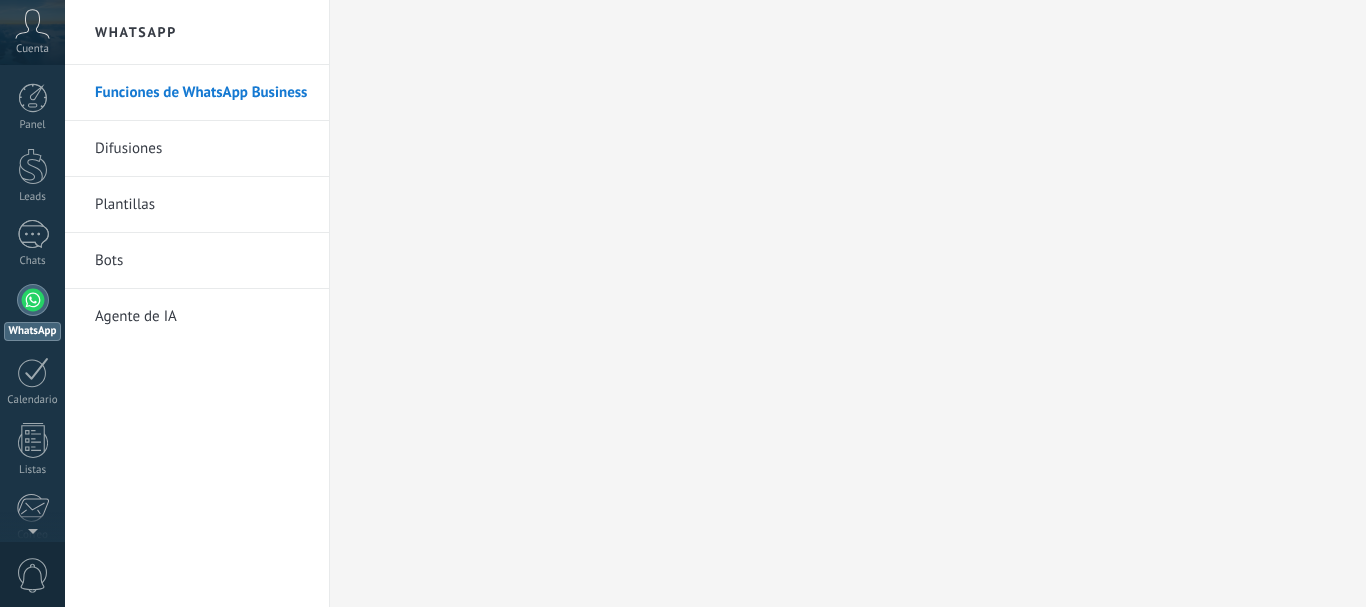 scroll, scrollTop: 0, scrollLeft: 0, axis: both 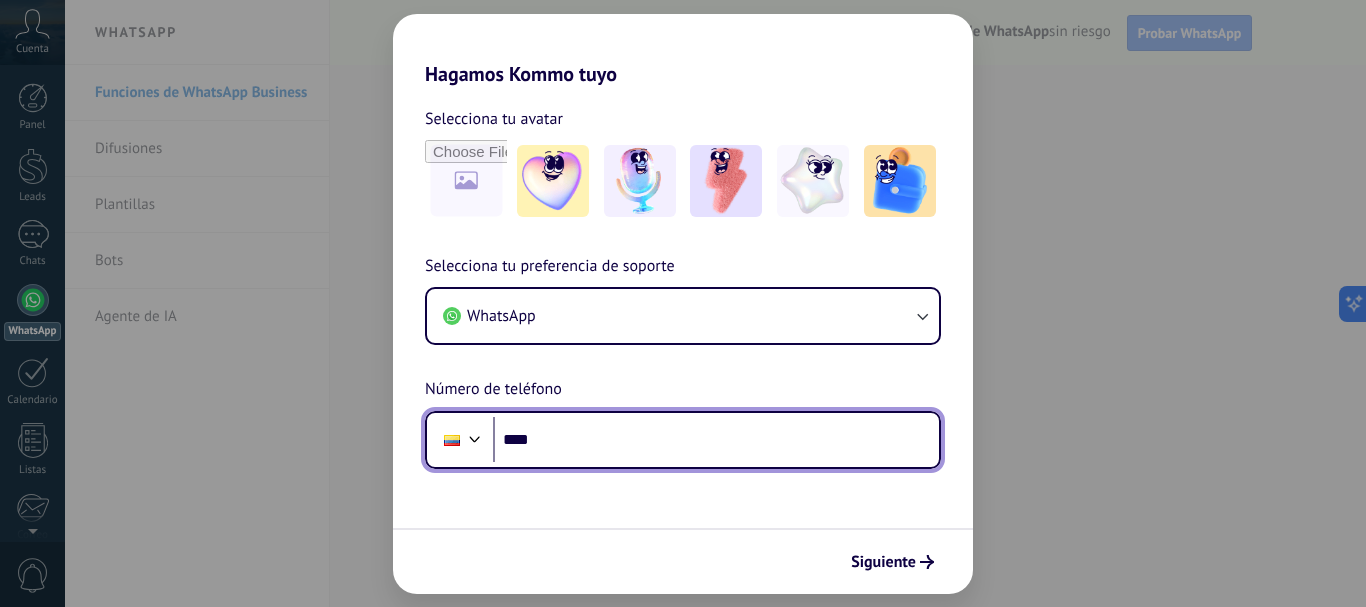 click on "****" at bounding box center (716, 440) 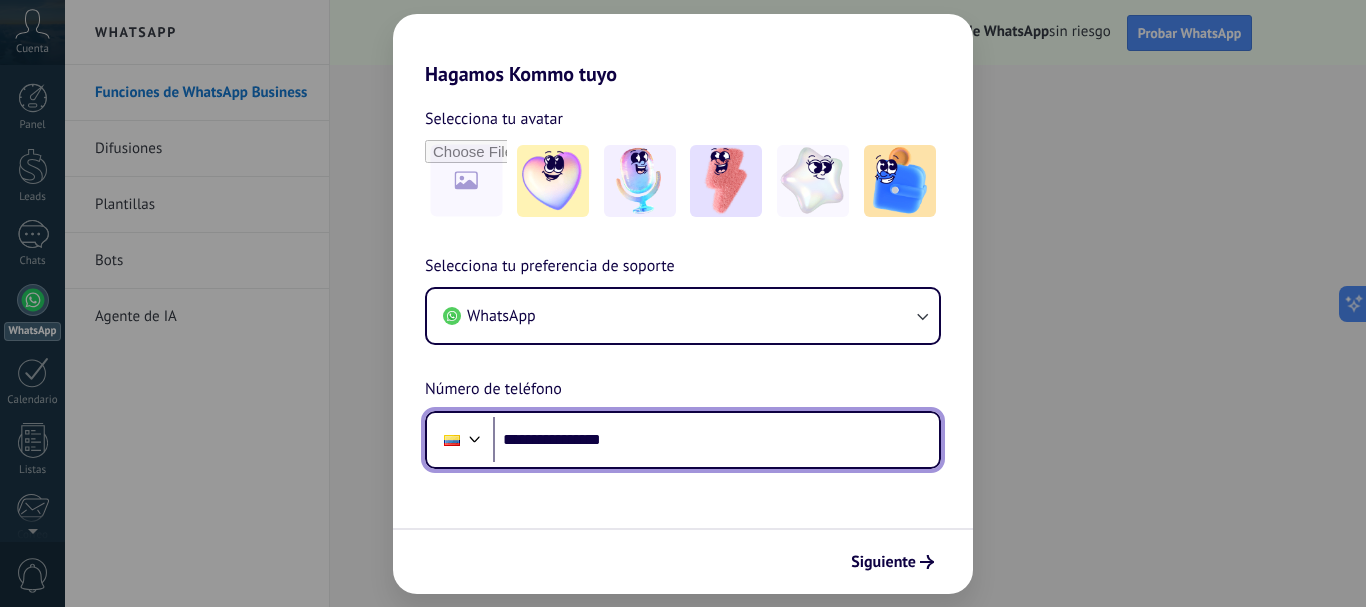type on "**********" 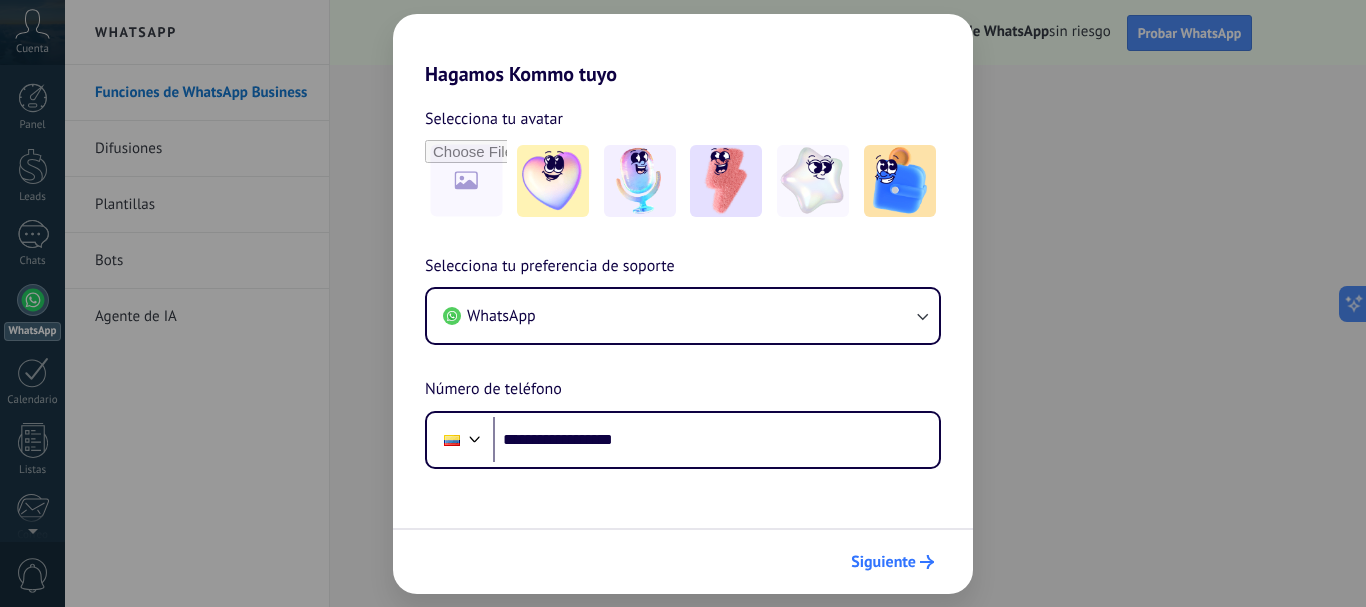 click on "Siguiente" at bounding box center (883, 562) 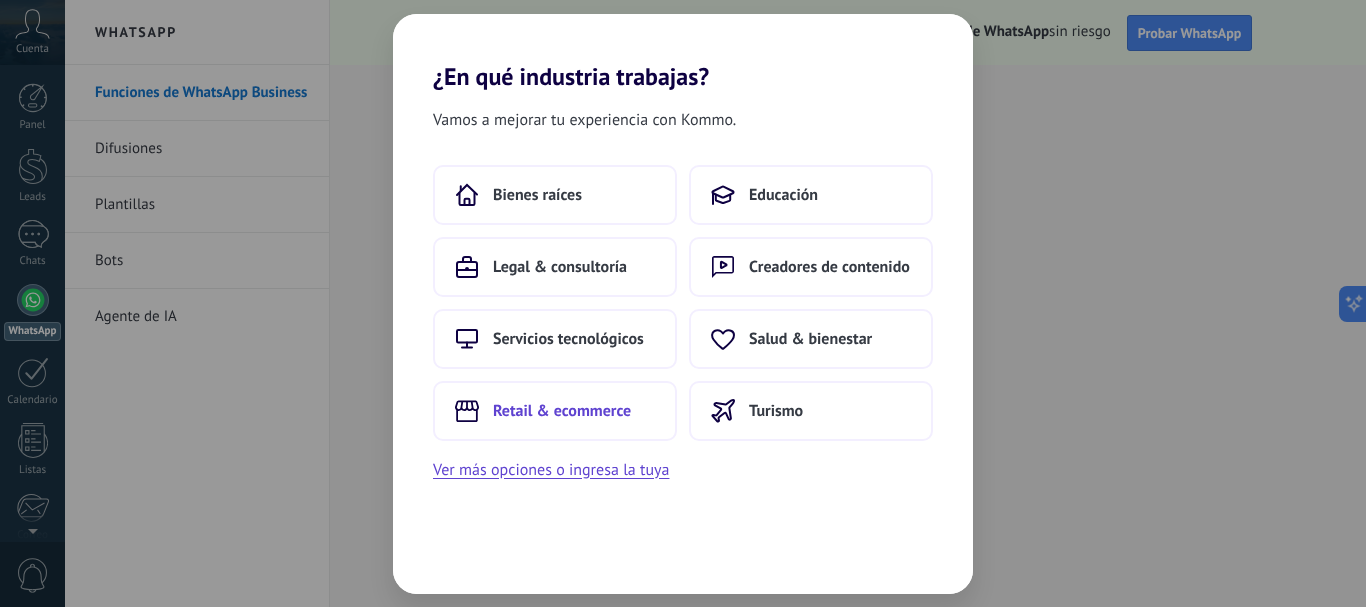 click on "Retail & ecommerce" at bounding box center (562, 411) 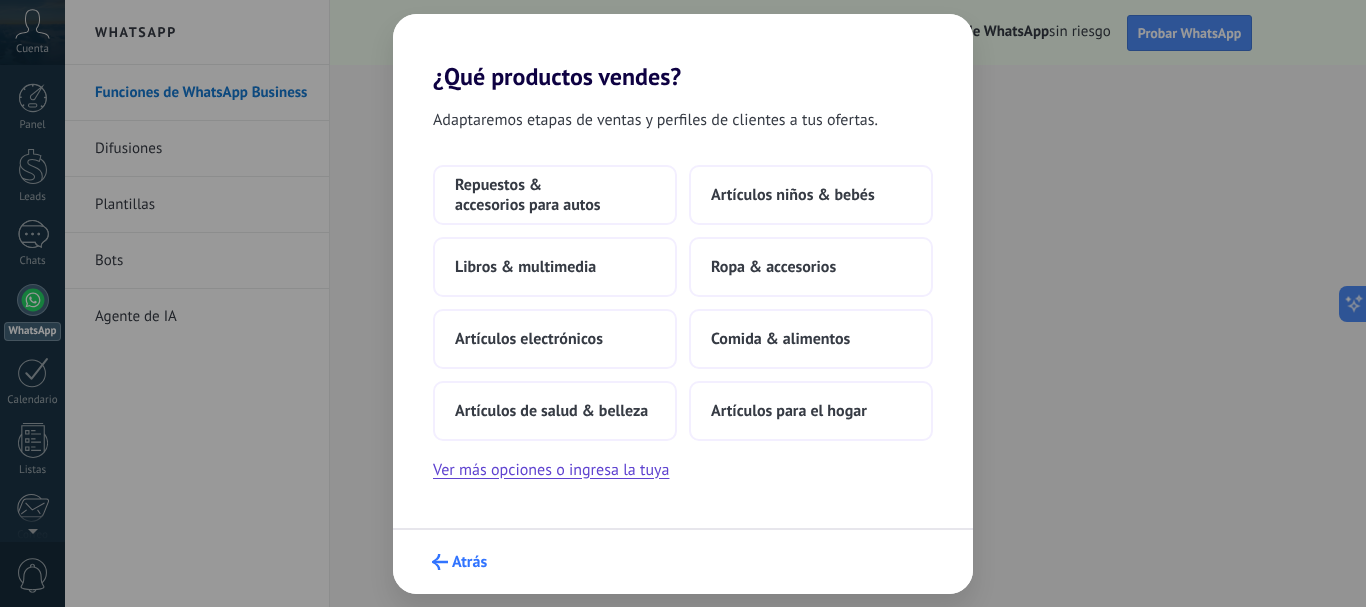 click on "Atrás" at bounding box center [469, 562] 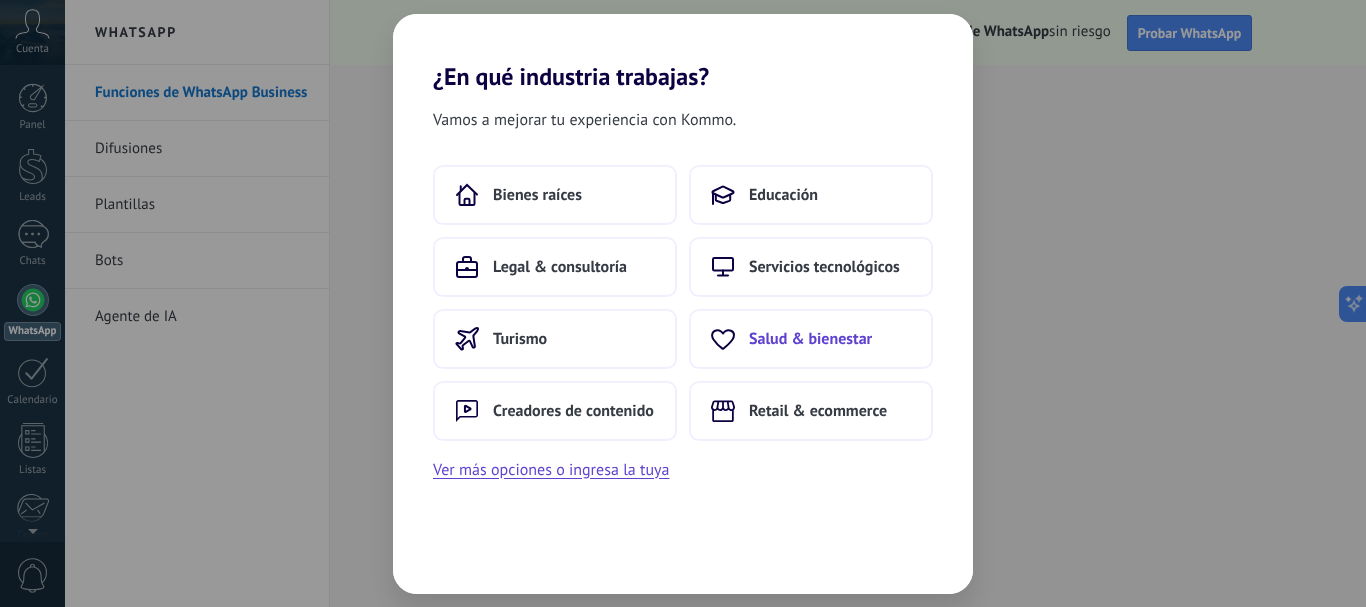 click on "Salud & bienestar" at bounding box center [811, 339] 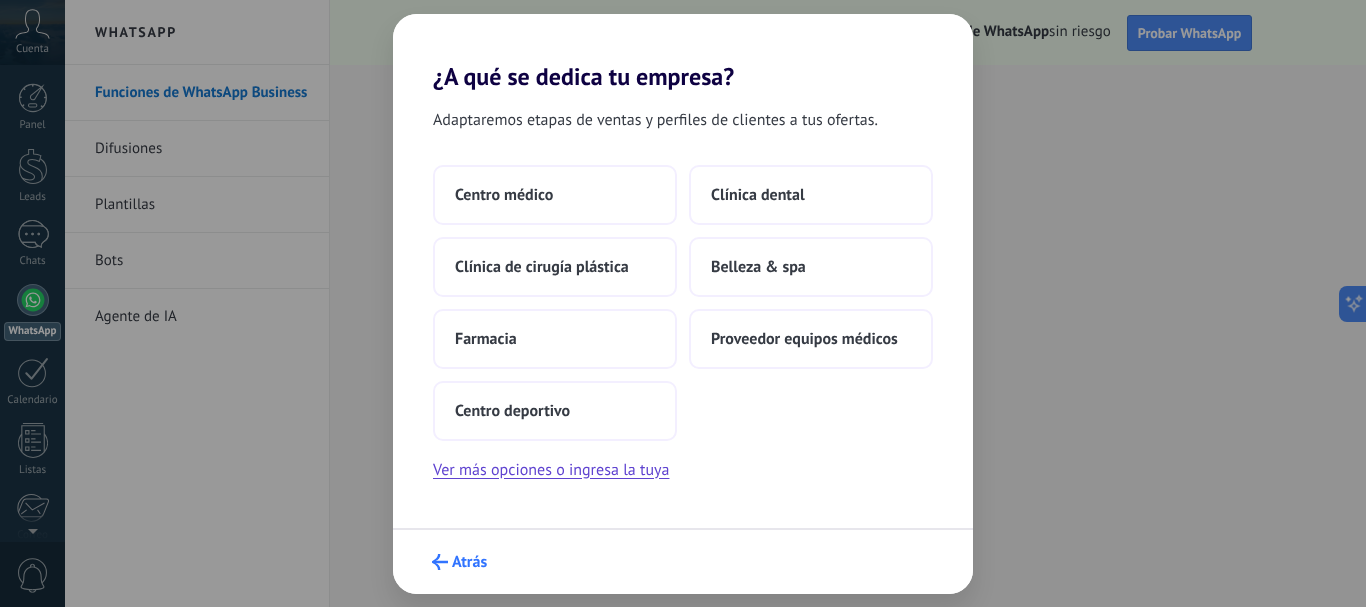 click on "Atrás" at bounding box center (459, 562) 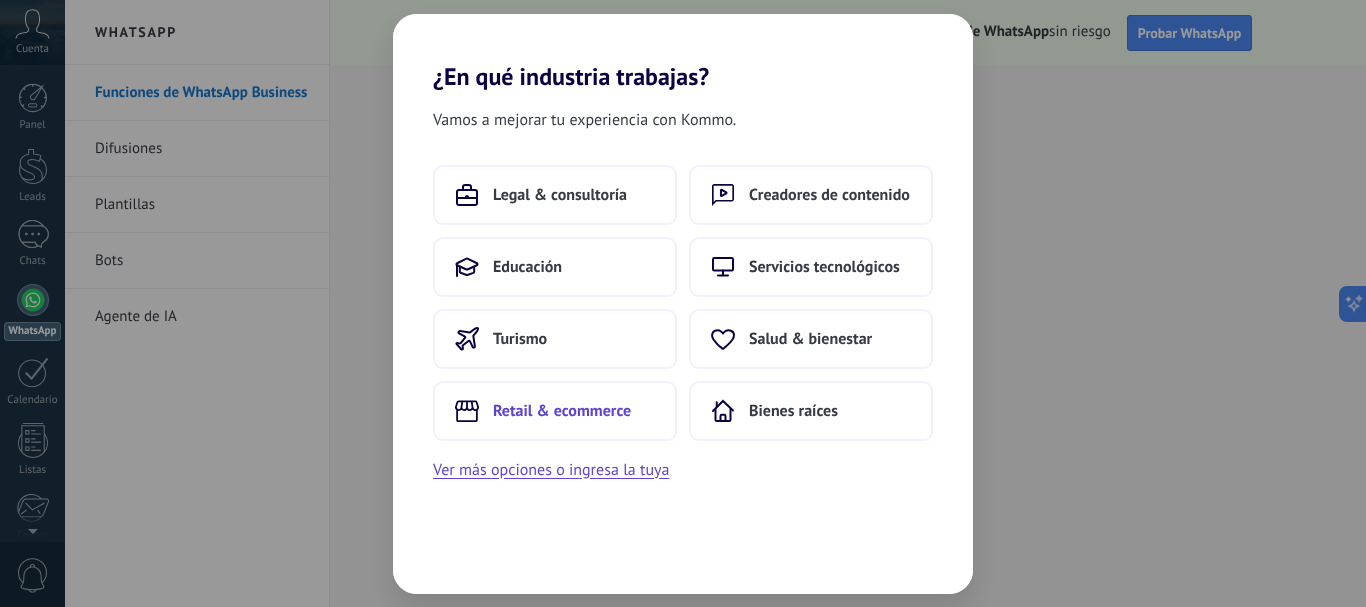 click on "Retail & ecommerce" at bounding box center [562, 411] 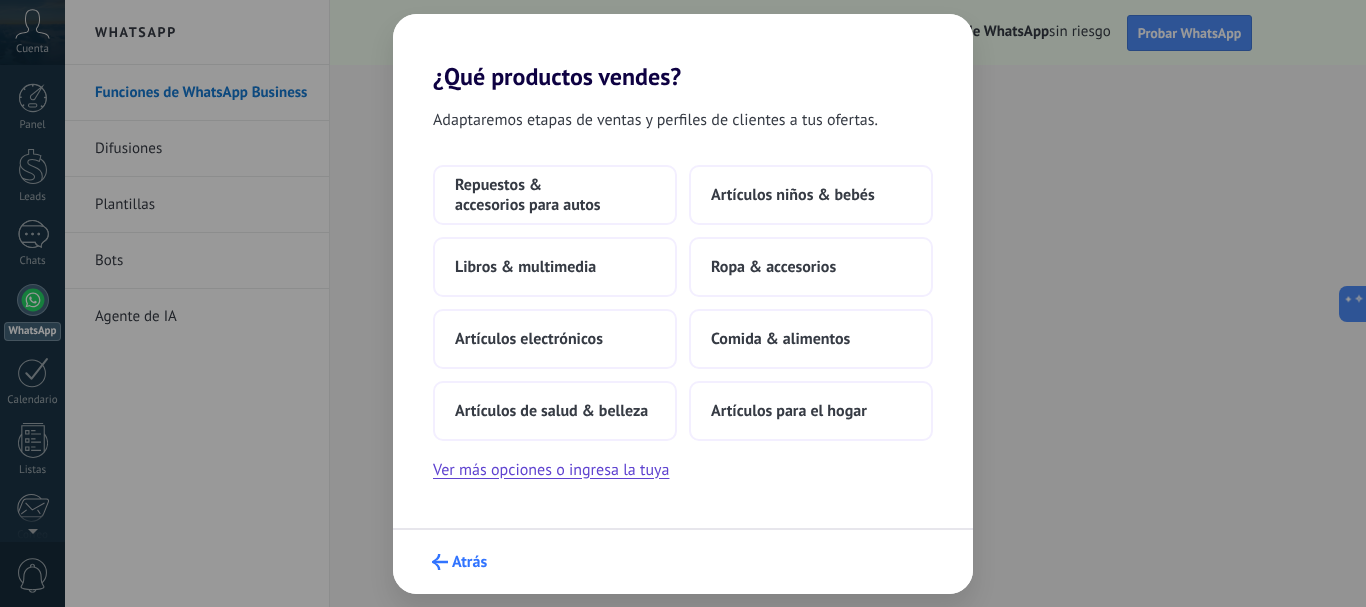 click on "Atrás" at bounding box center (469, 562) 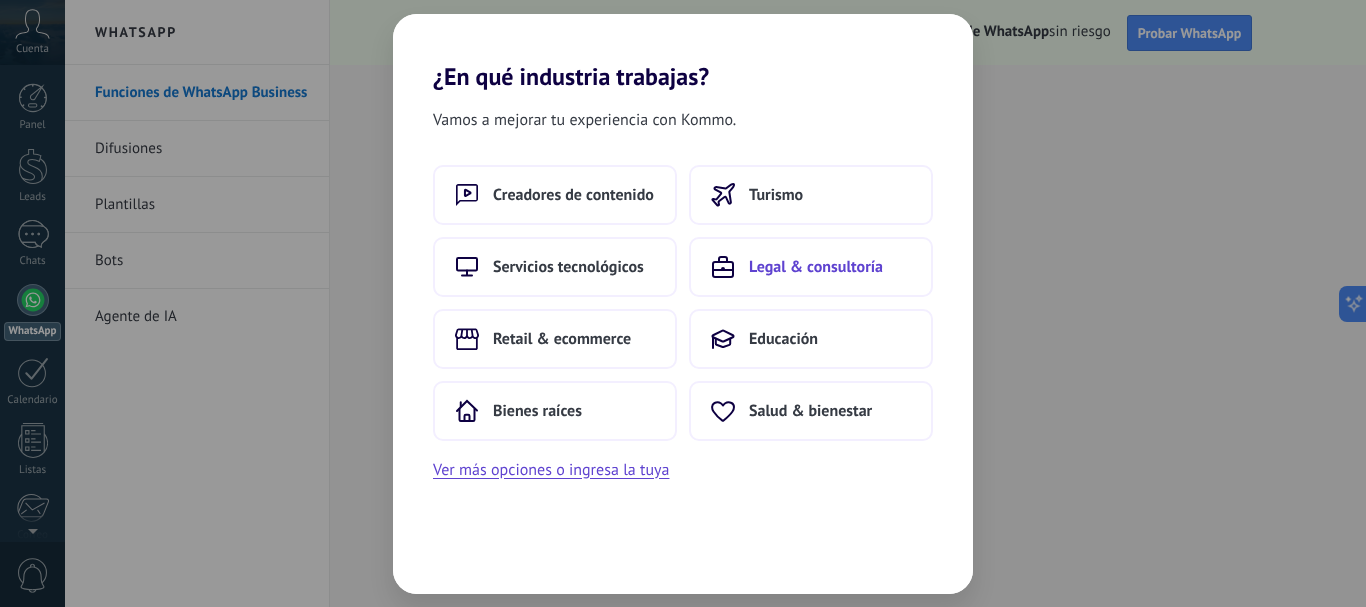 click on "Legal & consultoría" at bounding box center (811, 267) 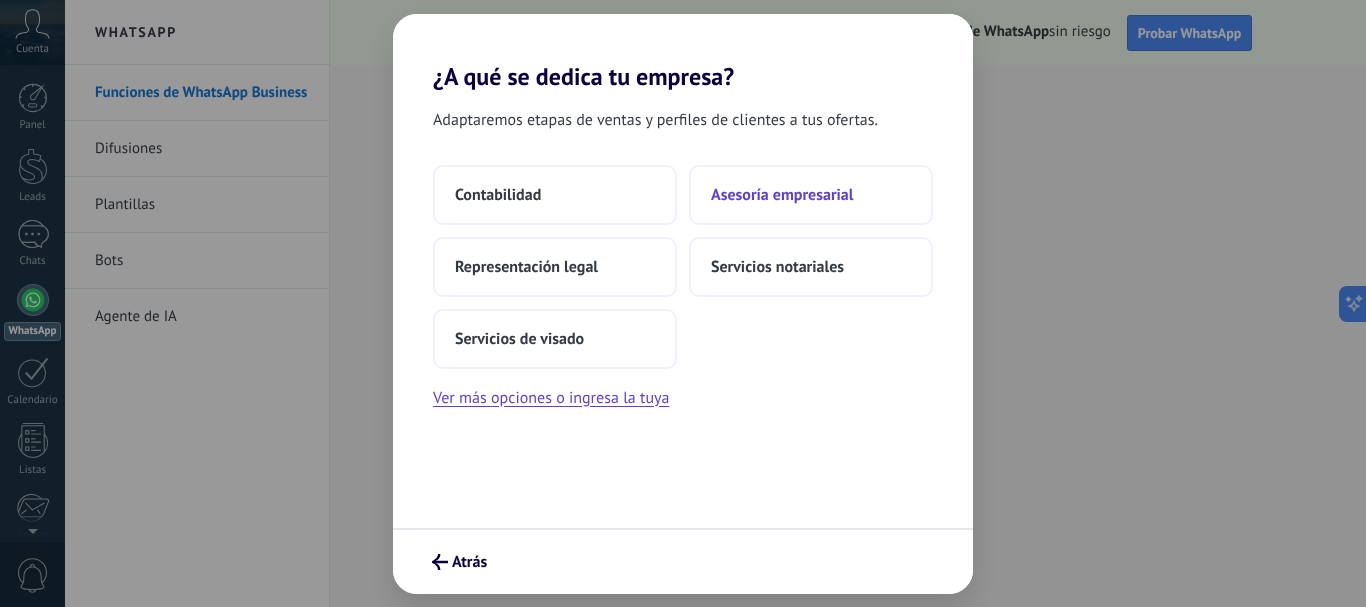click on "Asesoría empresarial" at bounding box center (811, 195) 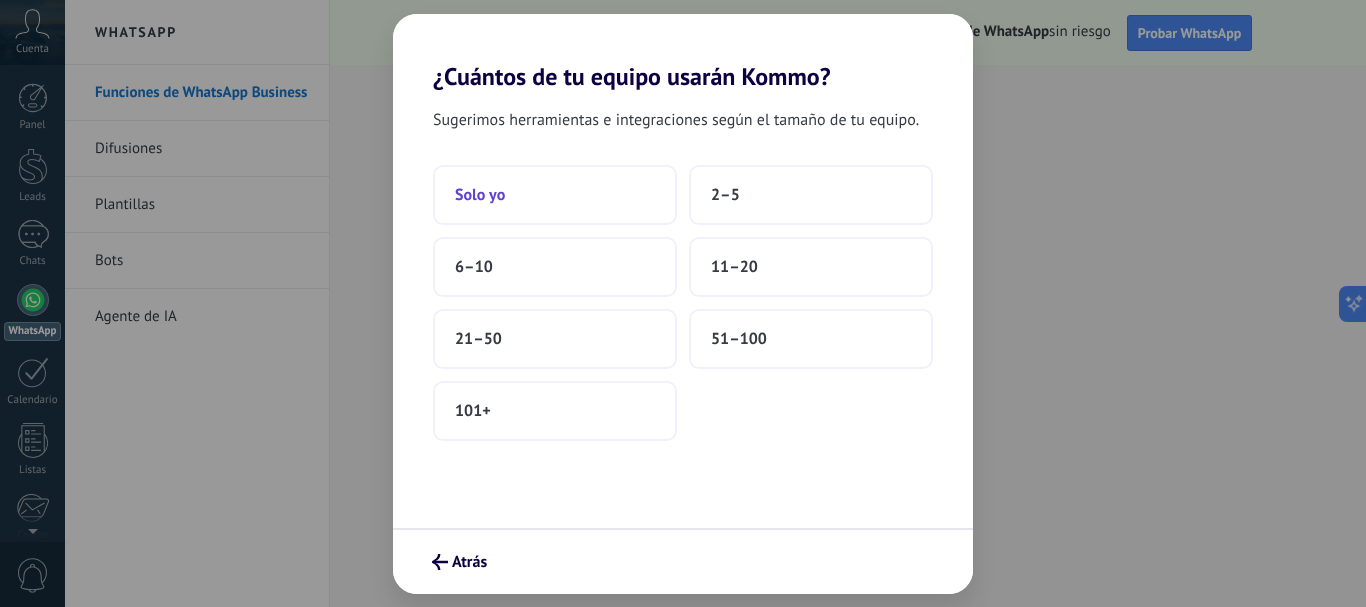click on "Solo yo" at bounding box center (555, 195) 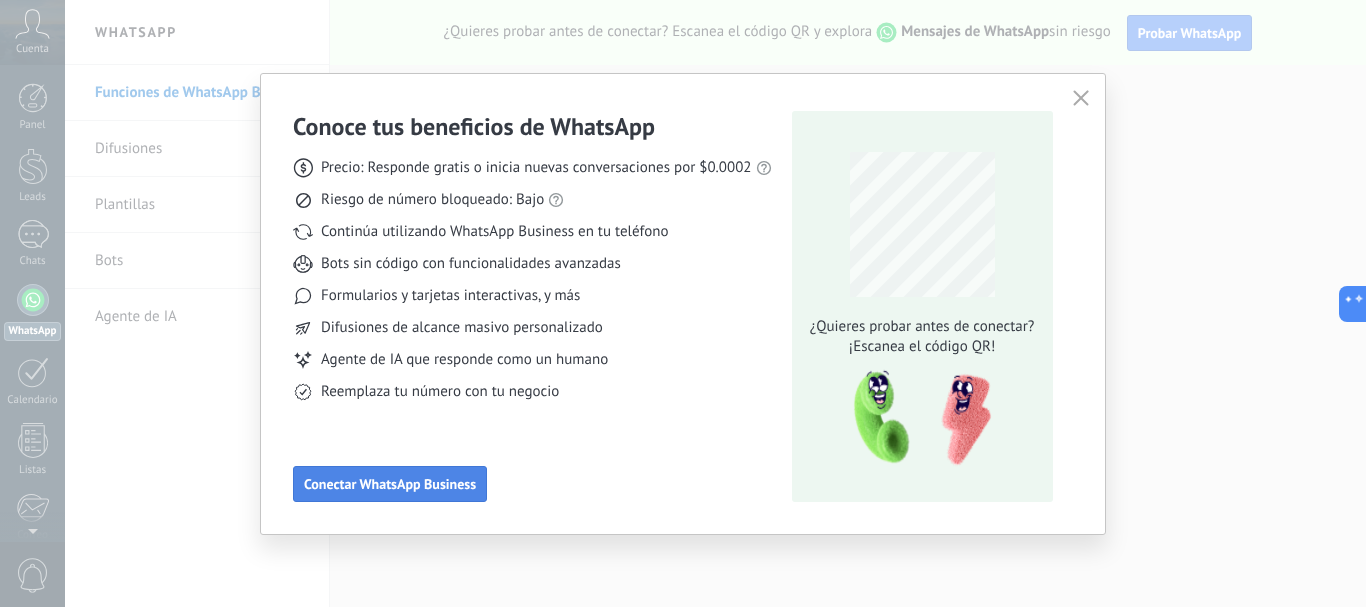 click on "Conectar WhatsApp Business" at bounding box center (390, 484) 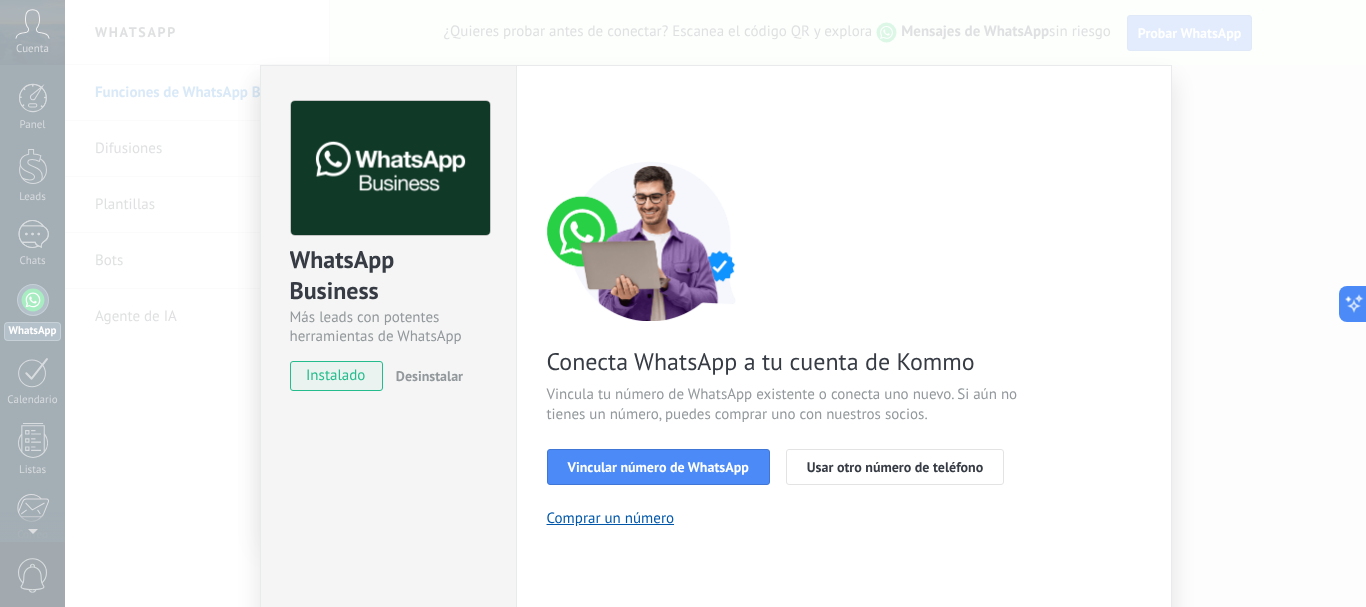 click on "instalado" at bounding box center [336, 376] 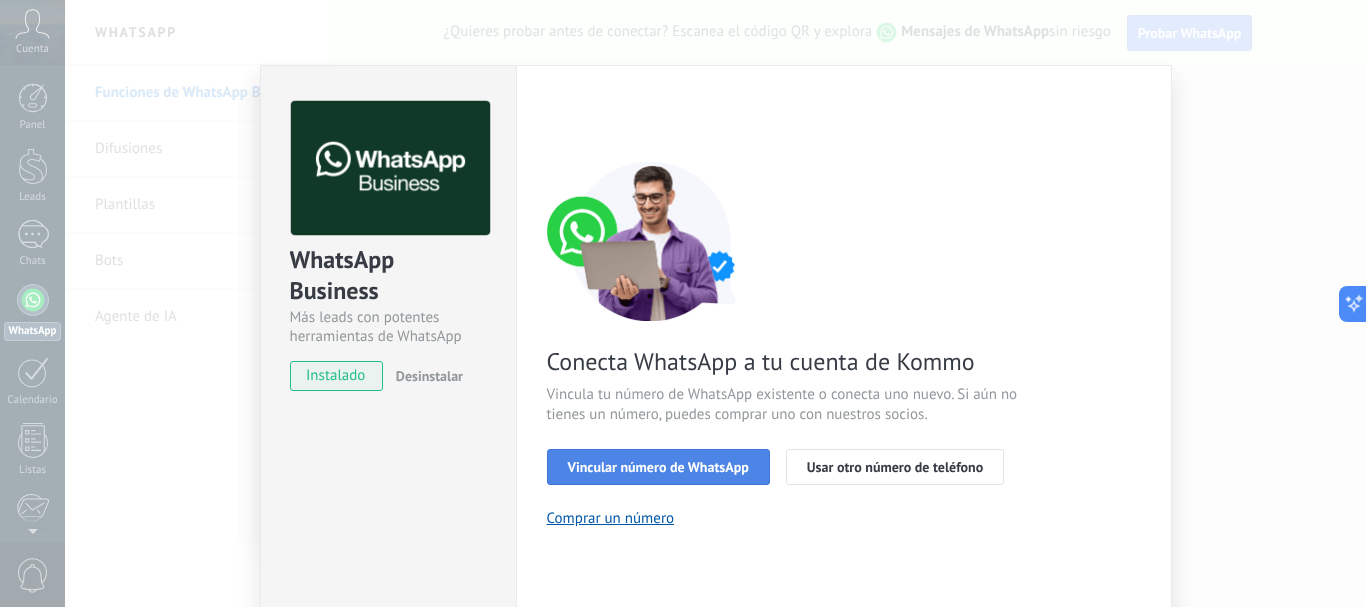 click on "Vincular número de WhatsApp" at bounding box center (658, 467) 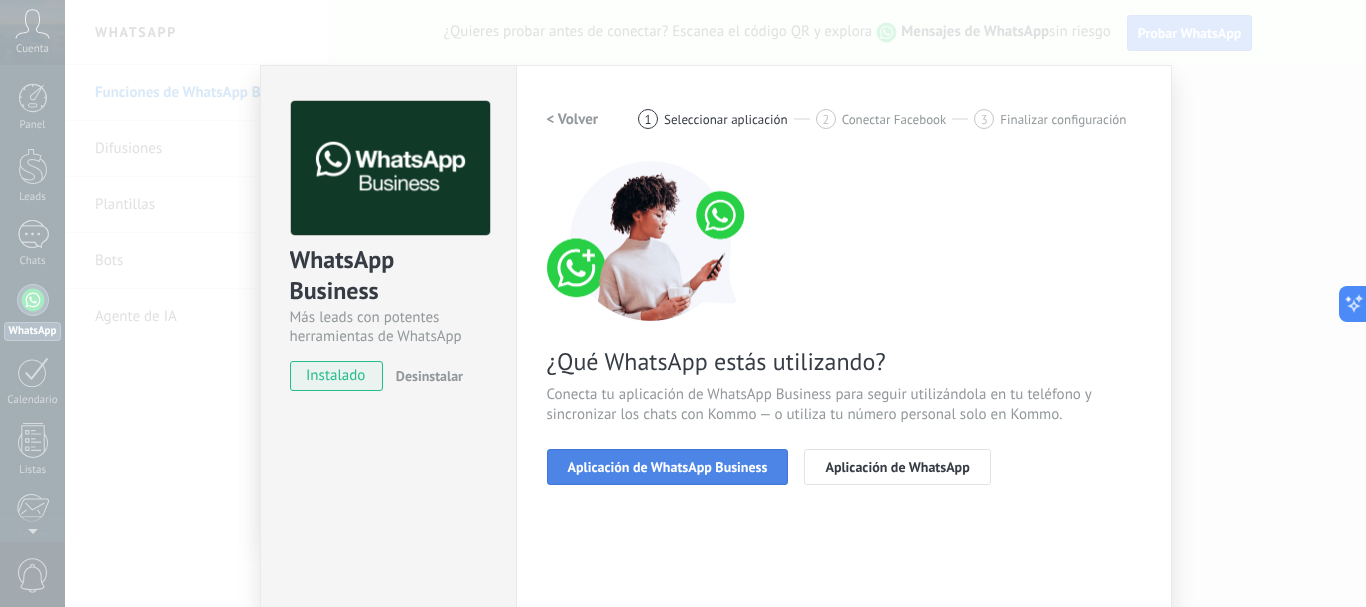 click on "Aplicación de WhatsApp Business" at bounding box center [668, 467] 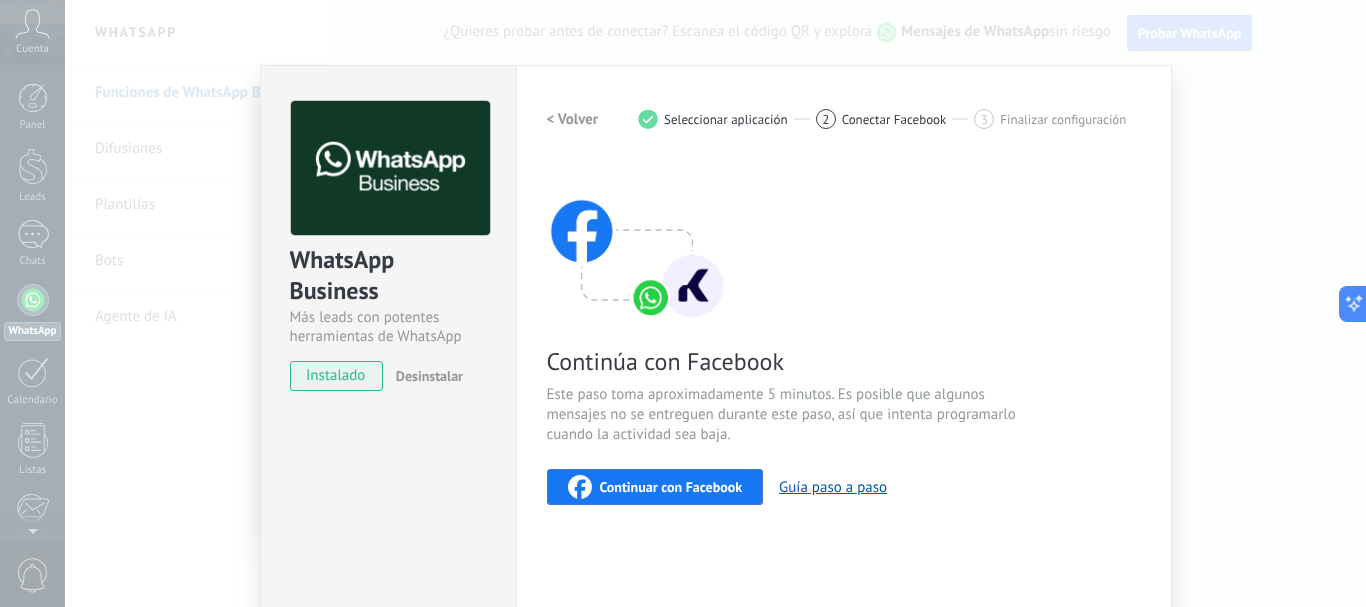 click on "Continuar con Facebook" at bounding box center (655, 487) 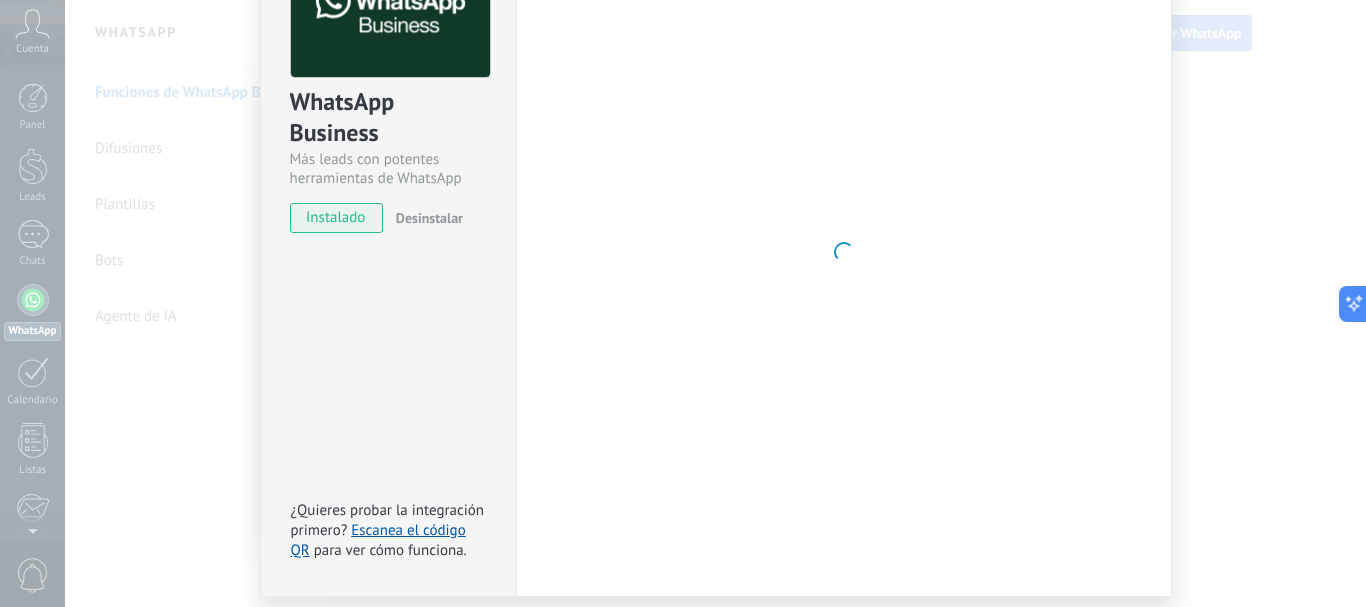 scroll, scrollTop: 218, scrollLeft: 0, axis: vertical 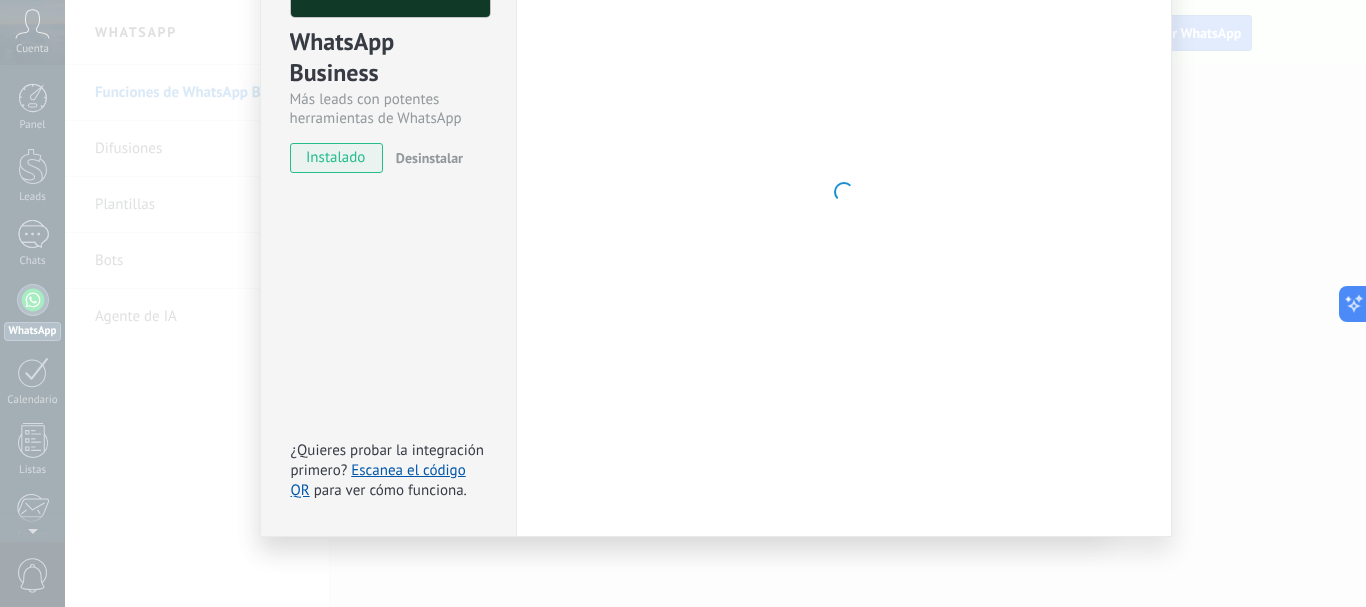 click on "Conoce tus beneficios de WhatsApp Precio: Responde gratis o inicia nuevas conversaciones por $0.0002 Riesgo de número bloqueado: Bajo Continúa utilizando WhatsApp Business en tu teléfono Bots sin código con funcionalidades avanzadas Formularios y tarjetas interactivas, y más Difusiones de alcance masivo personalizado Agente de IA que responde como un humano Reemplaza tu número con tu negocio Conectar WhatsApp Business ¿Quieres probar antes de conectar? ¡Escanea el código QR!" at bounding box center [683, 303] 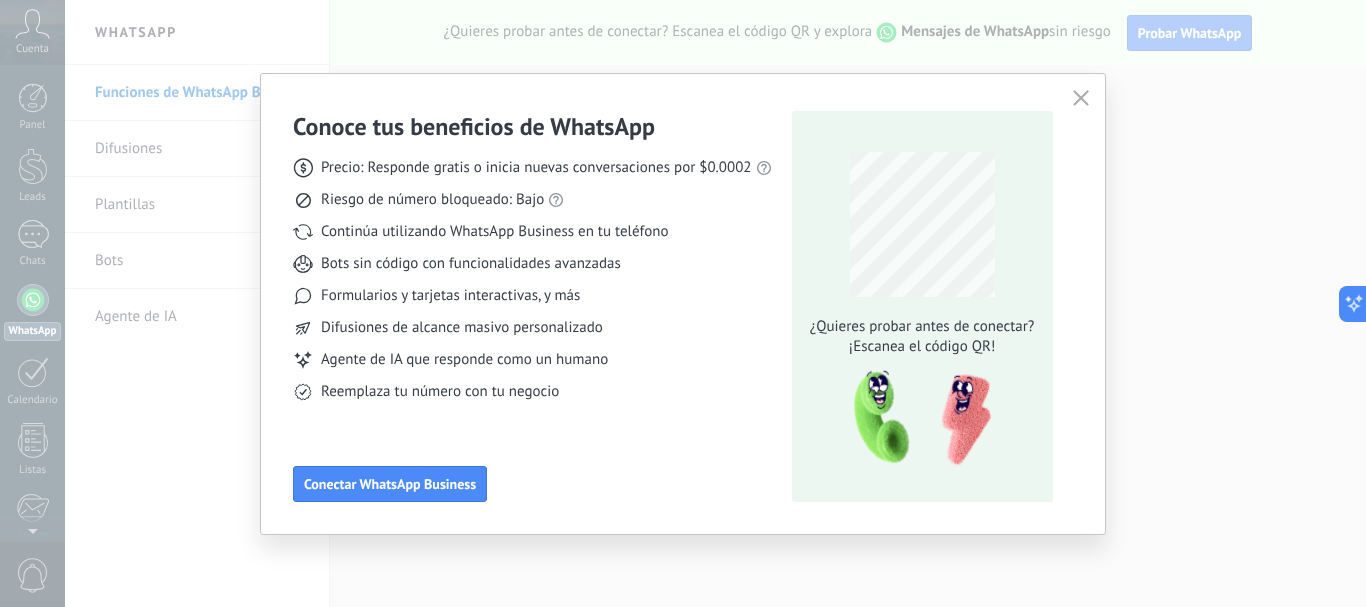 scroll, scrollTop: 0, scrollLeft: 0, axis: both 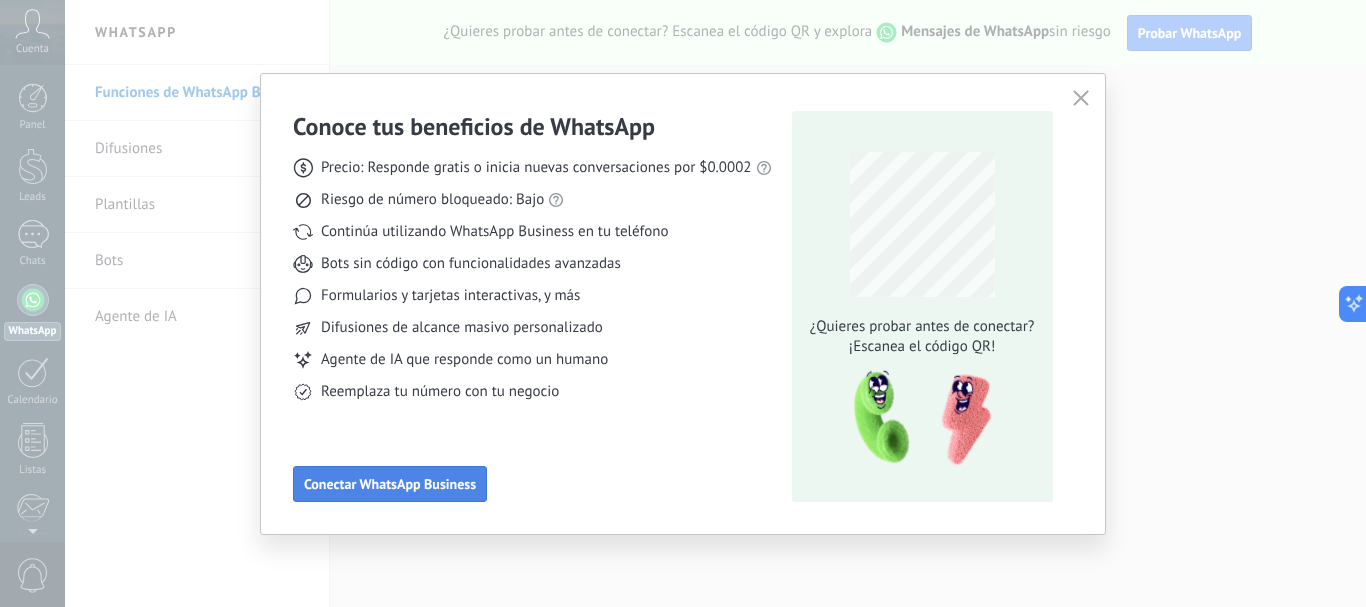 click on "Conectar WhatsApp Business" at bounding box center (390, 484) 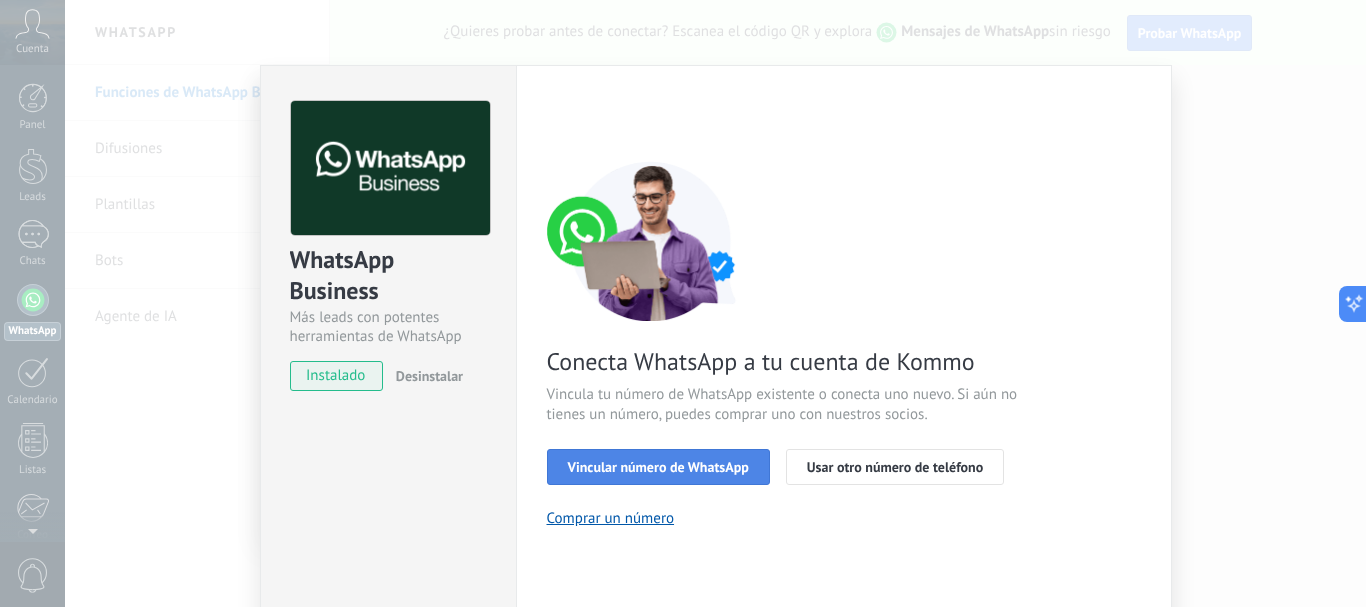 click on "Vincular número de WhatsApp" at bounding box center (658, 467) 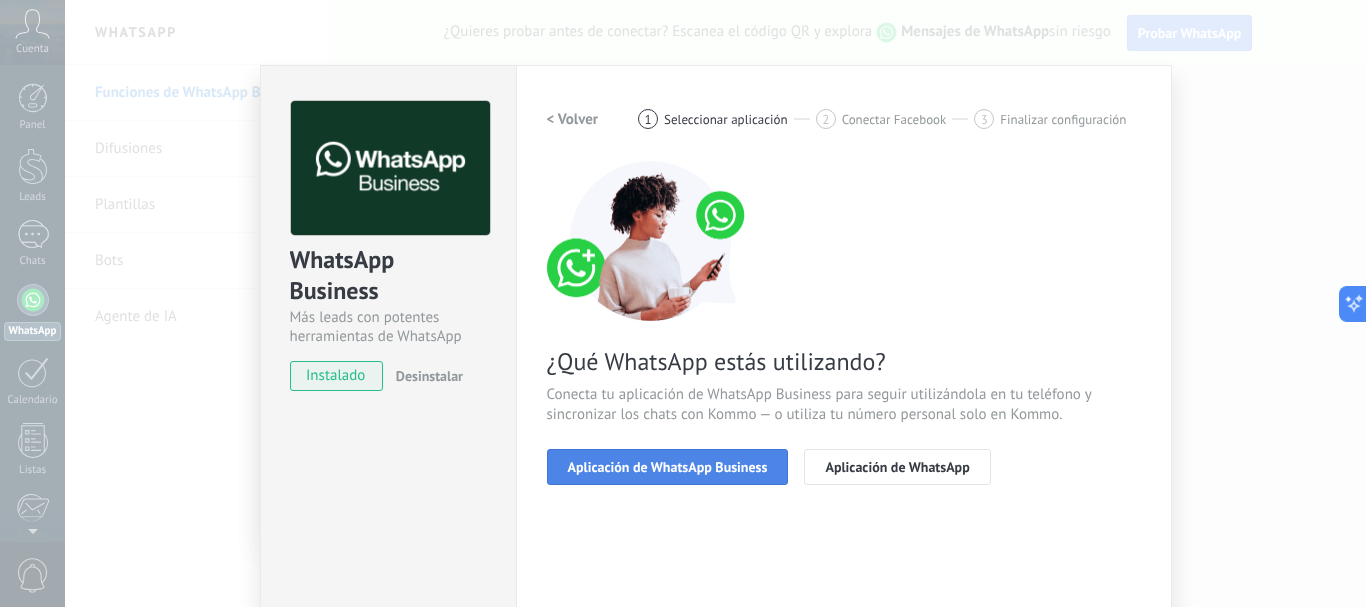 click on "Aplicación de WhatsApp Business" at bounding box center (668, 467) 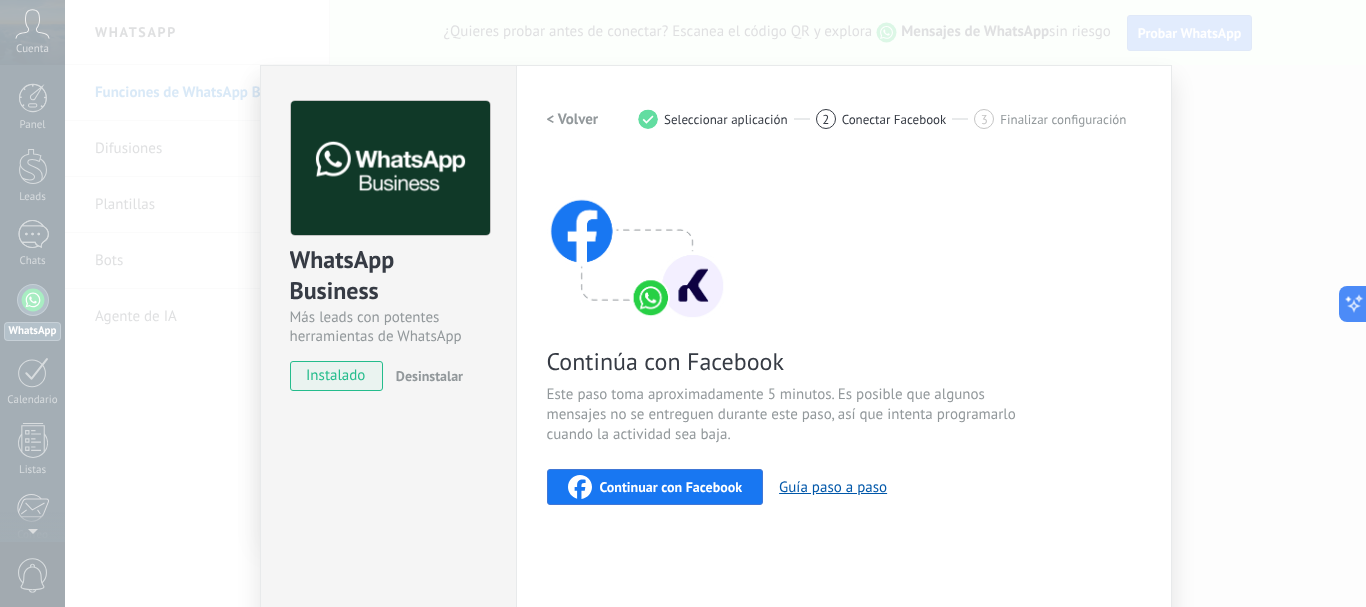 click on "Continuar con Facebook" at bounding box center [655, 487] 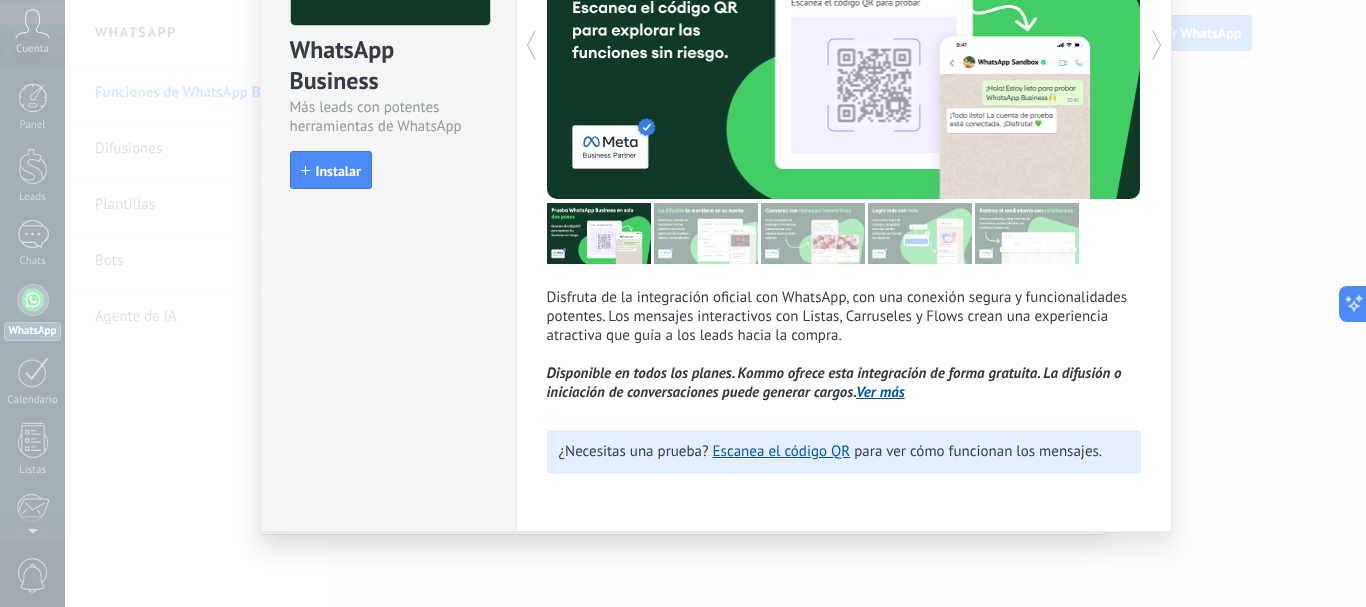 scroll, scrollTop: 210, scrollLeft: 0, axis: vertical 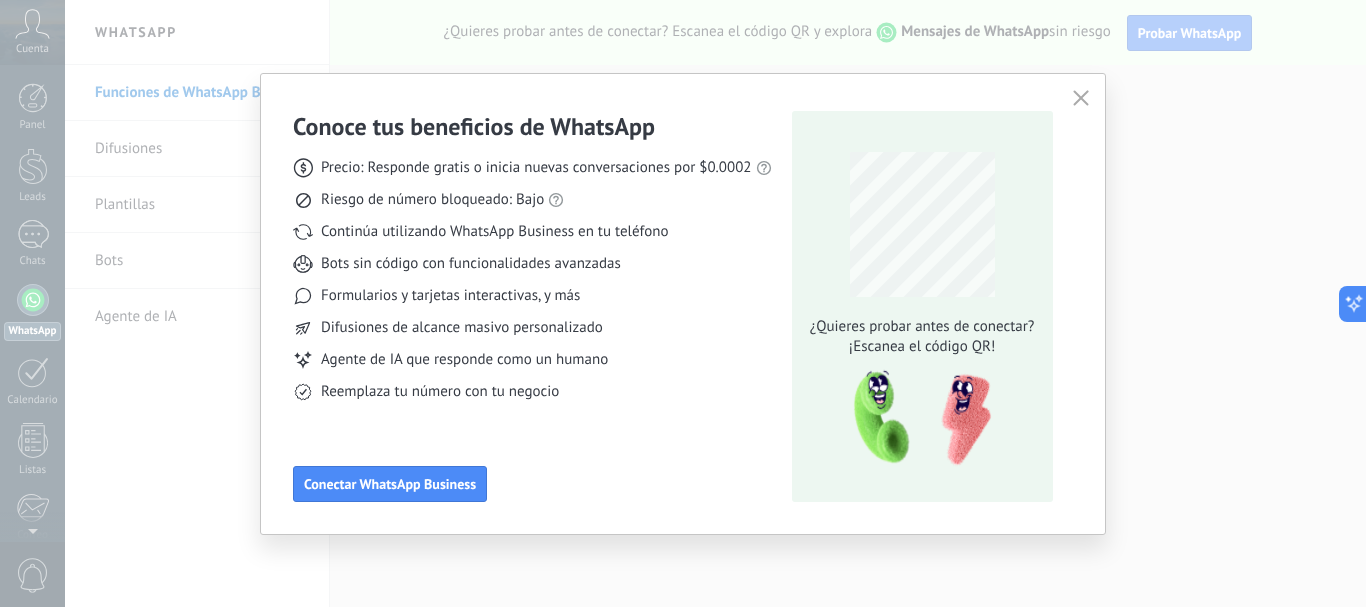 click 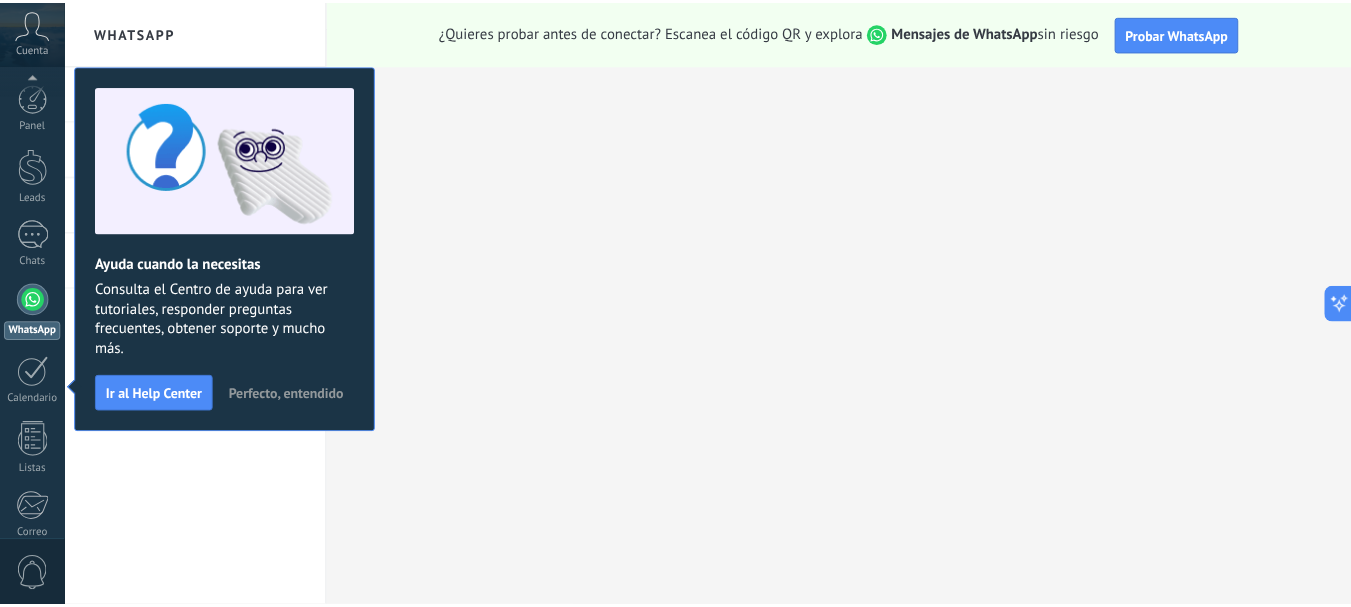 scroll, scrollTop: 225, scrollLeft: 0, axis: vertical 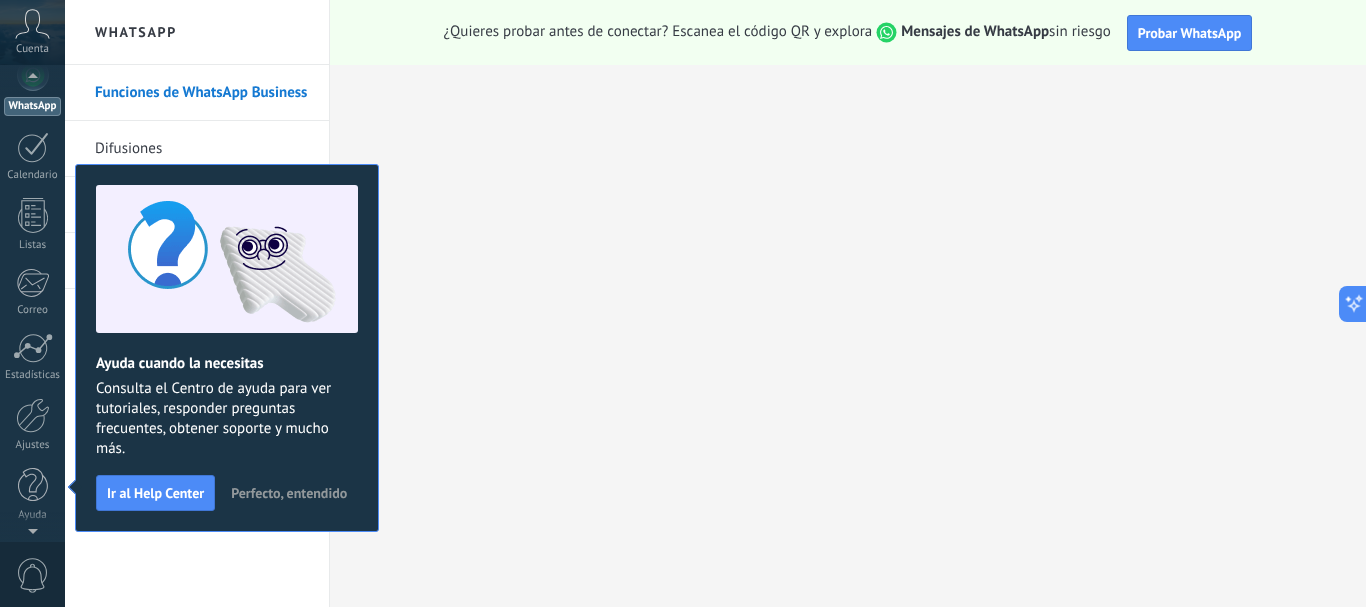 click 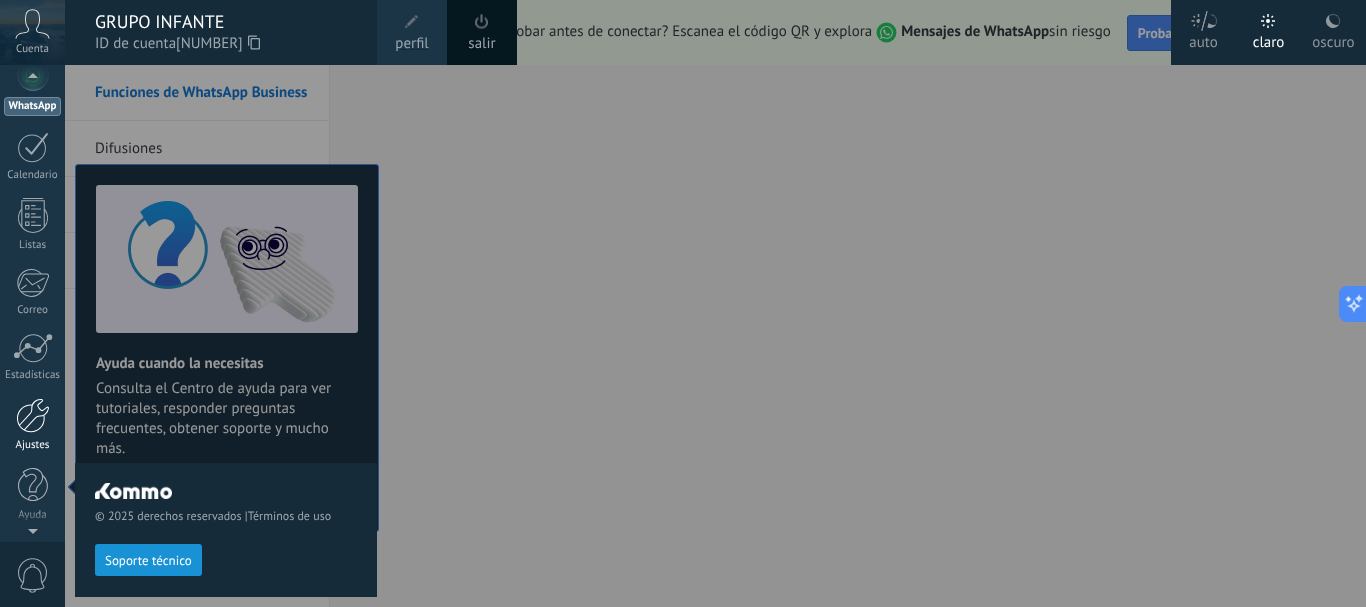 click at bounding box center [33, 415] 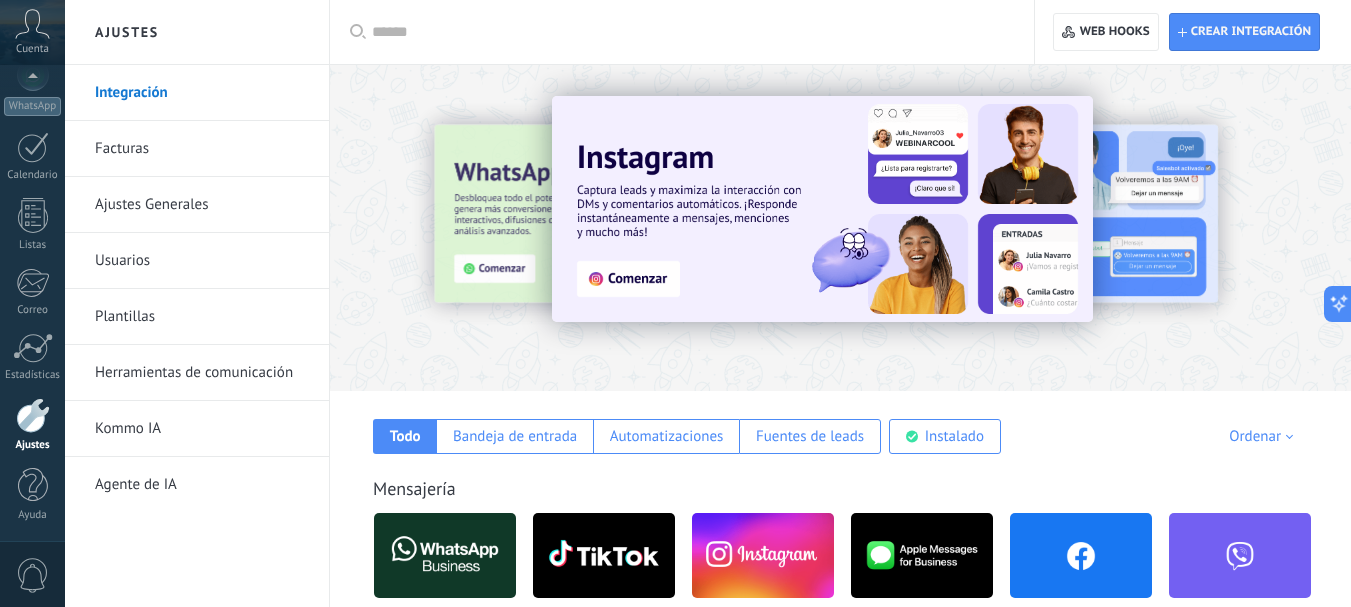 click on "Usuarios" at bounding box center (202, 261) 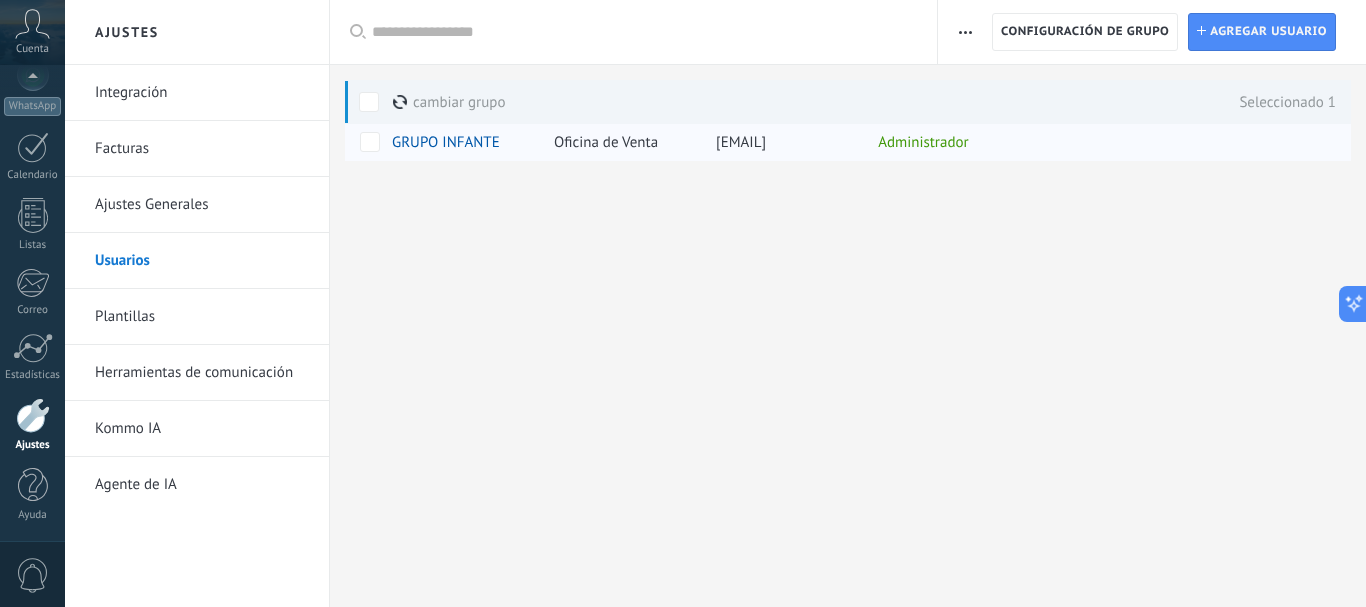 click on "Administrador" at bounding box center (943, 142) 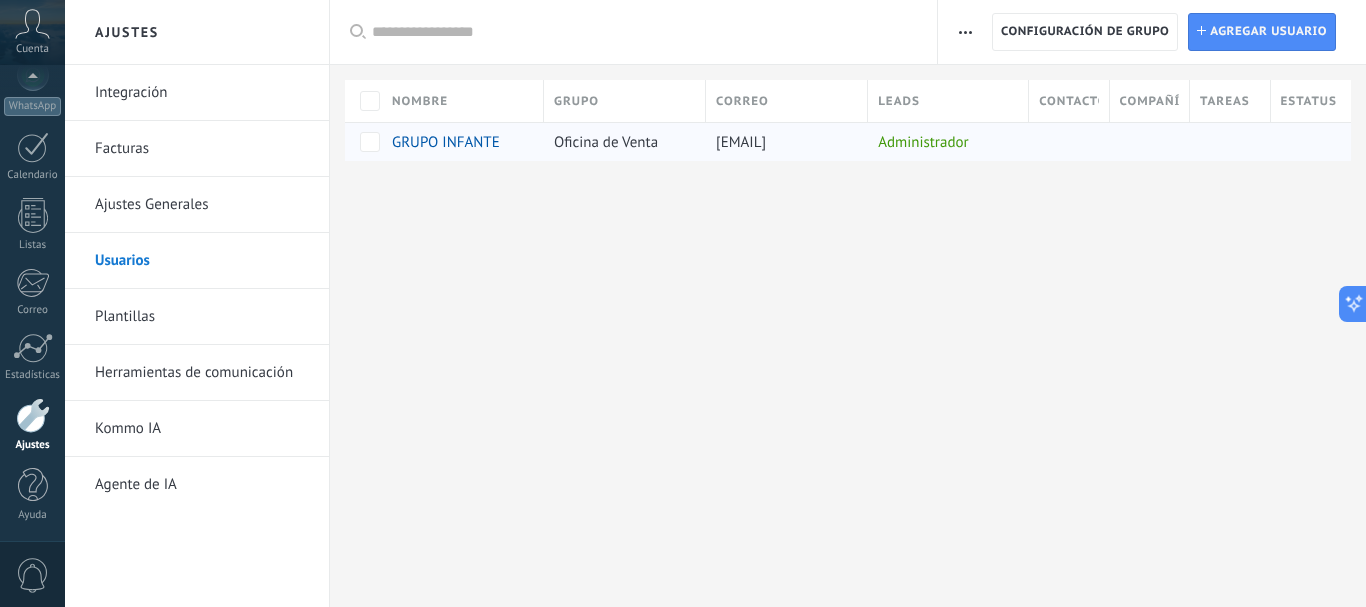 click on "Administrador" at bounding box center [943, 142] 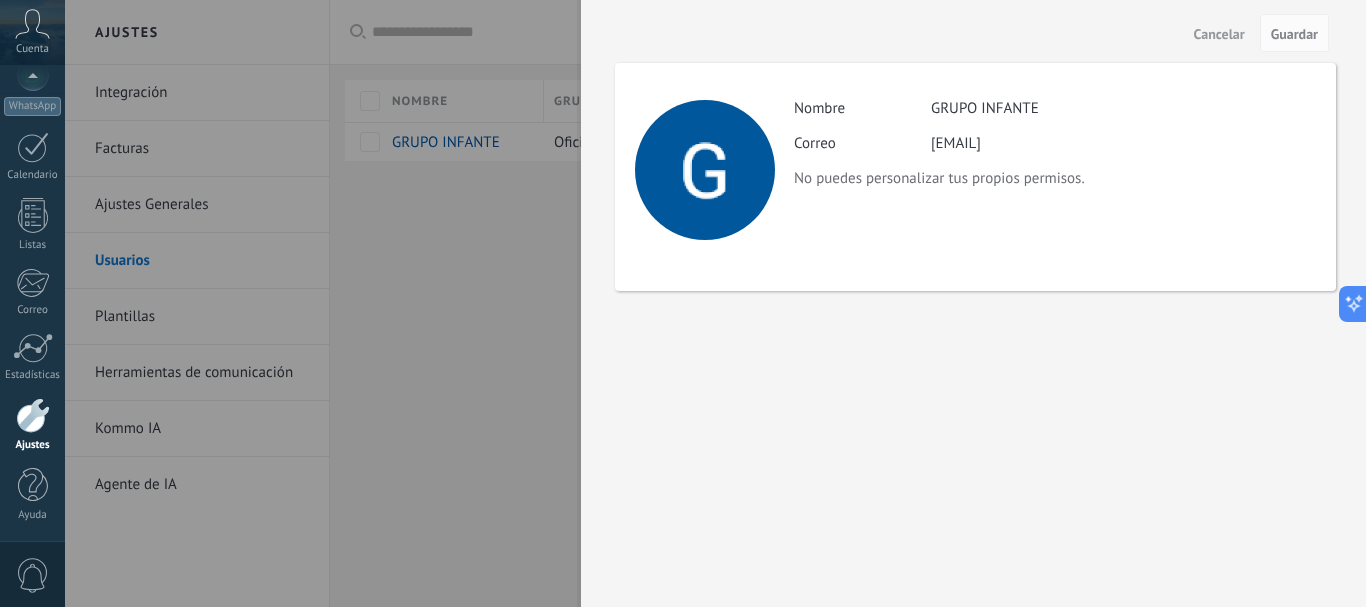 click at bounding box center (683, 303) 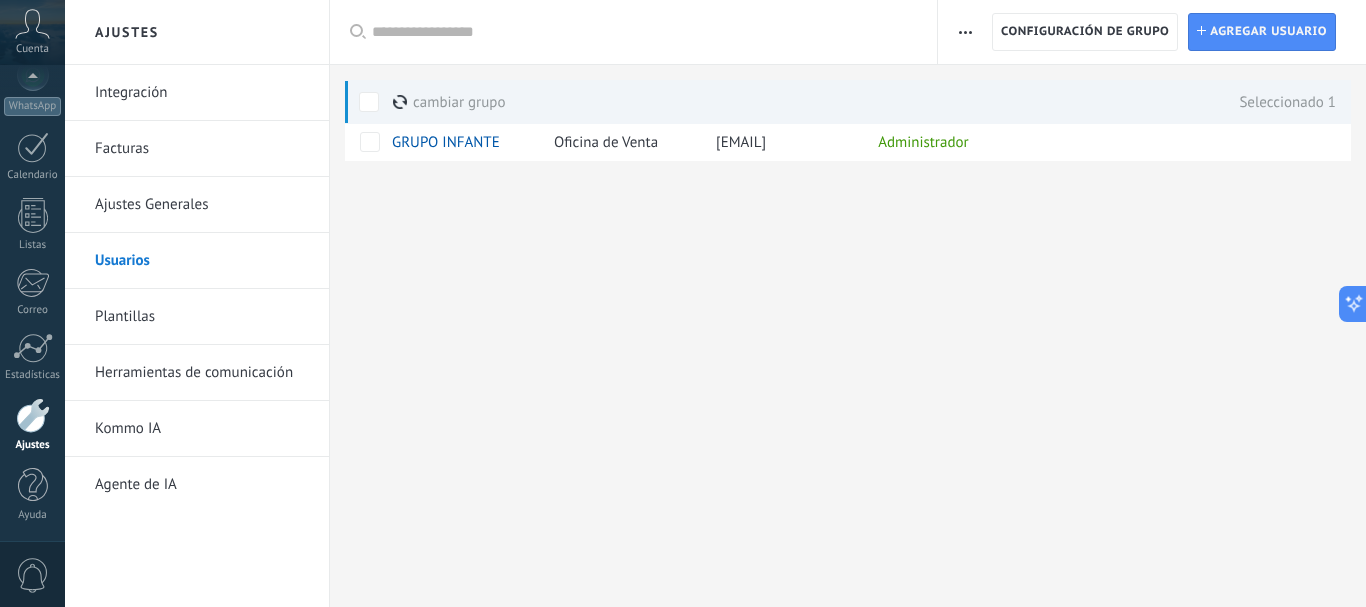 click at bounding box center [965, 32] 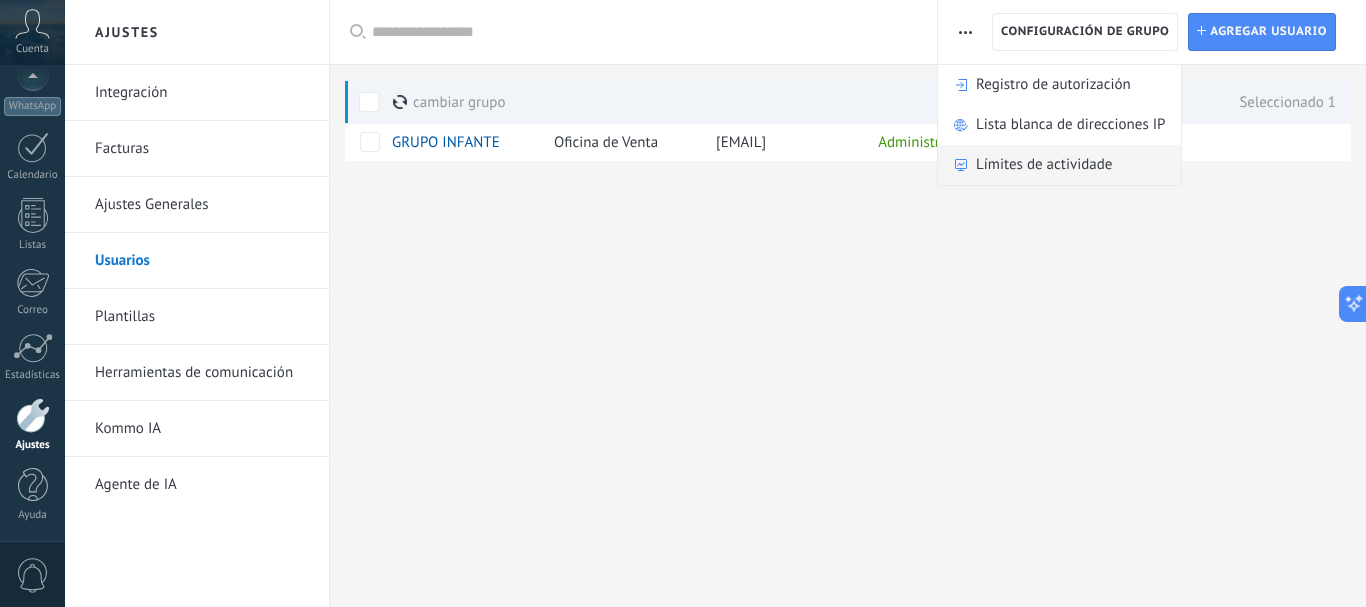 click on "Límites de actividade" at bounding box center (1044, 165) 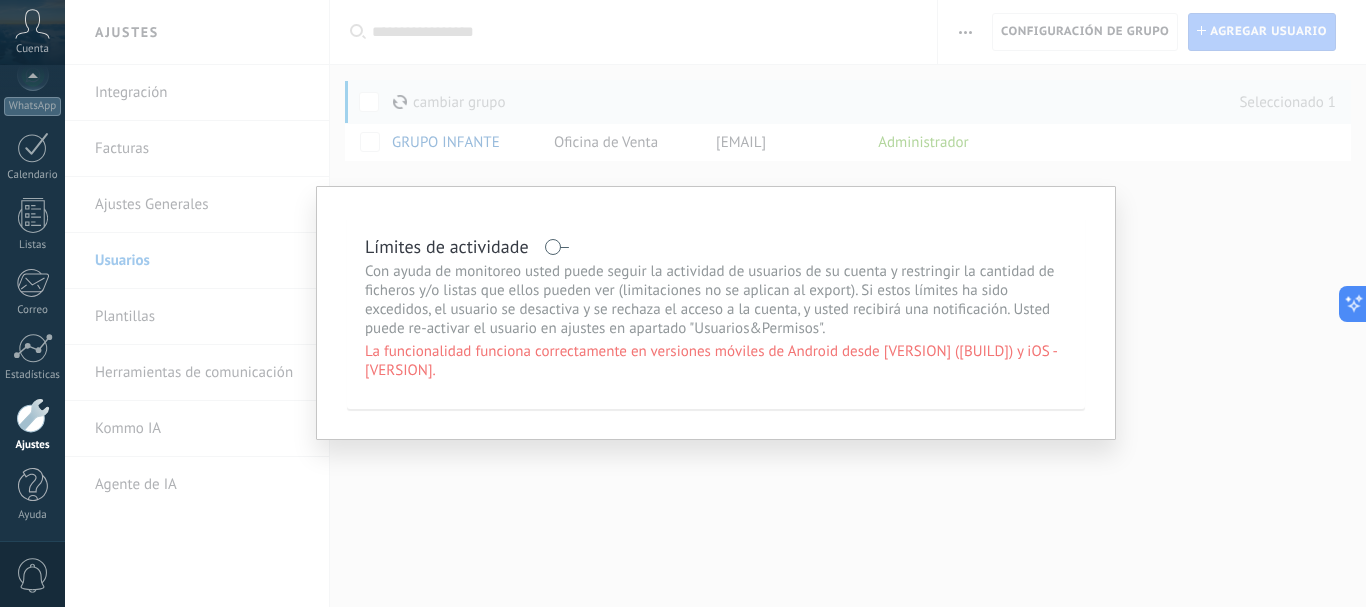 click on "Límites de actividade Con ayuda de monitoreo usted puede seguir la actividad de usuarios de su cuenta y restringir la cantidad de ficheros y/o listas que ellos pueden ver (limitaciones no se aplican al export). Si estos límites ha sido excedidos, el usuario se desactiva y se rechaza el acceso a la cuenta, y usted recibirá una notificación. Usted puede re-activar el usuario en ajustes en apartado "Usuarios&Permisos". La funcionalidad funciona correctamente en versiones móviles de Android desde 3.3.12 (72) y iOS - 2.1.22. Desactivar el usuario despues de:  vistas de ficheros por una hora al día por una hora vistas de artículos de la lista por una hora al día por una hora Guardar Cancelar" at bounding box center [715, 303] 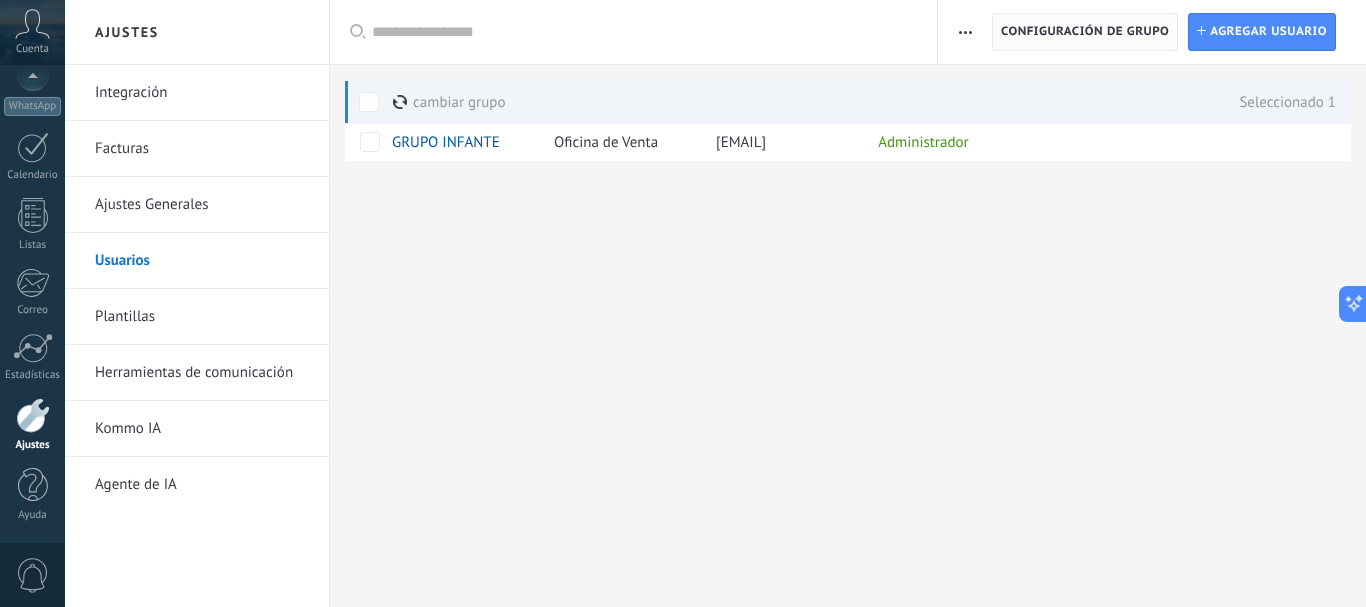 click on "Configuración de grupo" at bounding box center (1085, 32) 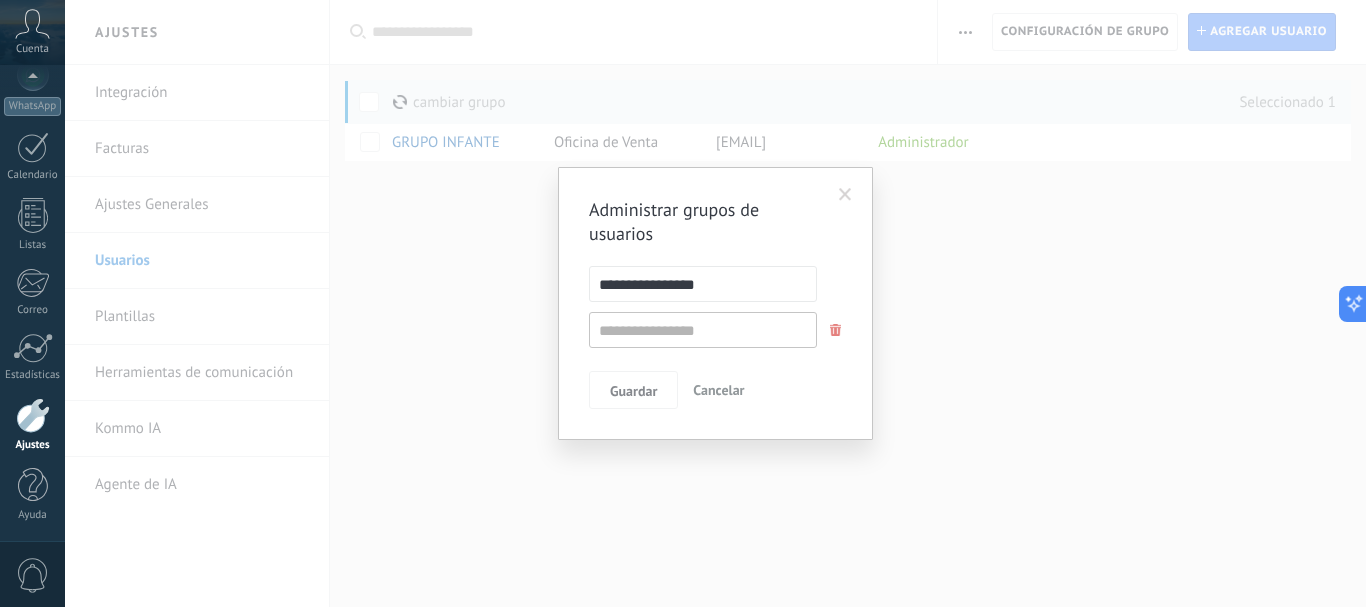 click at bounding box center [836, 330] 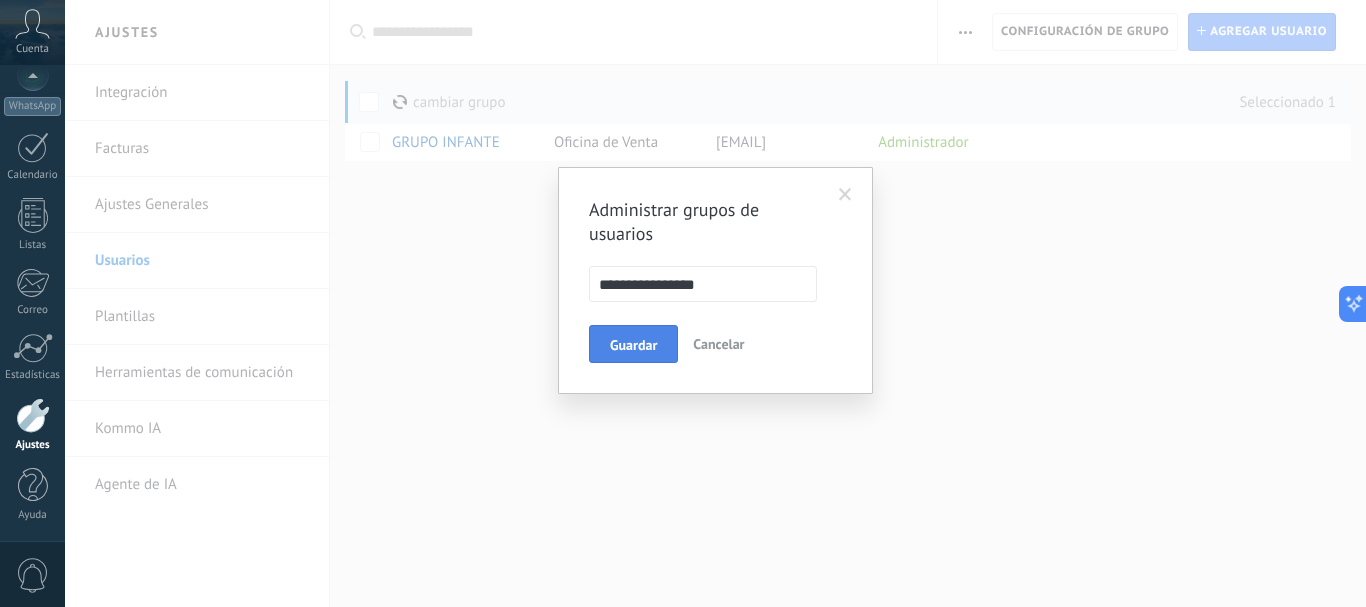 click on "Guardar" at bounding box center (633, 345) 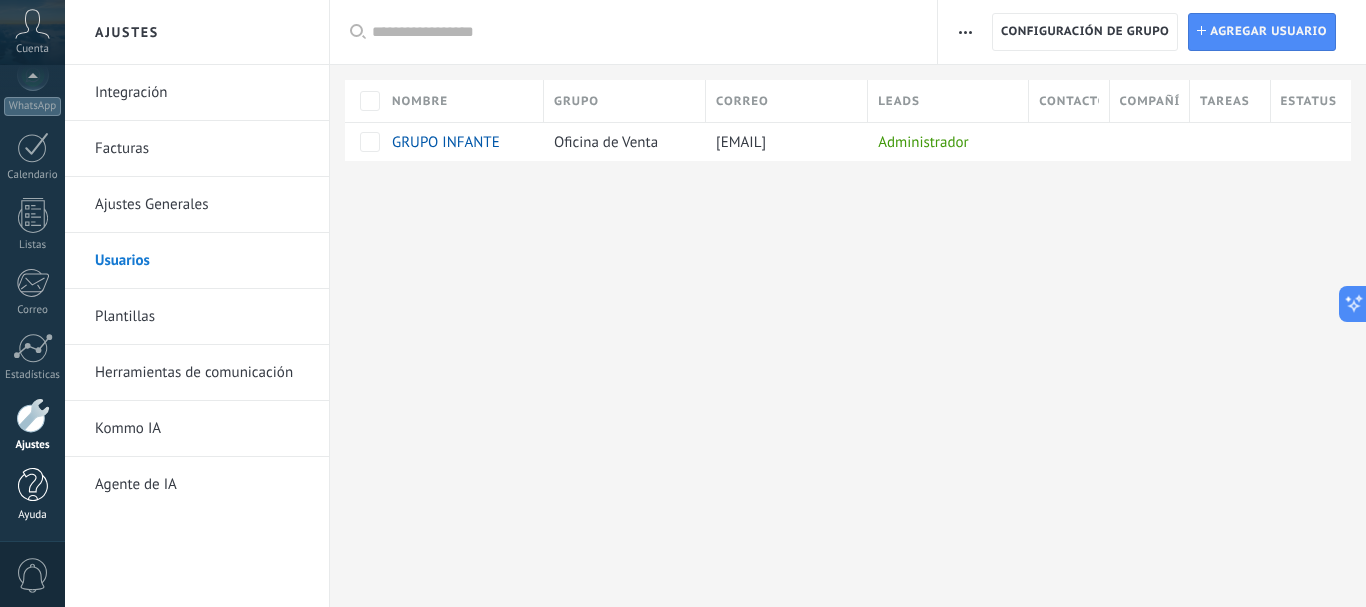 click at bounding box center (33, 485) 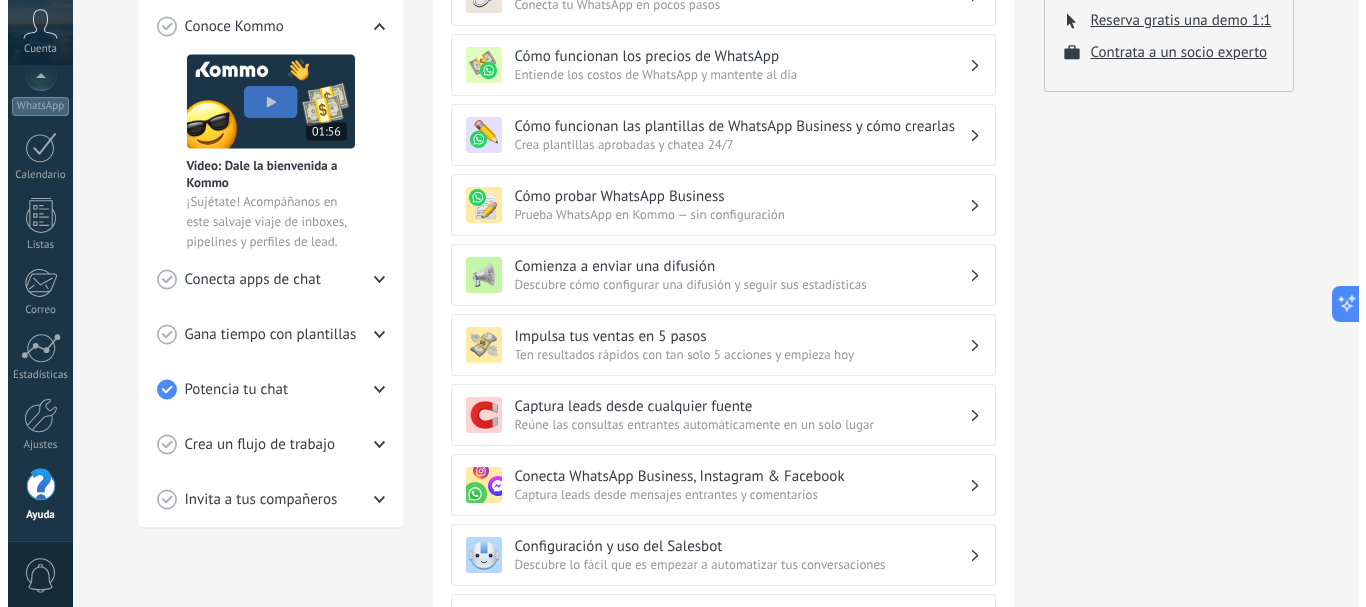 scroll, scrollTop: 0, scrollLeft: 0, axis: both 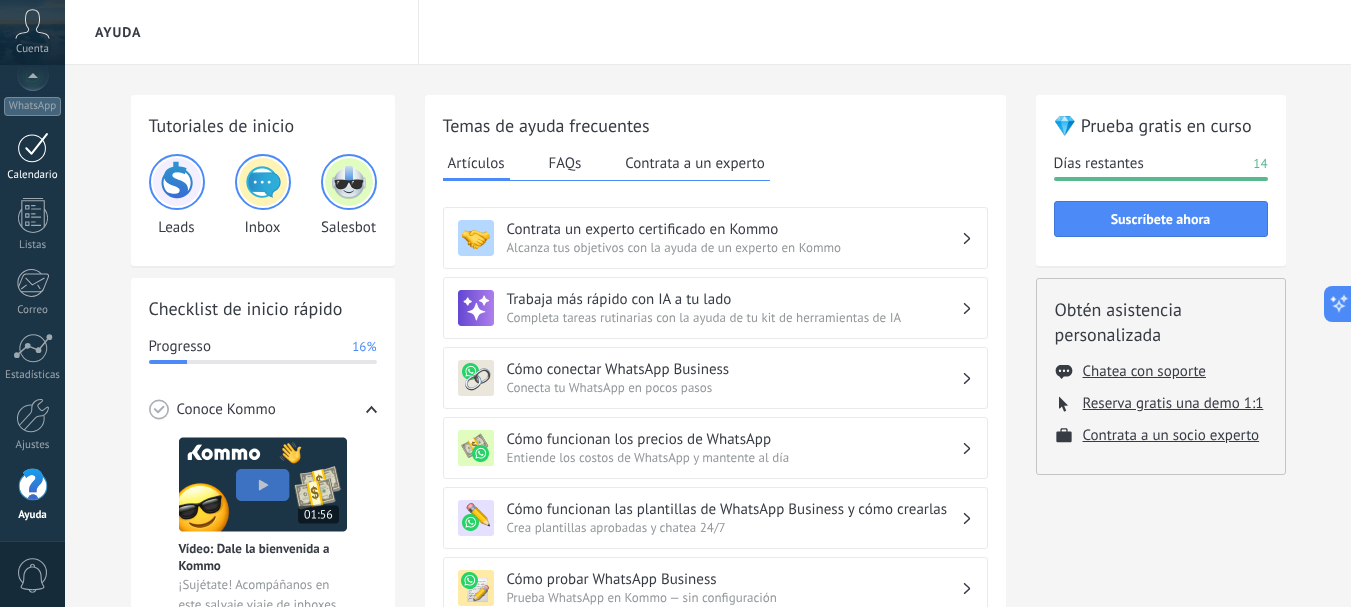 click on "Calendario" at bounding box center (33, 175) 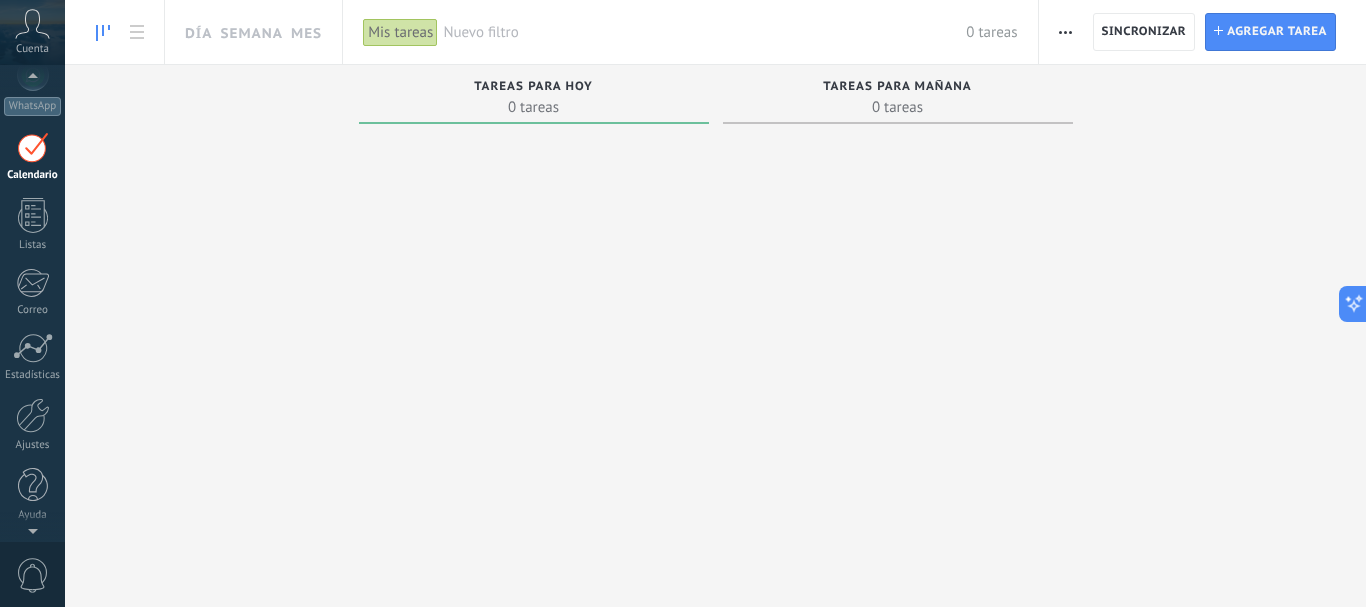 scroll, scrollTop: 222, scrollLeft: 0, axis: vertical 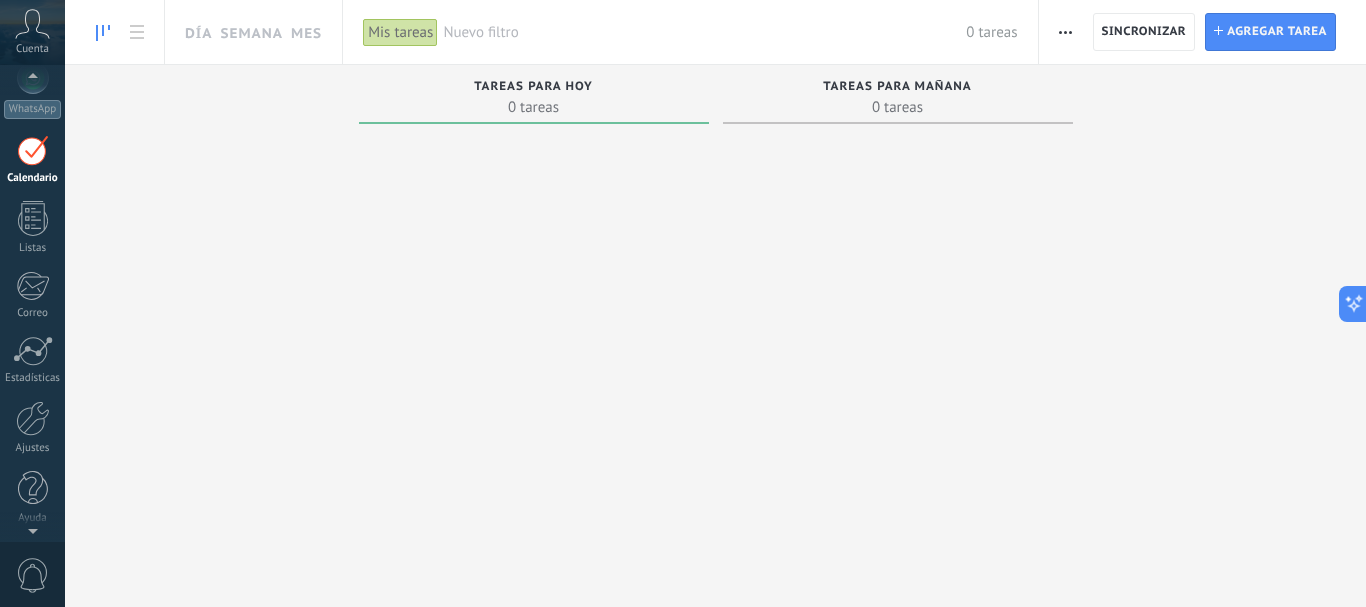 click 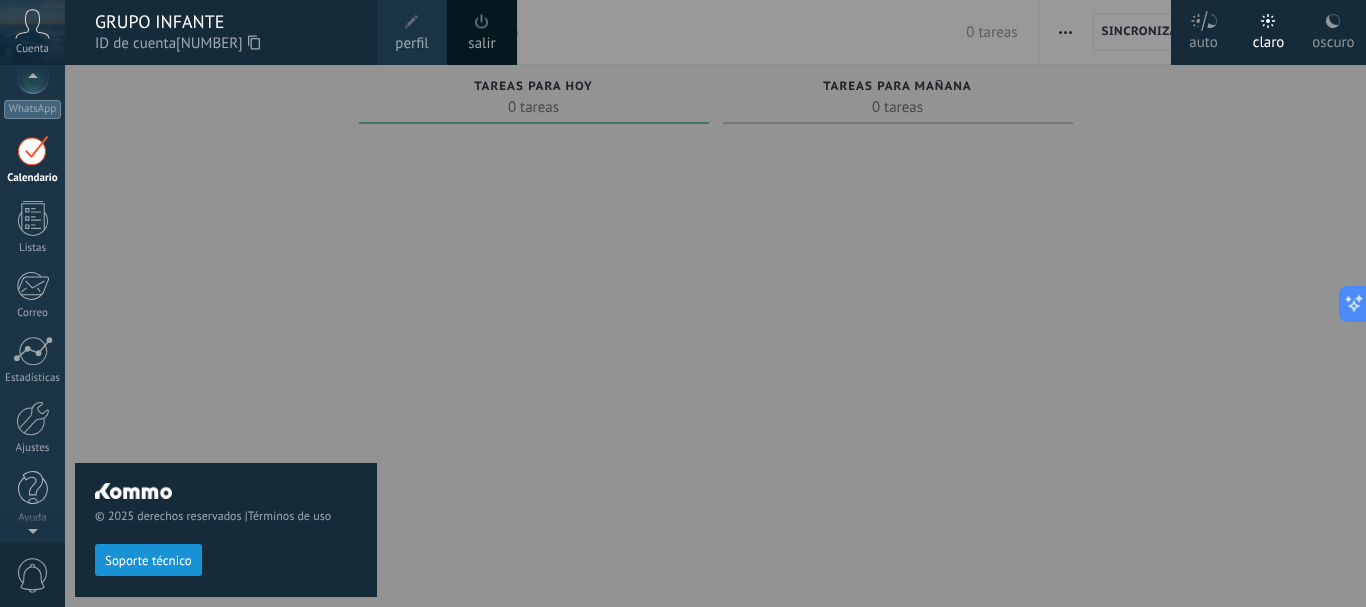 click on "Soporte técnico" at bounding box center (148, 560) 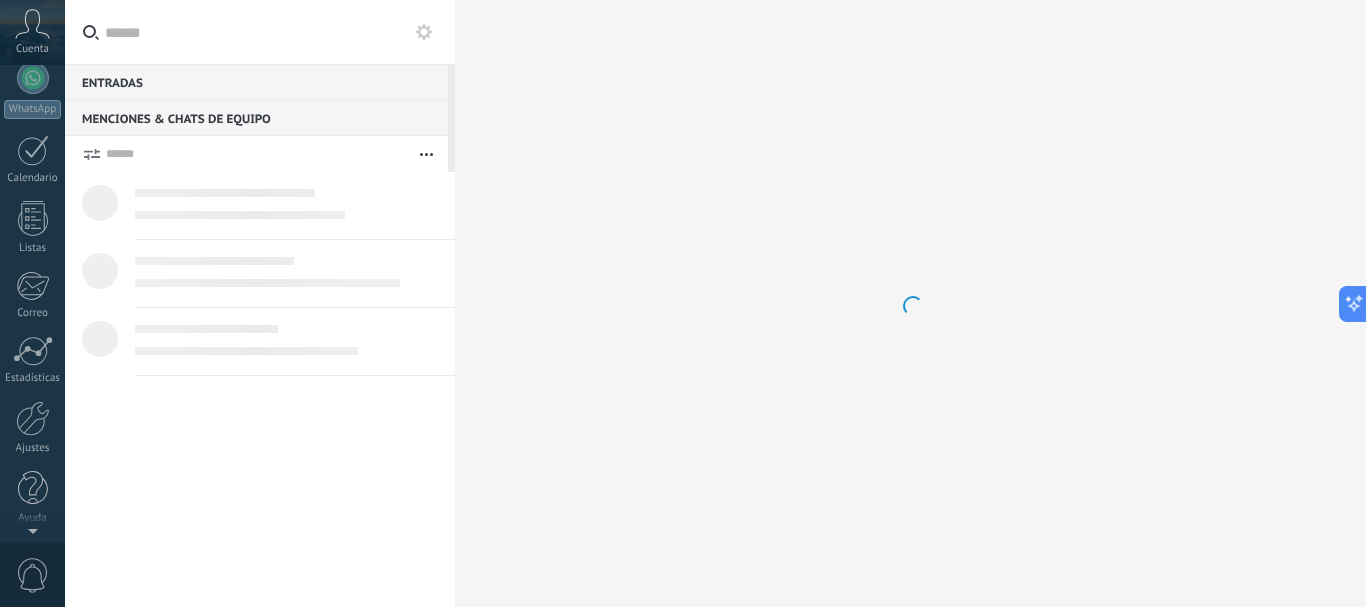 scroll, scrollTop: 0, scrollLeft: 0, axis: both 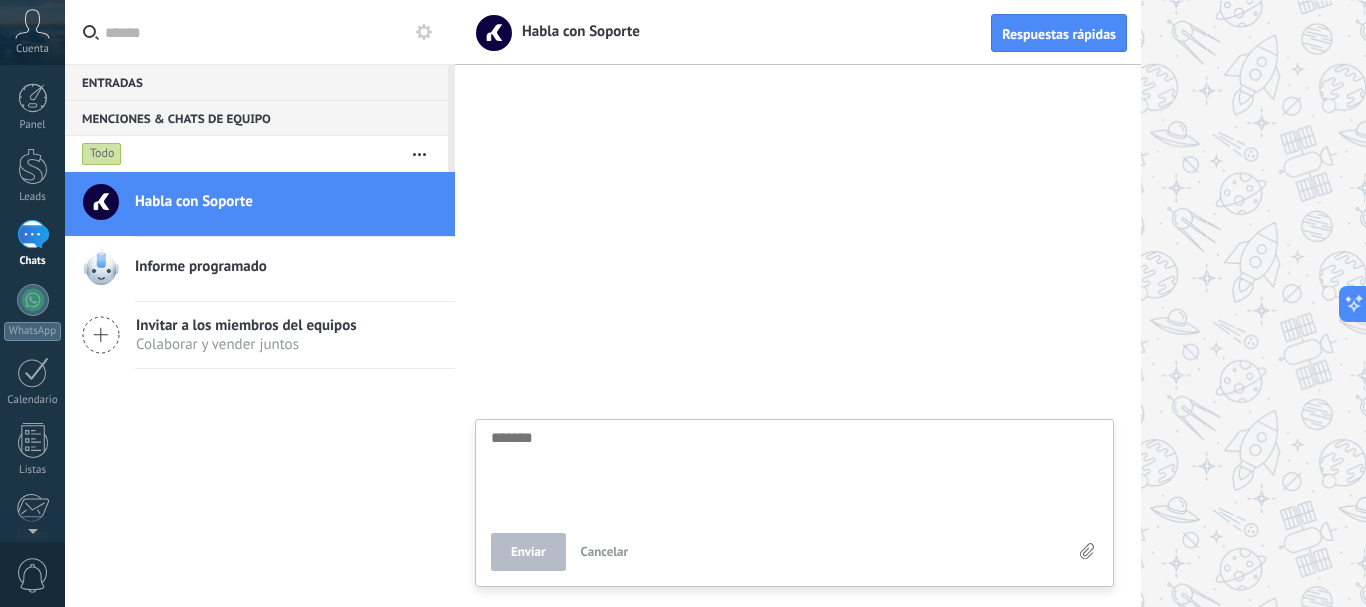 type on "*" 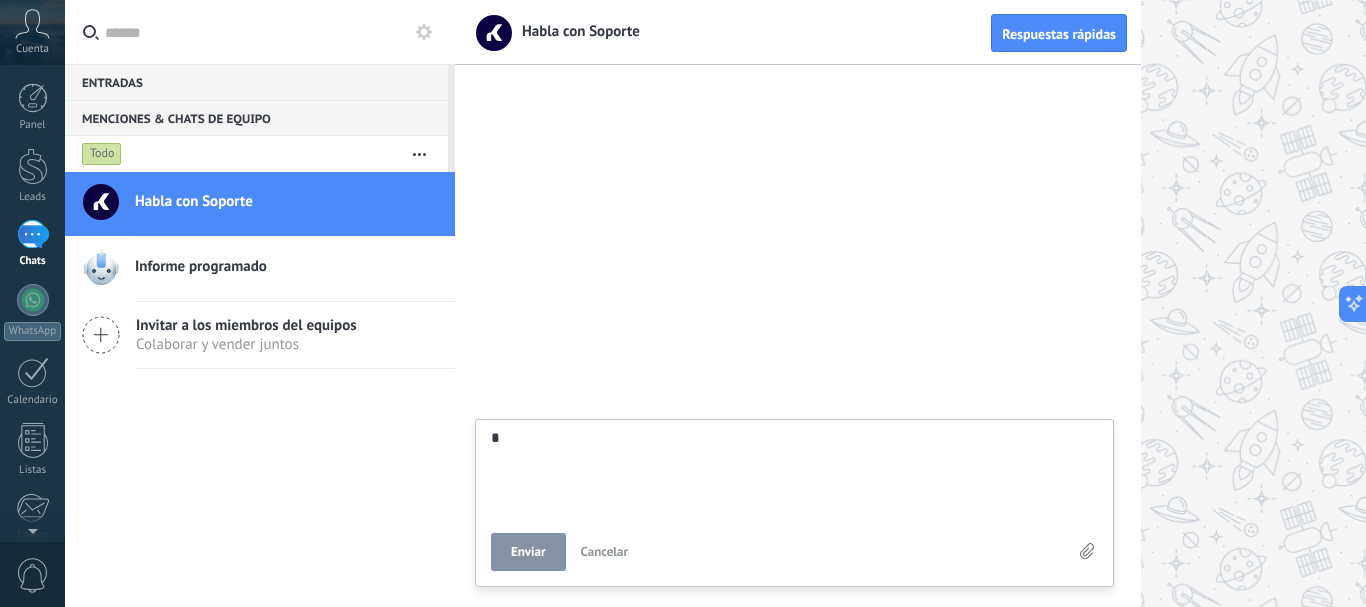 type on "**" 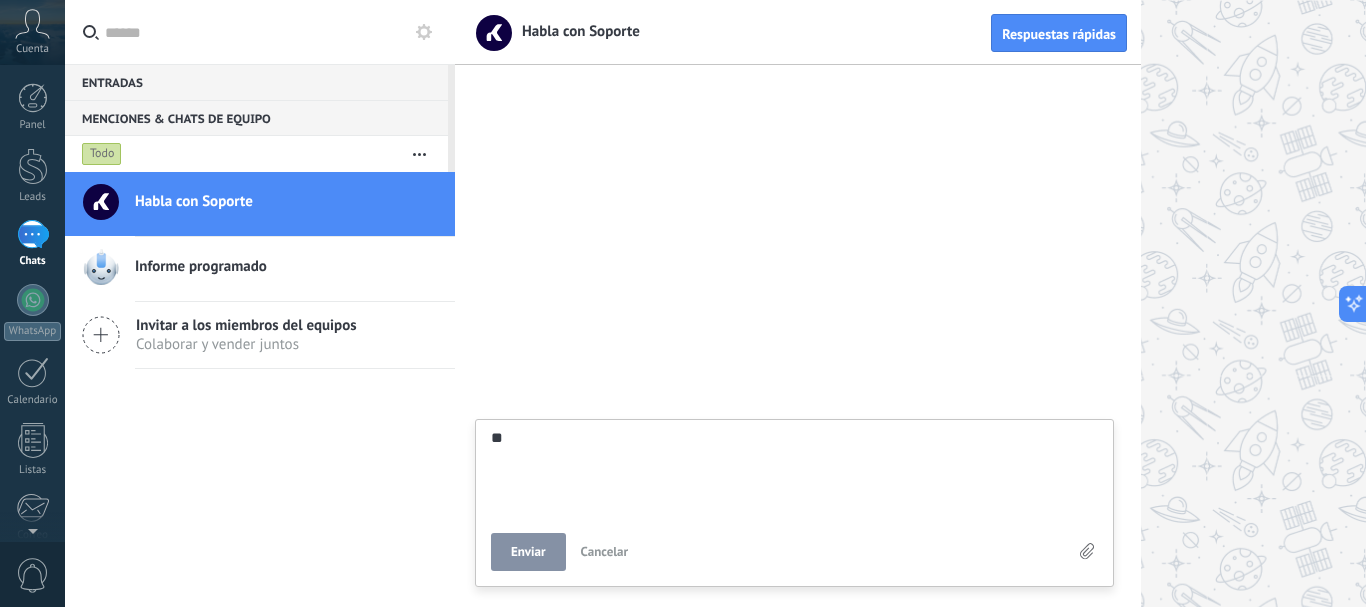 type on "**" 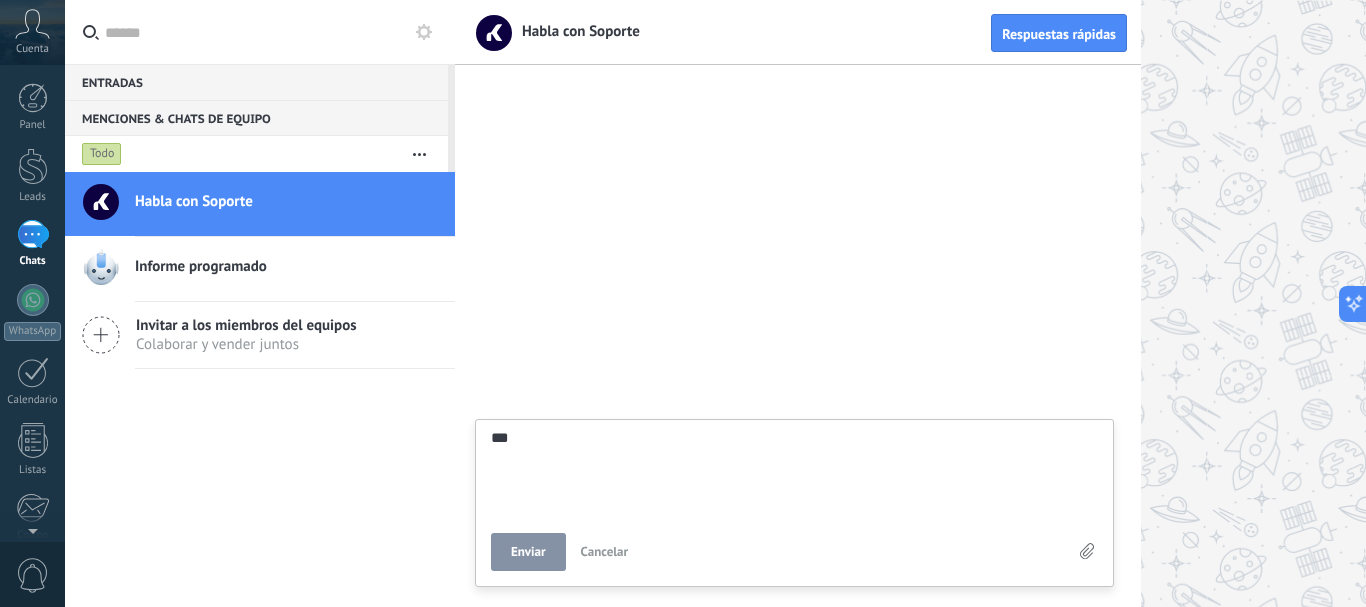 type on "****" 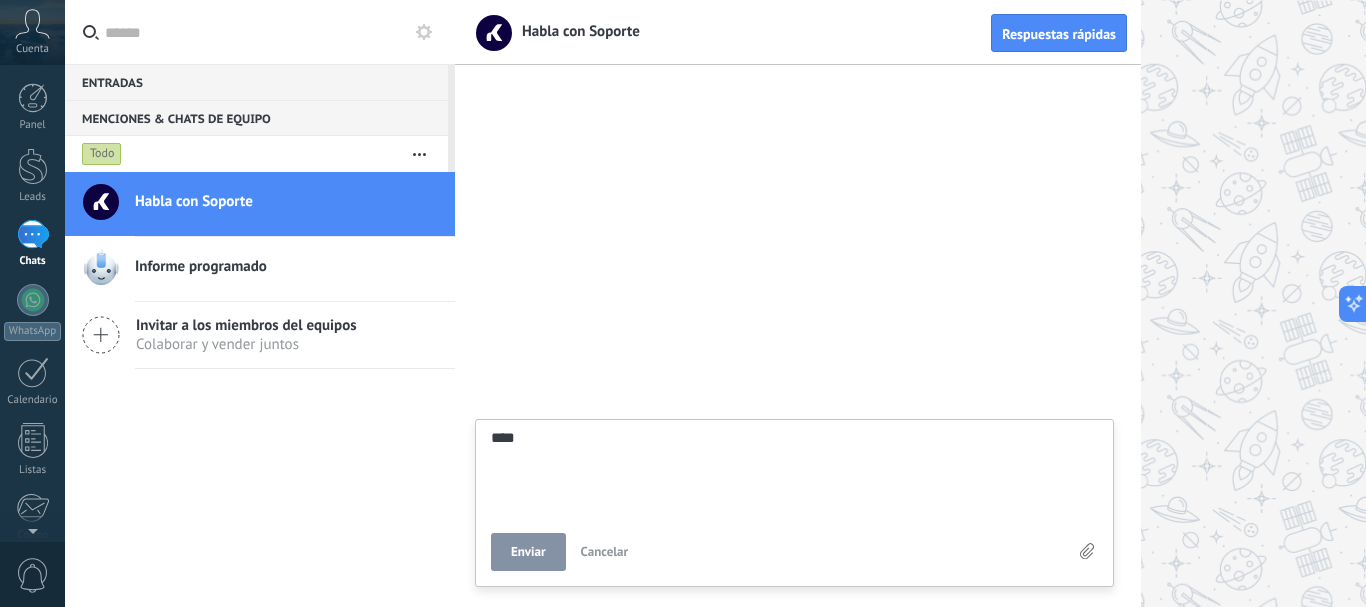 type on "*****" 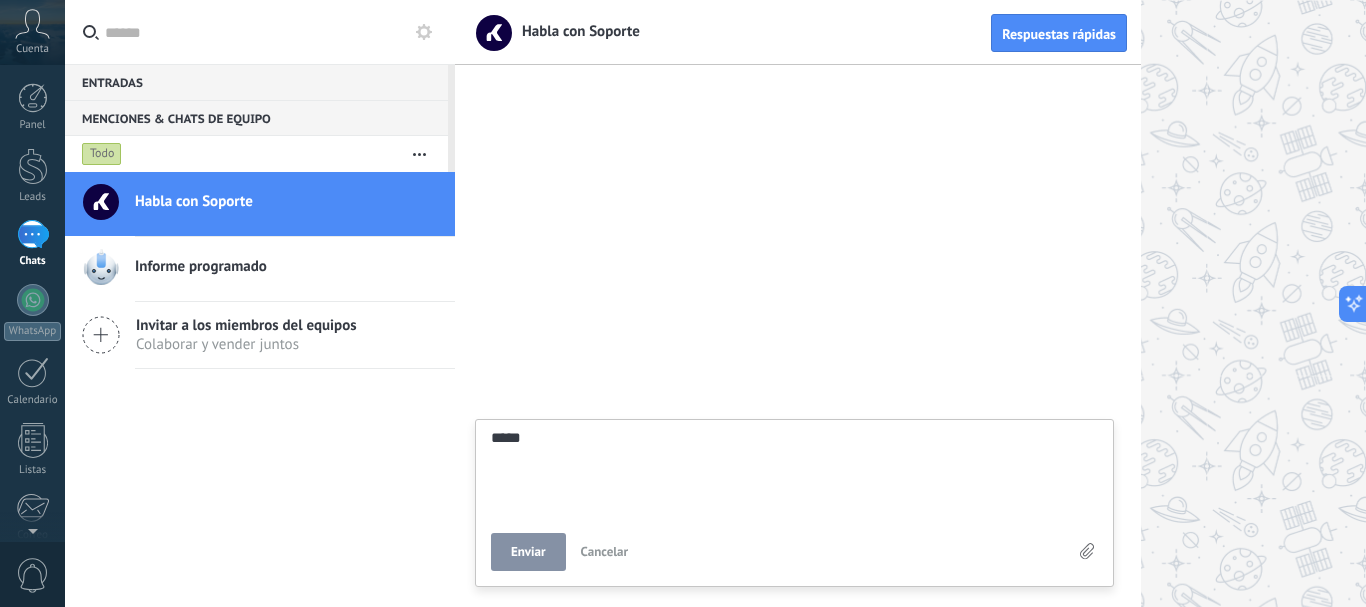 type on "******" 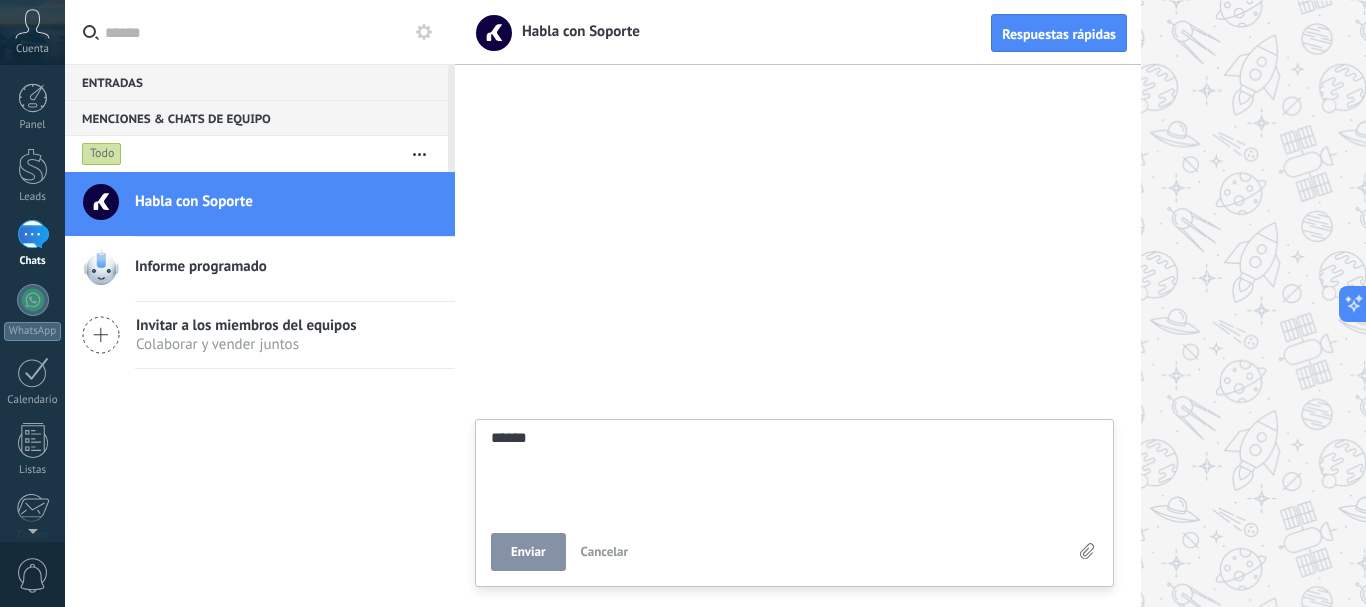type on "*******" 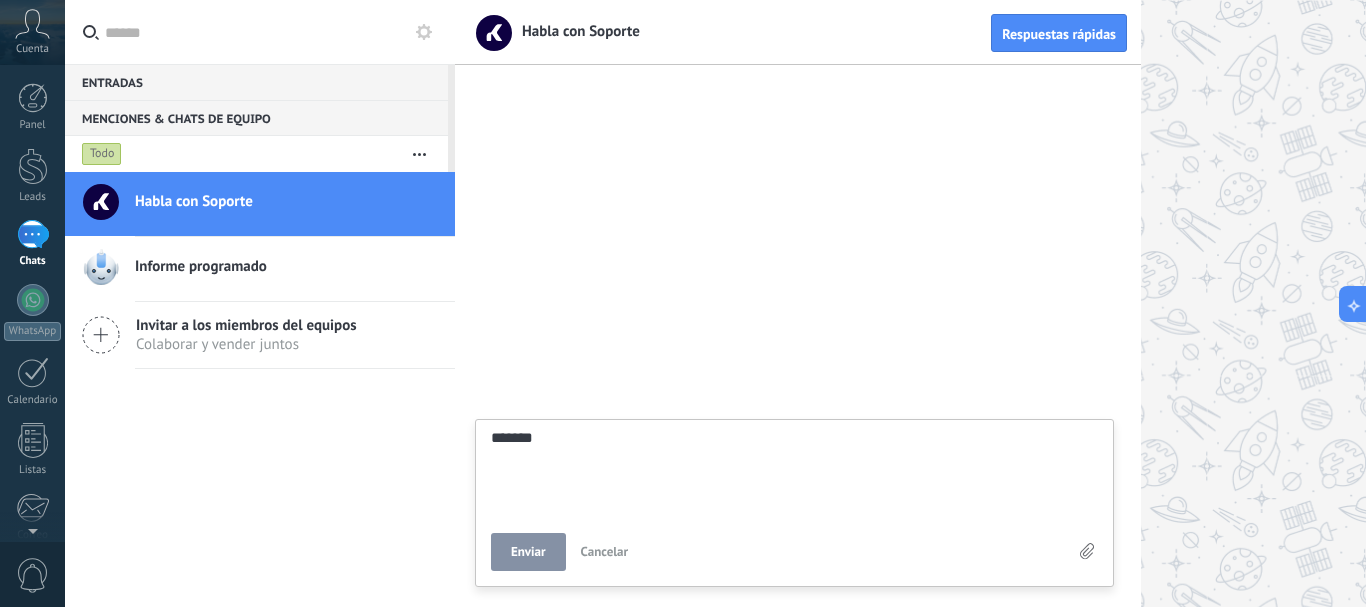 type on "********" 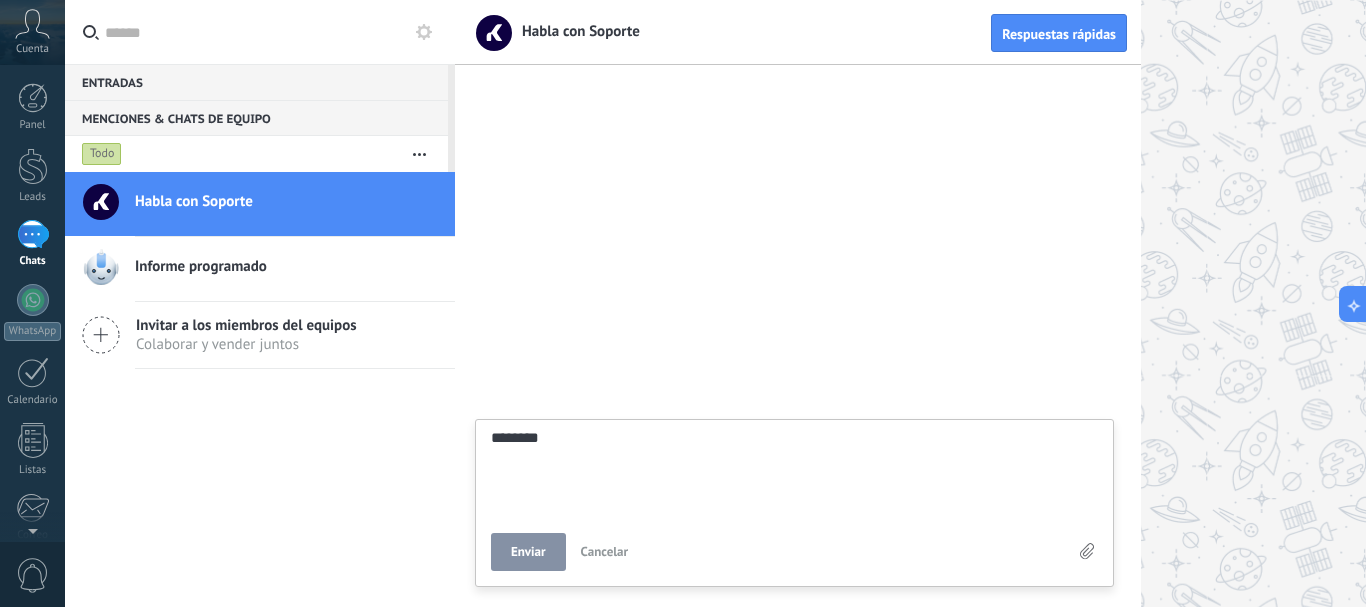 type on "*********" 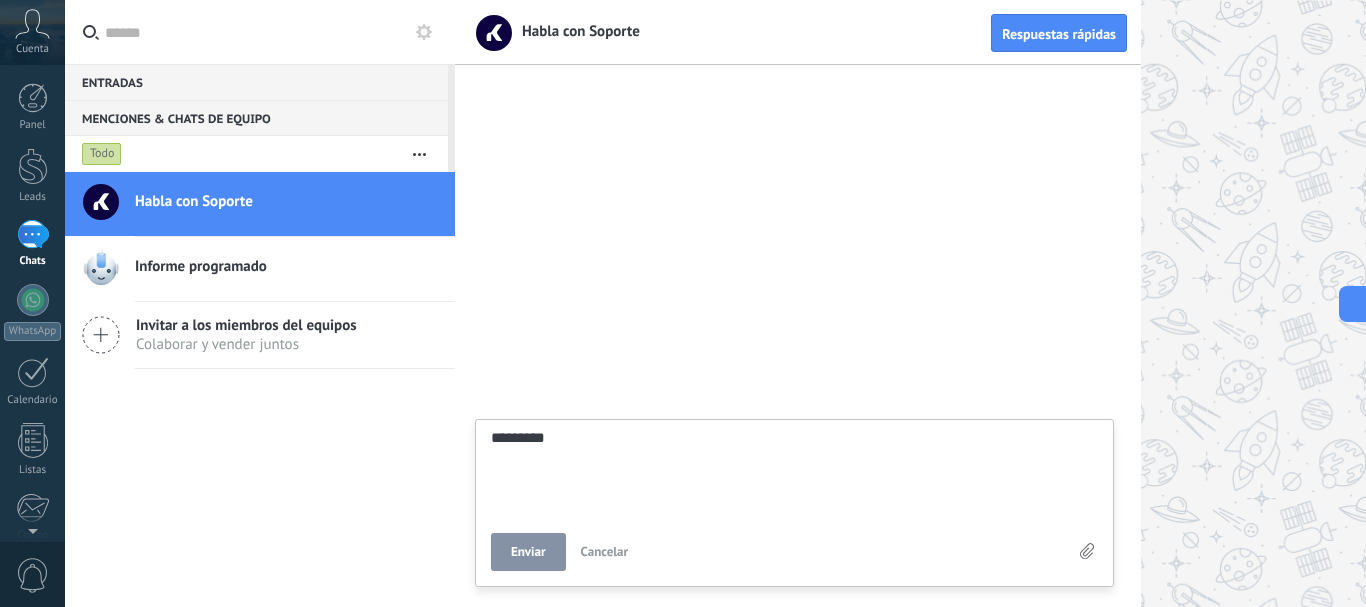 type on "**********" 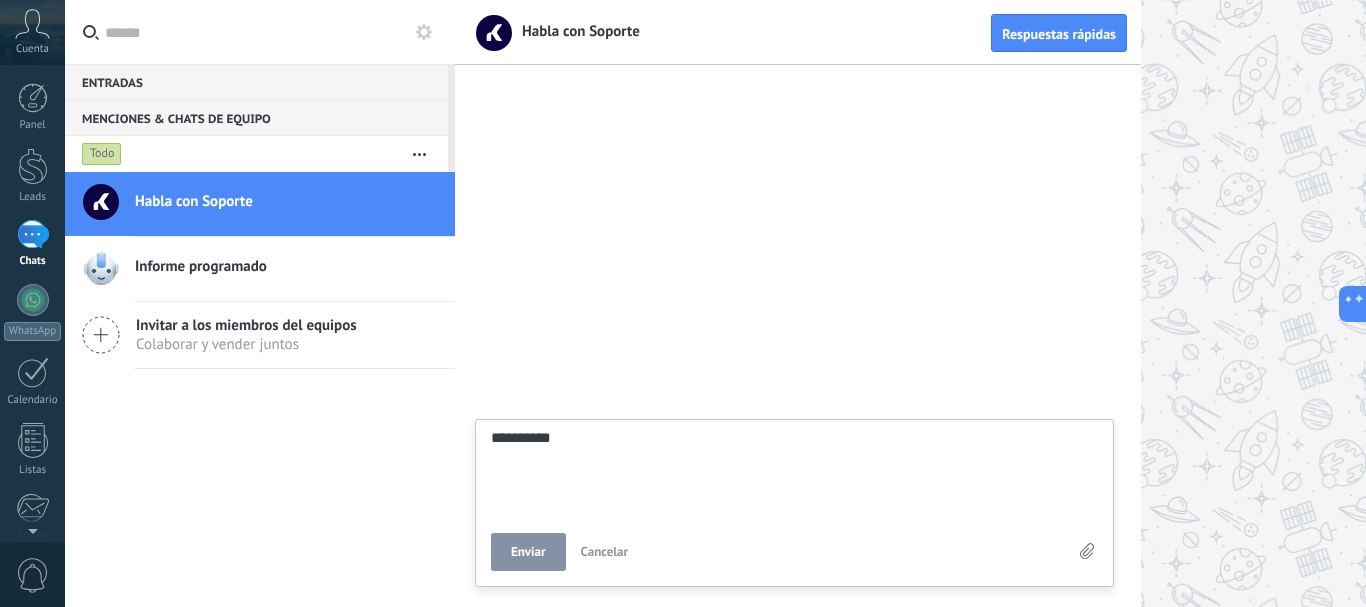 type on "**********" 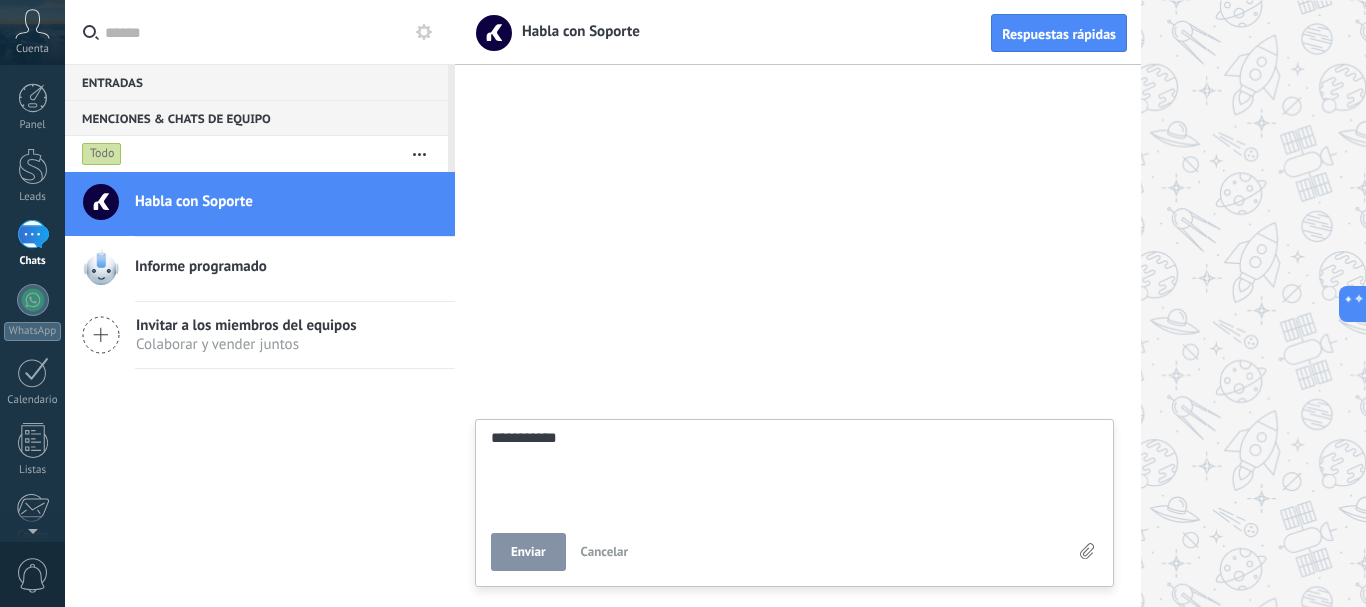 type on "**********" 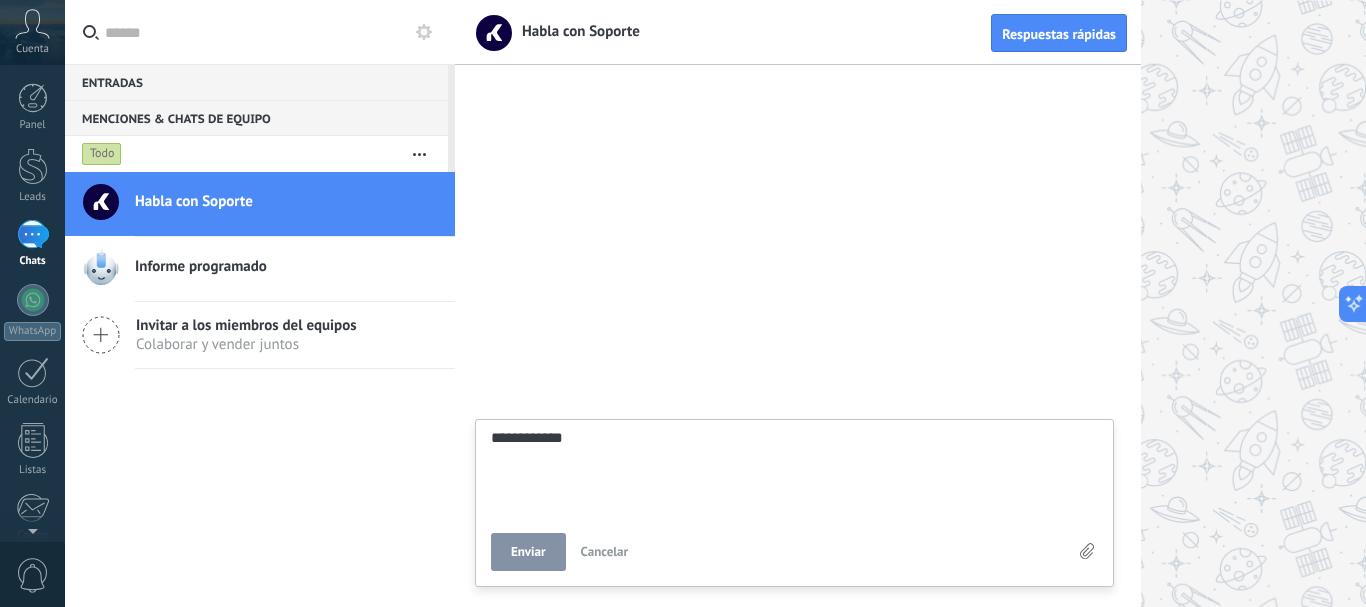 type on "**********" 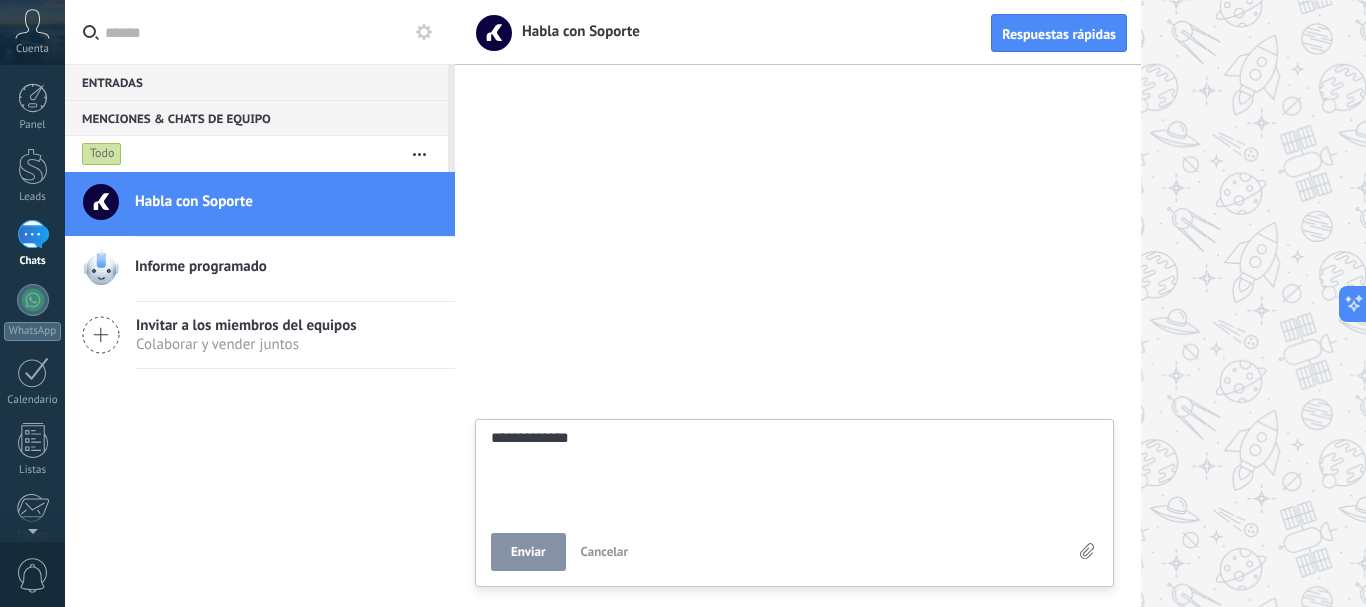type on "**********" 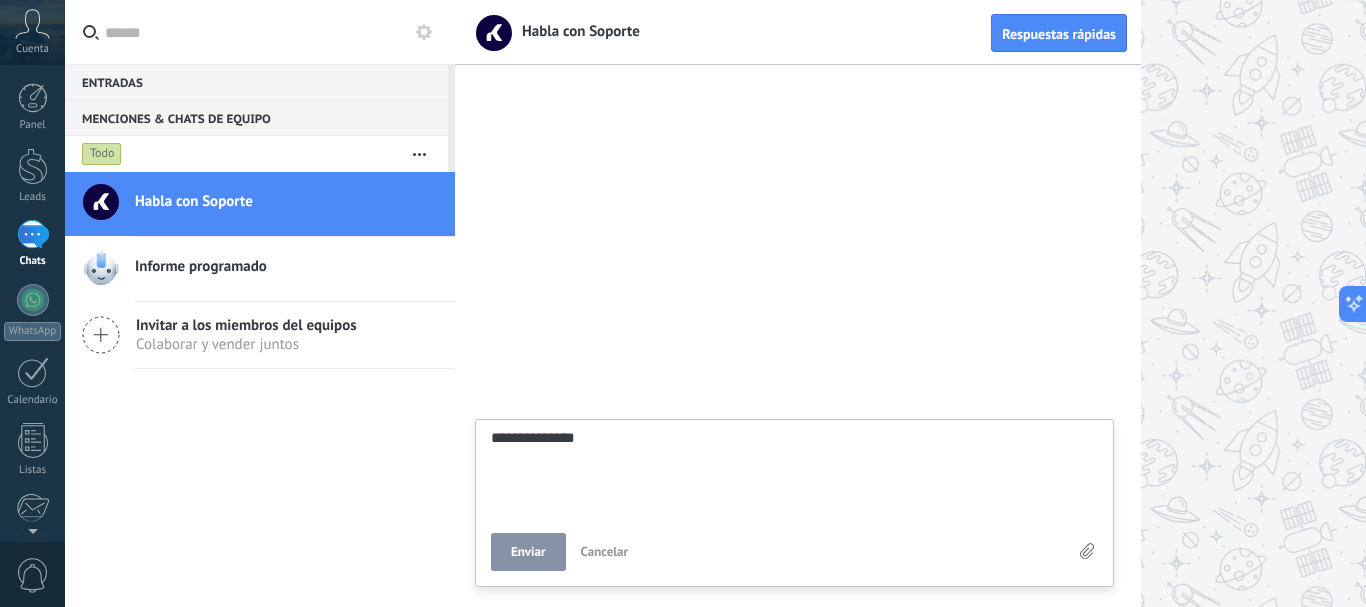 type on "**********" 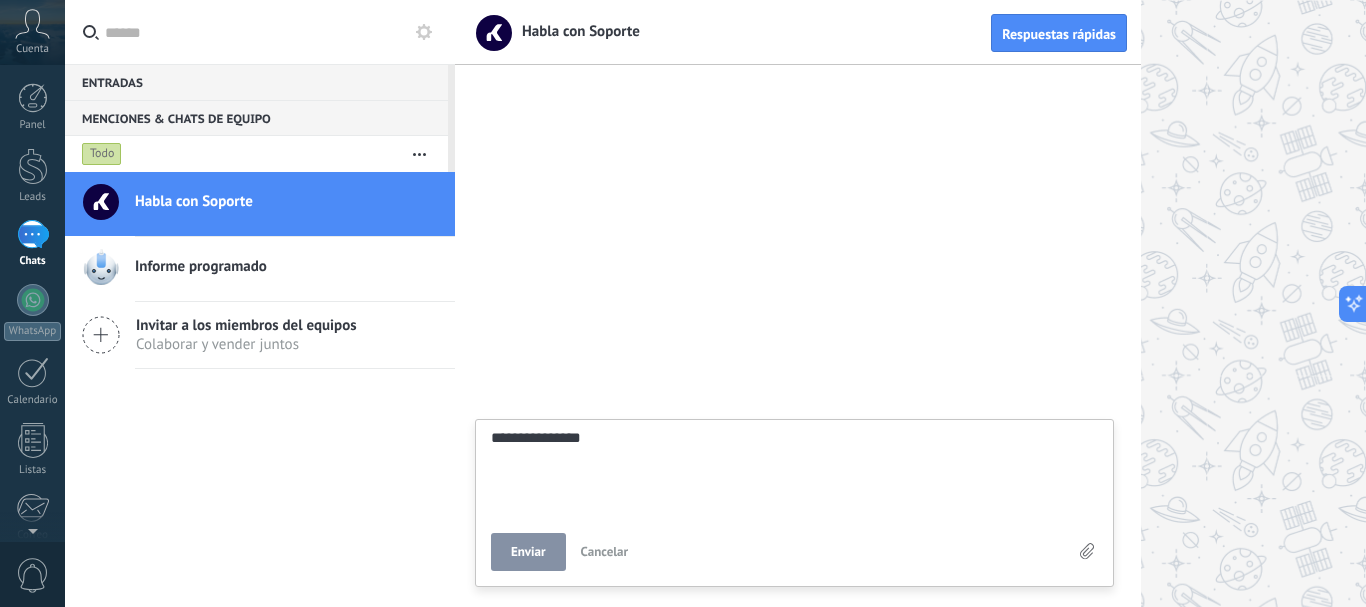 type on "**********" 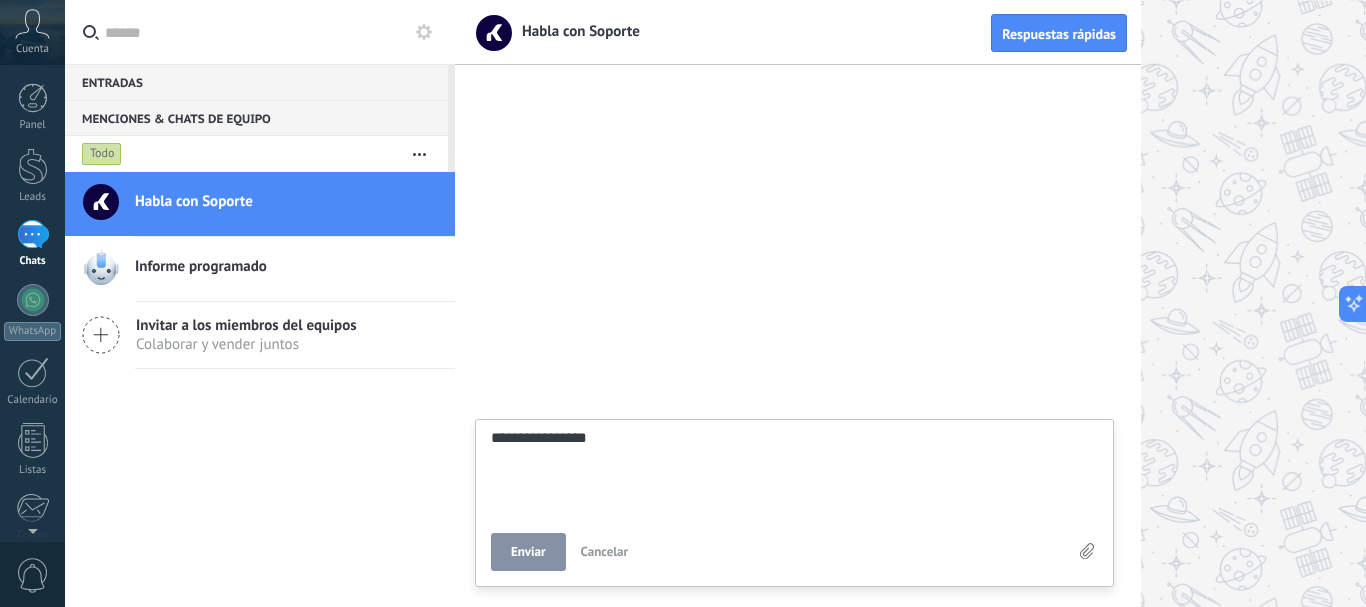 type on "**********" 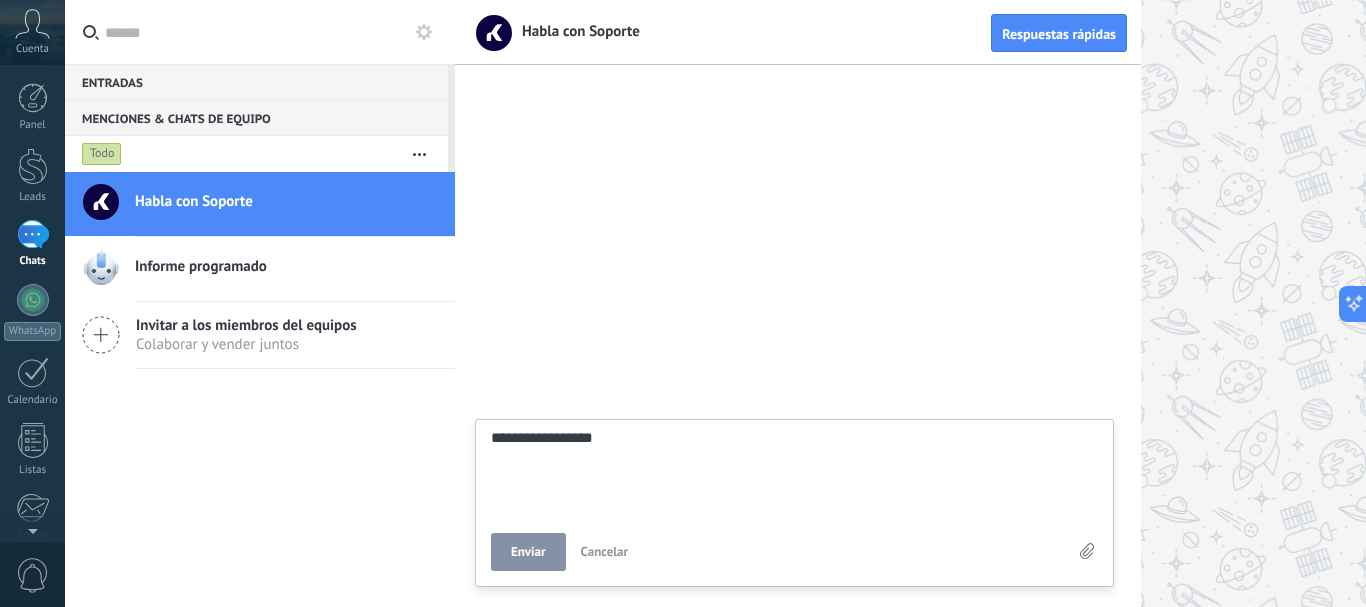 type on "**********" 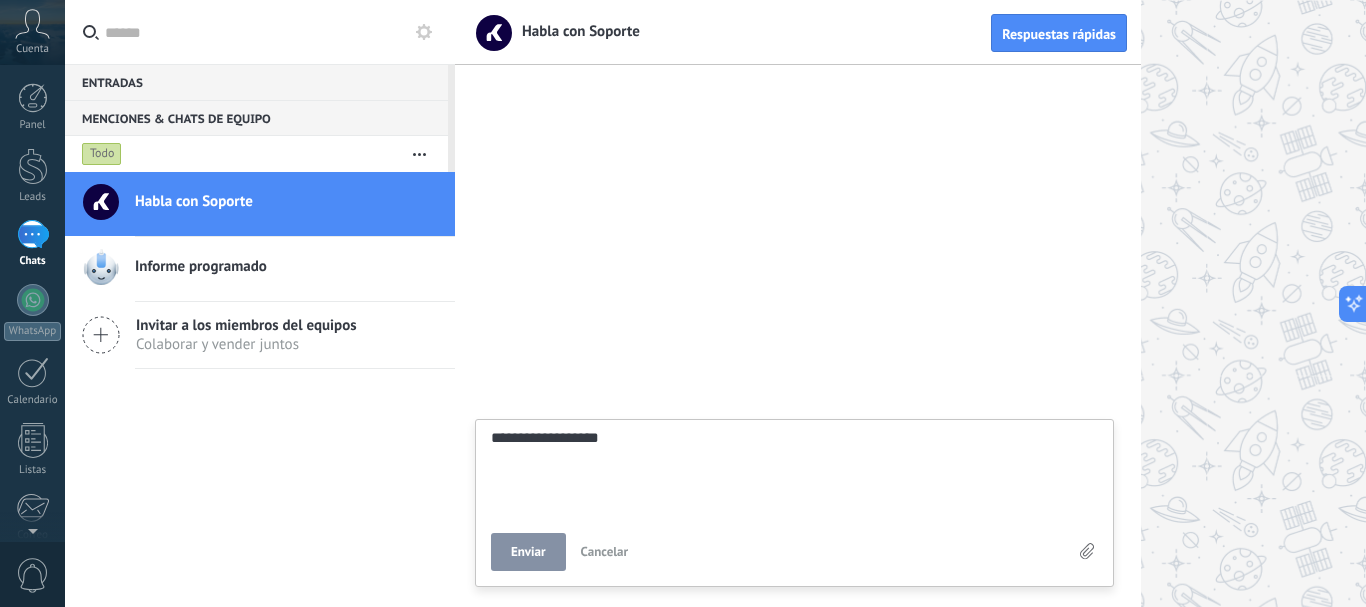 type on "**********" 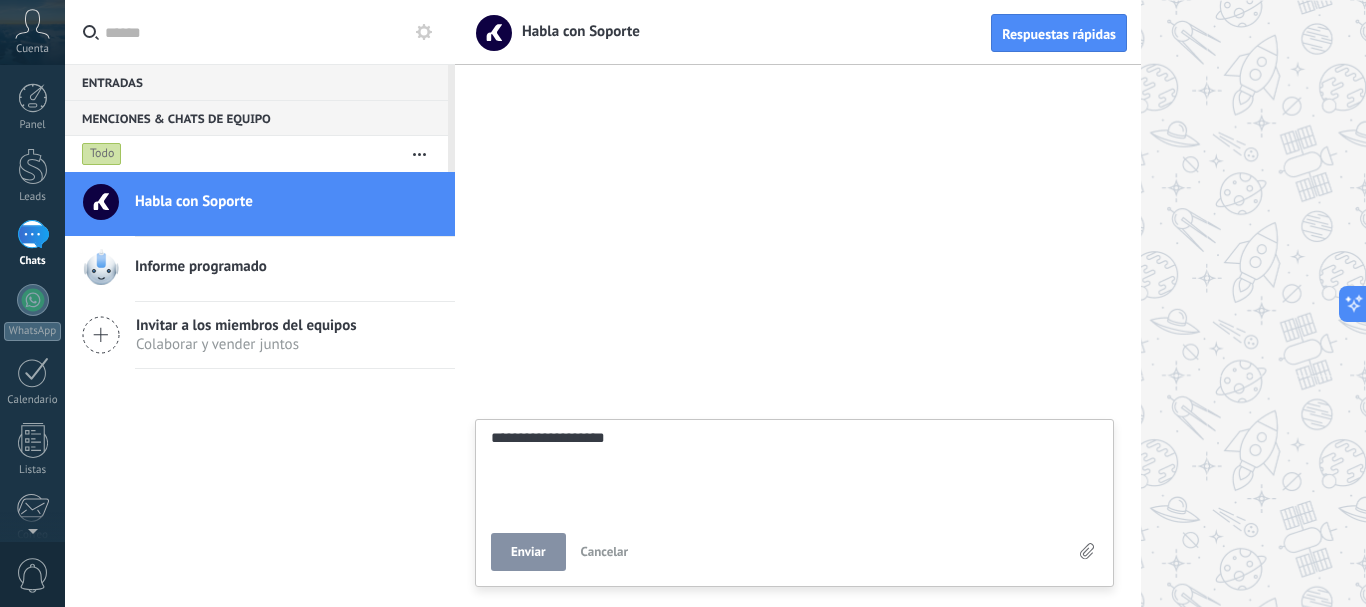 type on "**********" 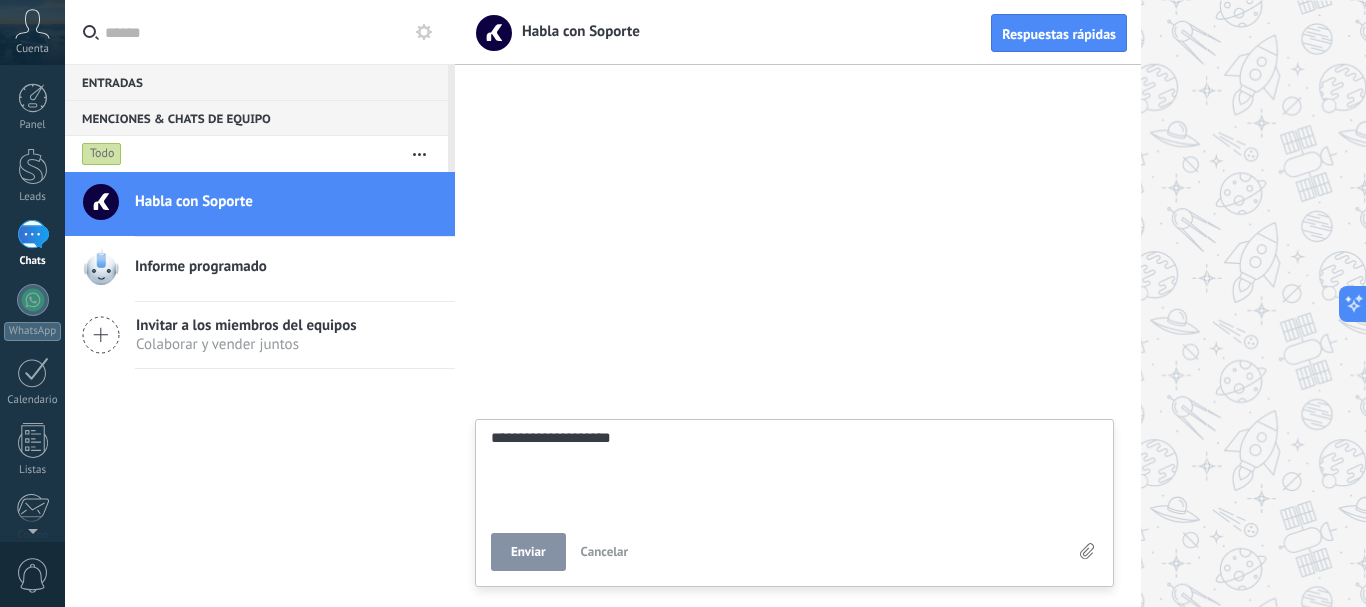type on "**********" 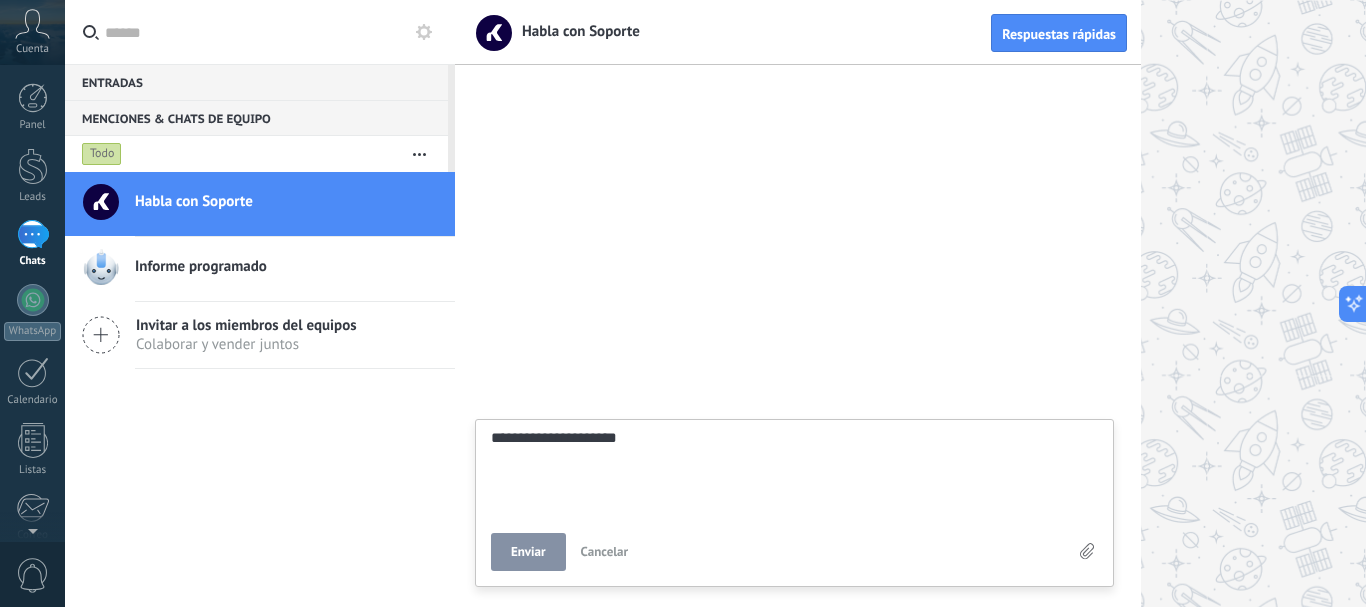 type on "**********" 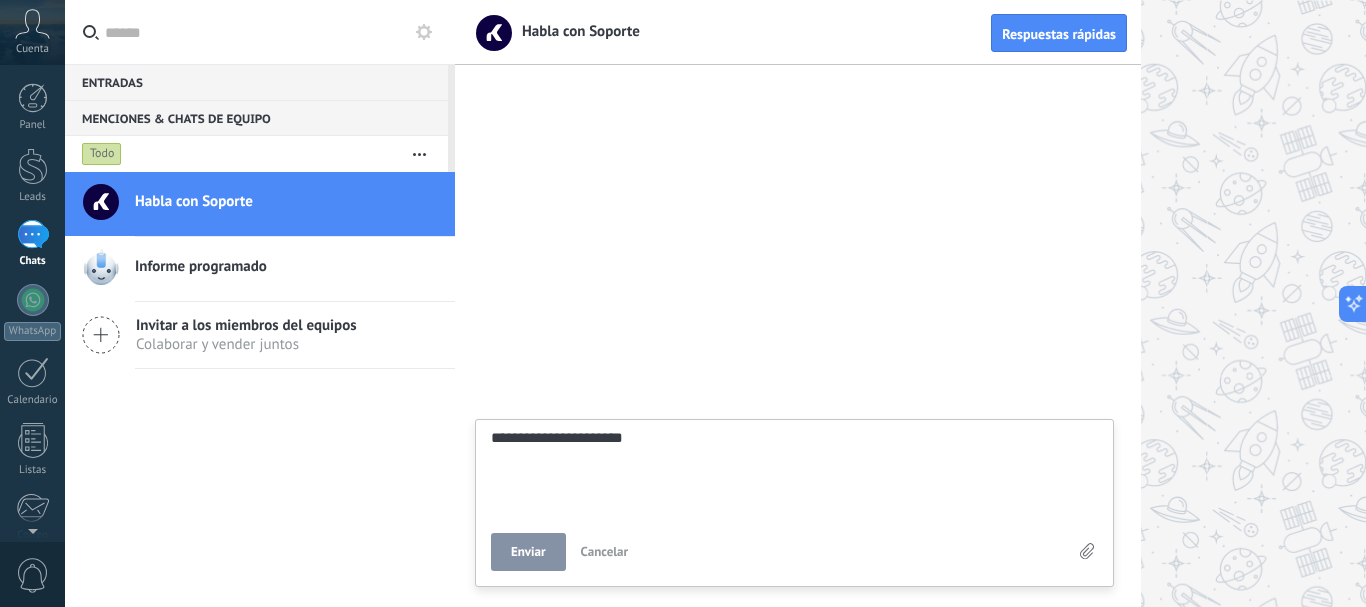 type on "**********" 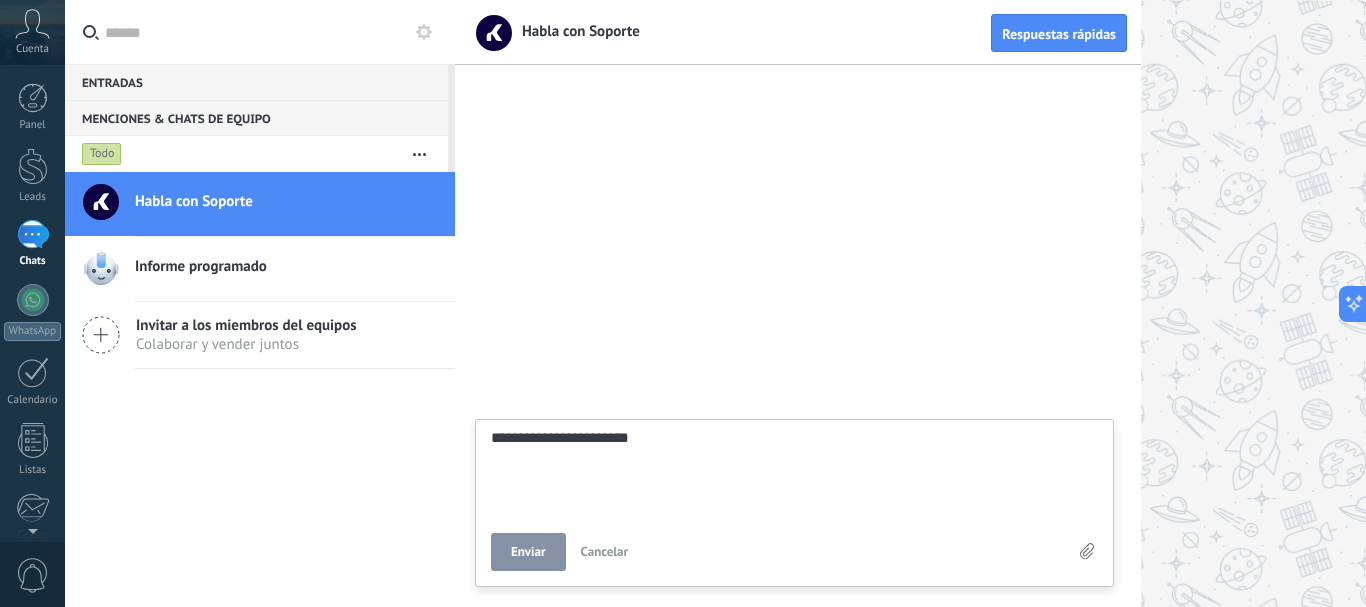type on "**********" 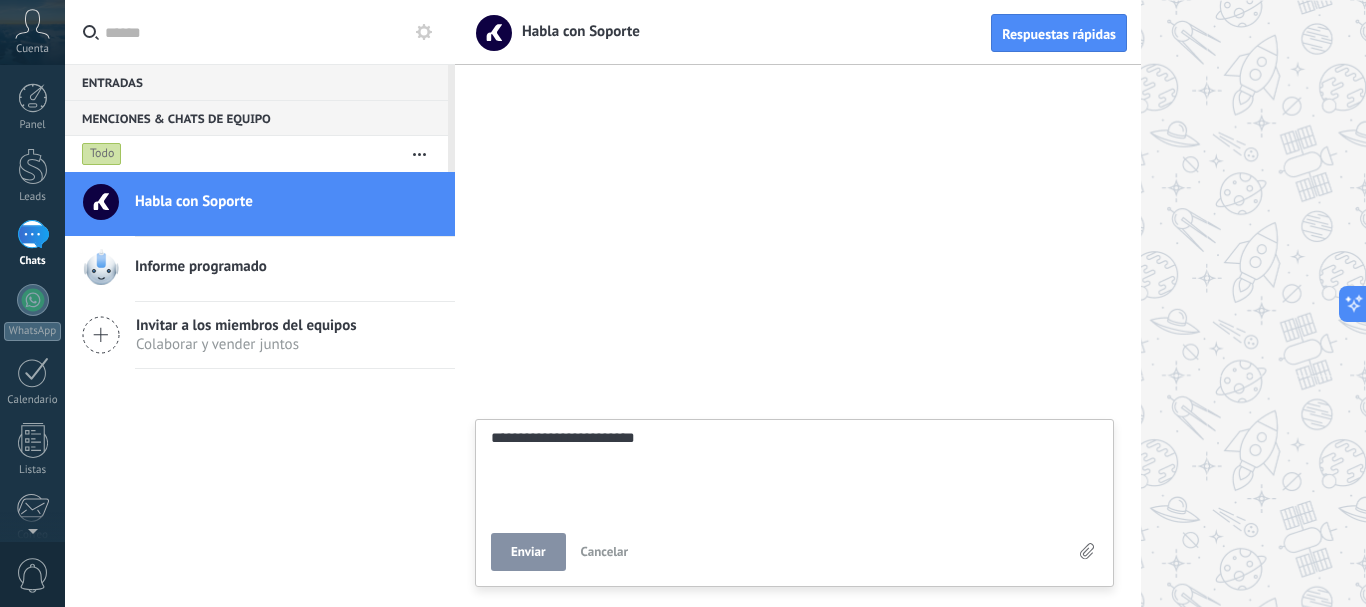 type on "**********" 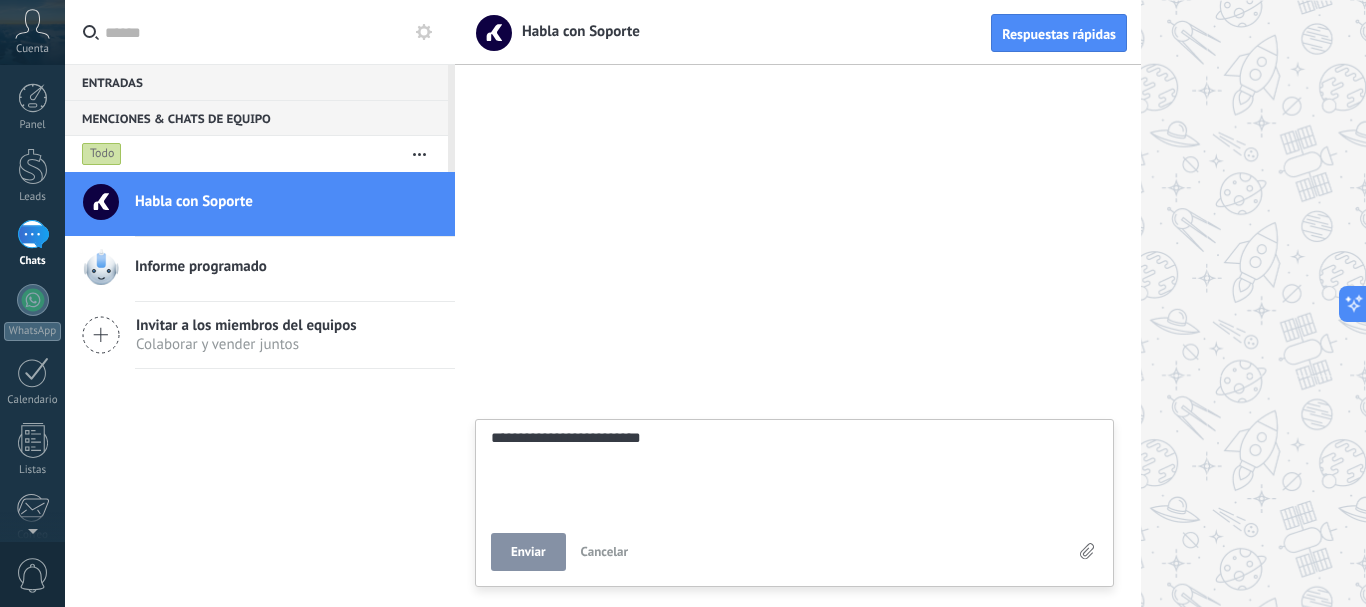 type on "**********" 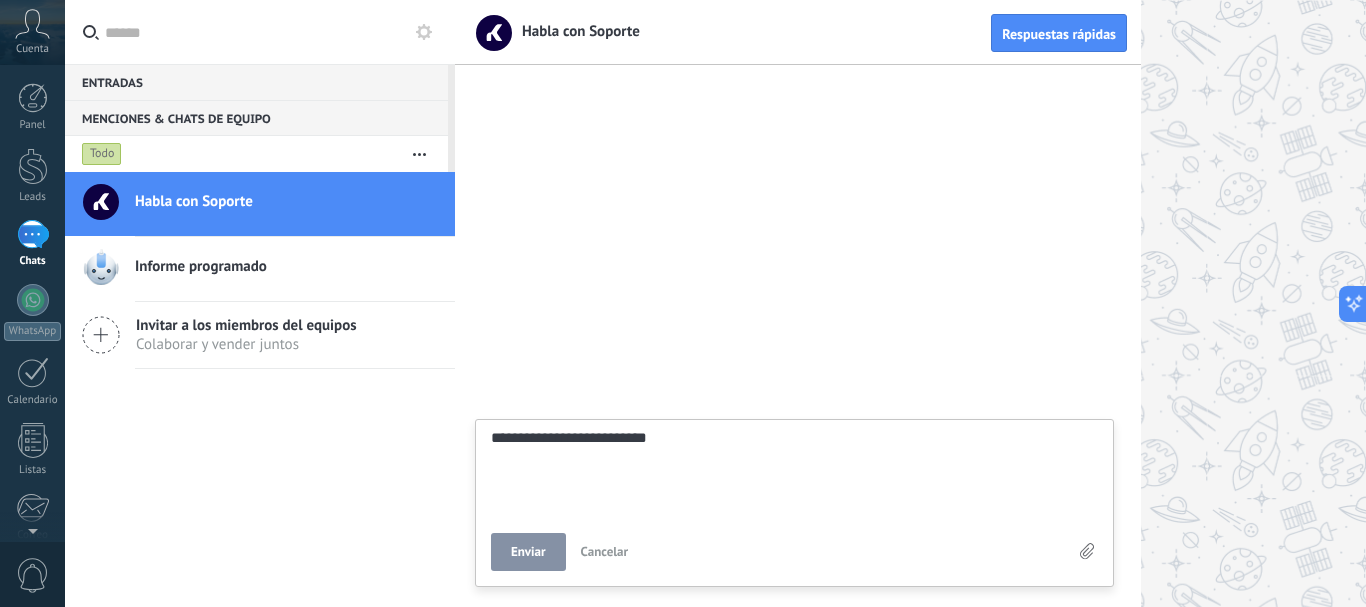 type on "**********" 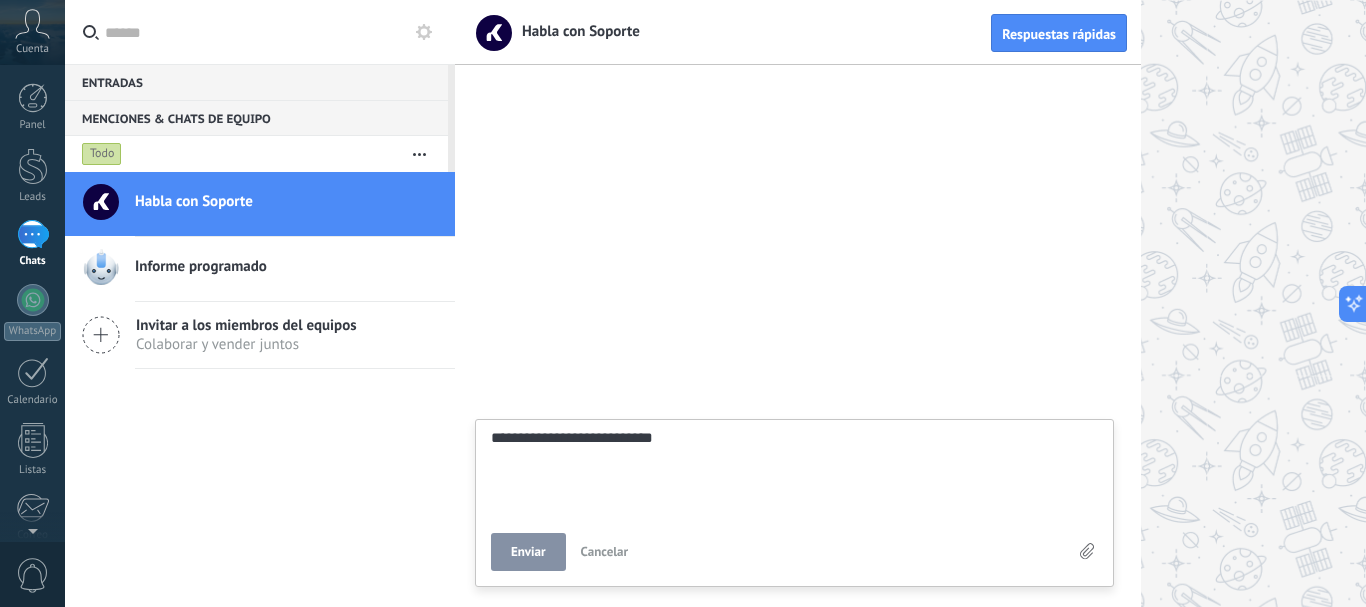 type on "**********" 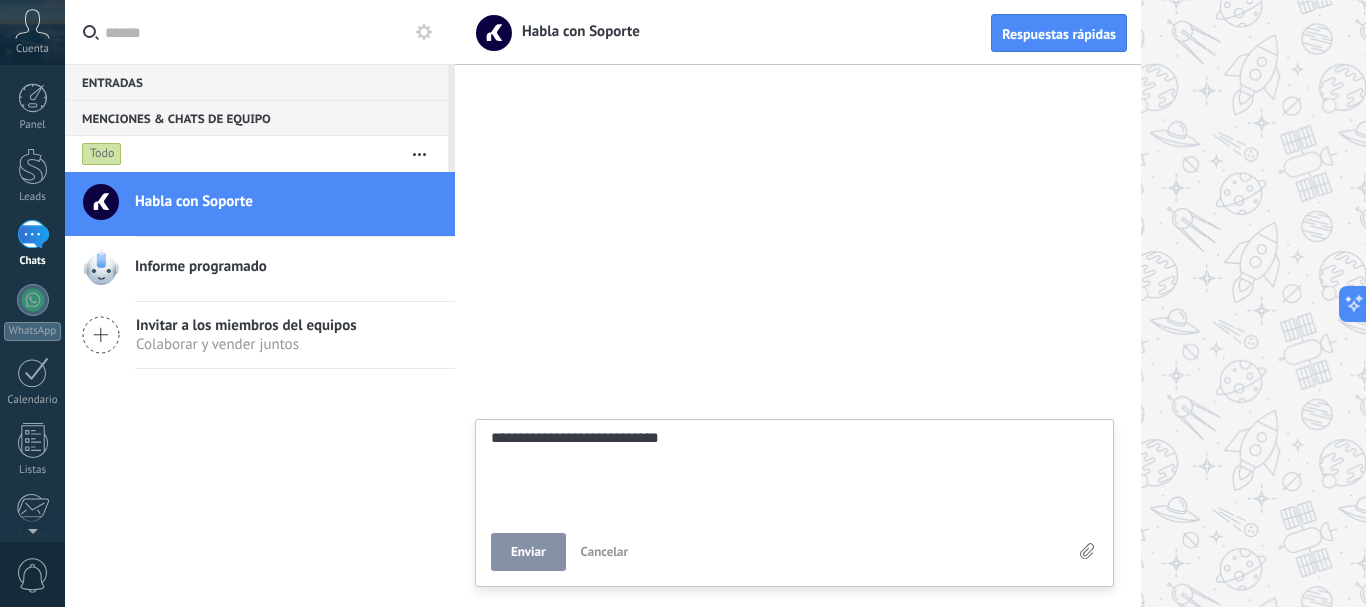 type on "**********" 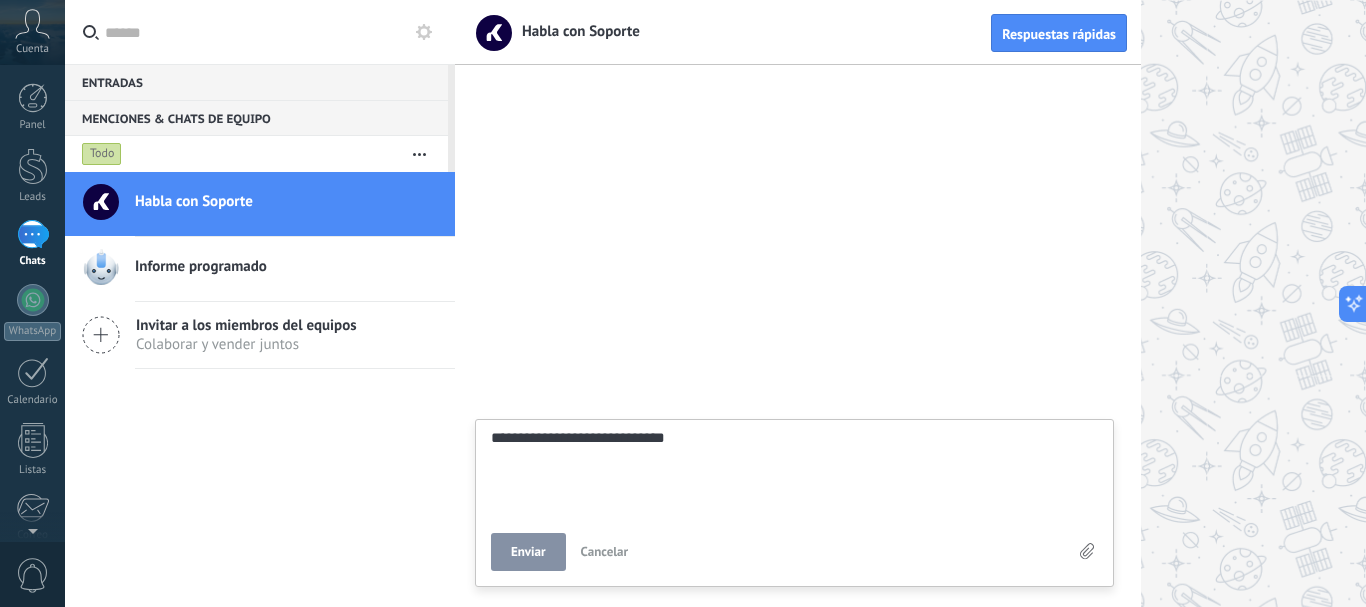 type on "**********" 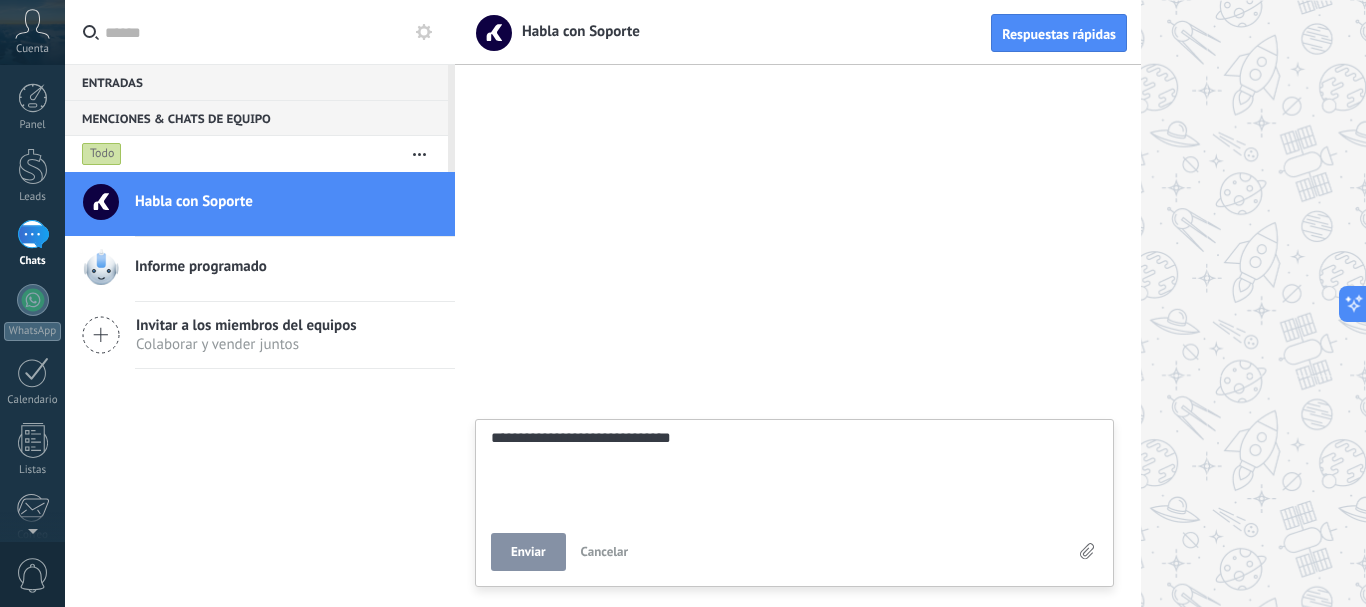 type on "**********" 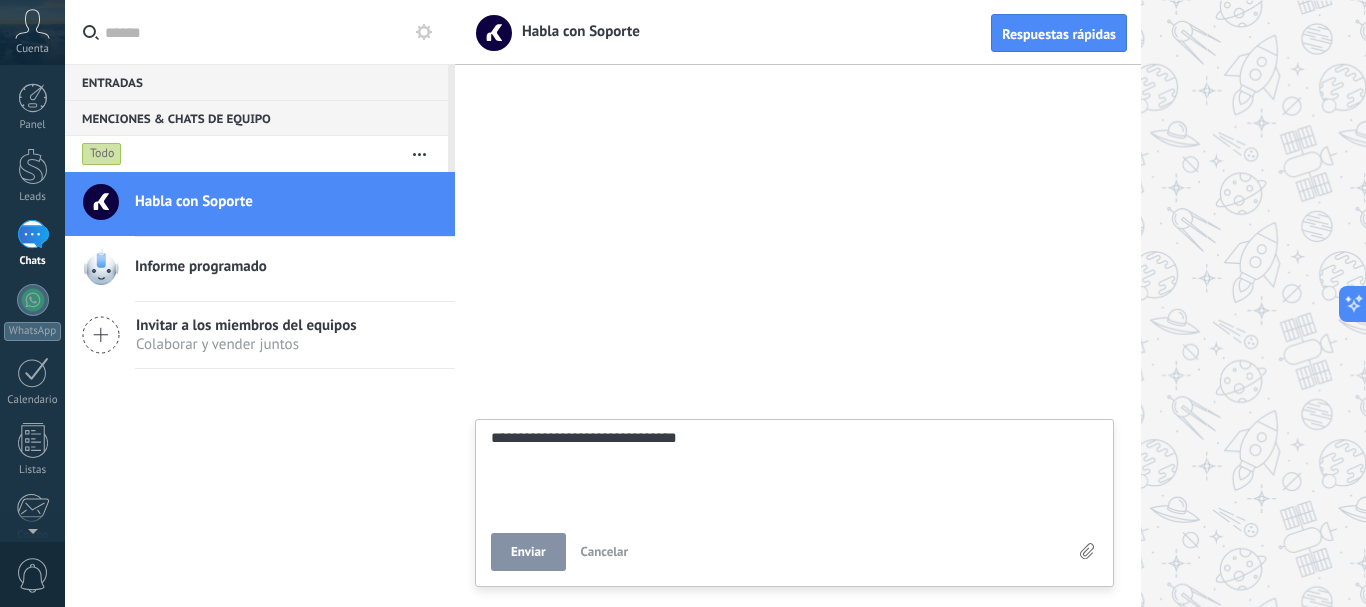 type on "**********" 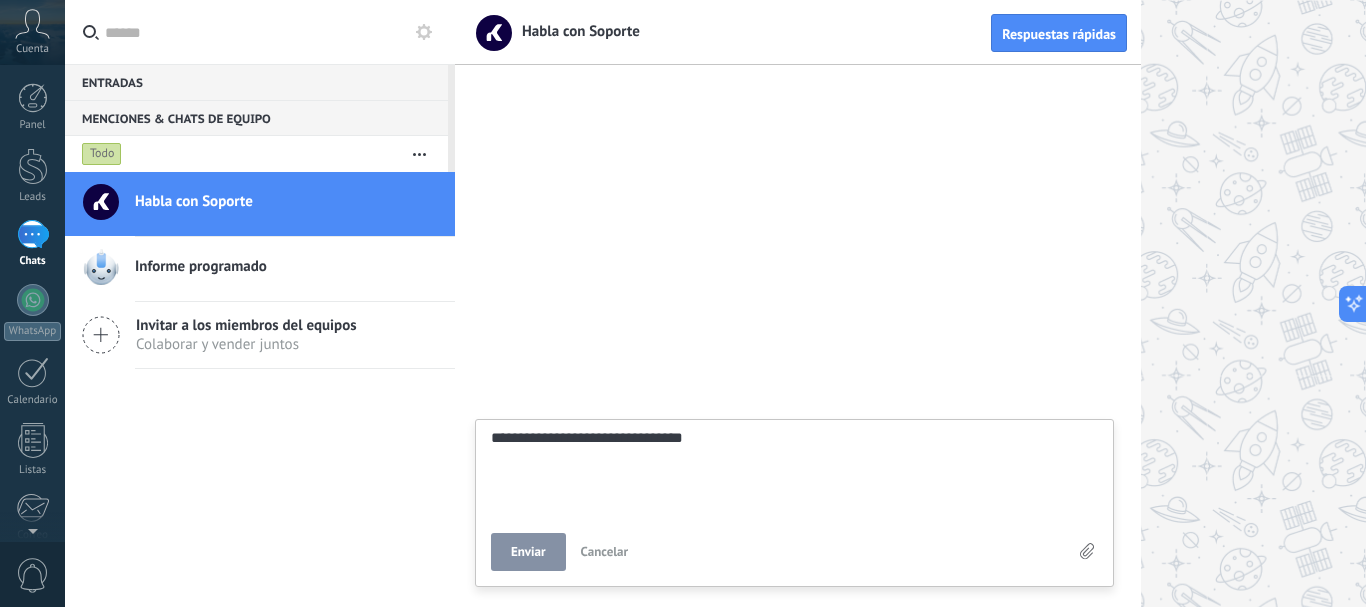 type on "**********" 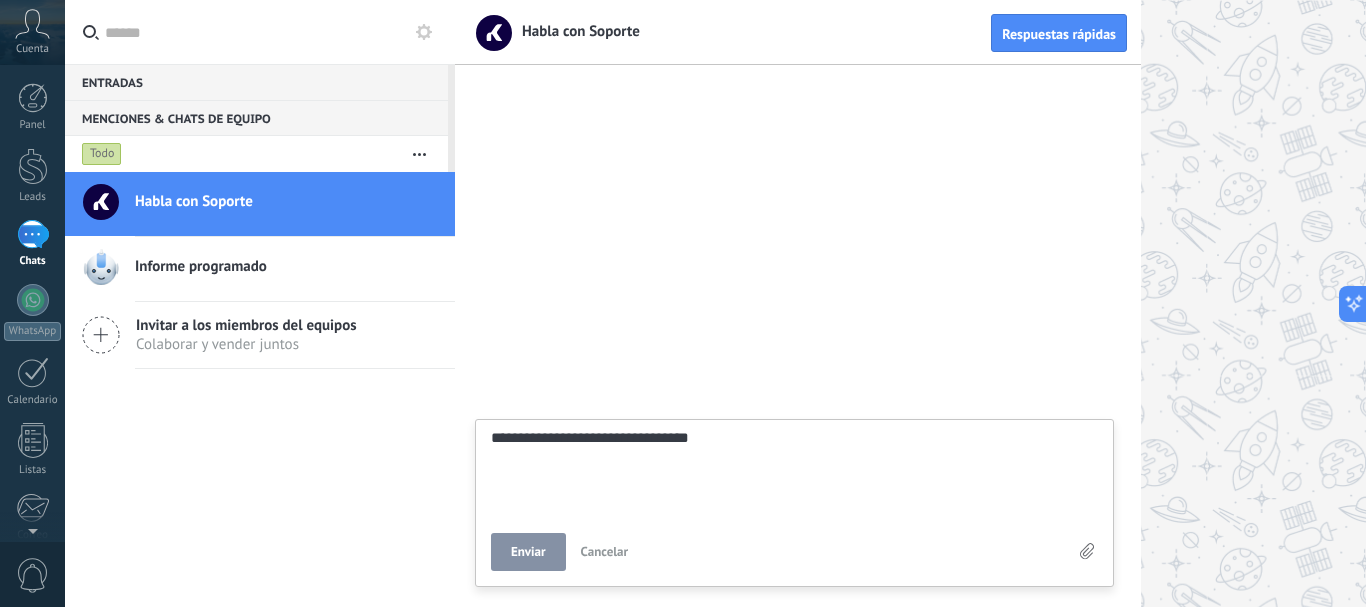 type on "**********" 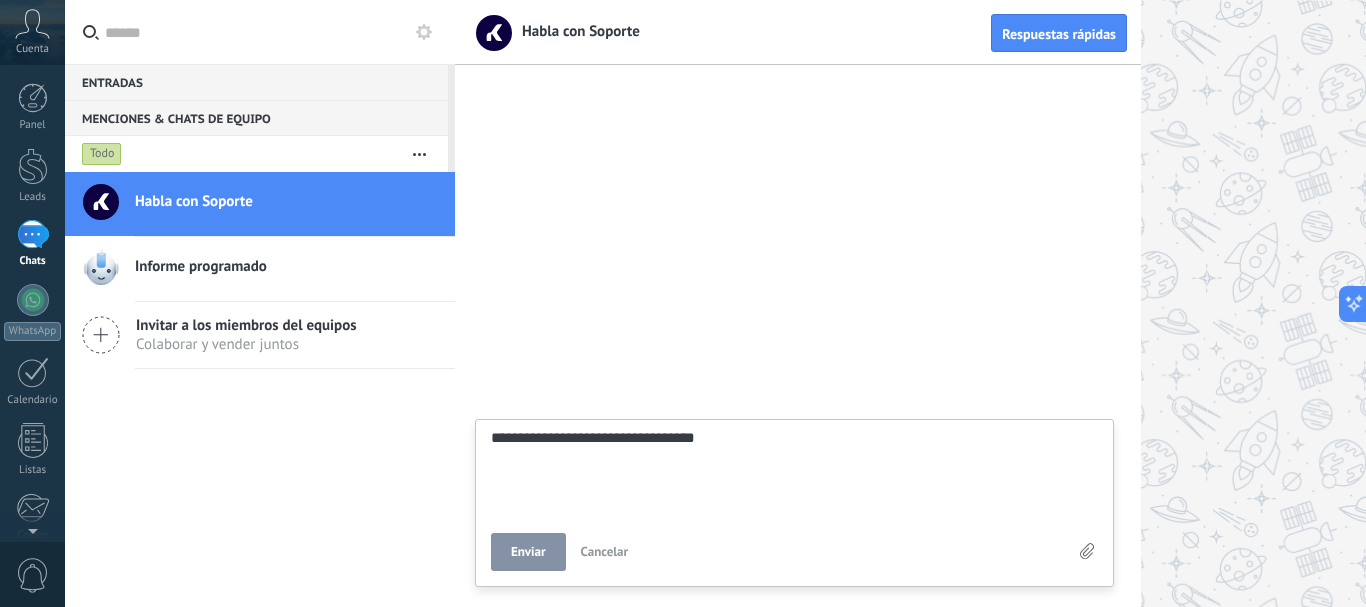 type on "**********" 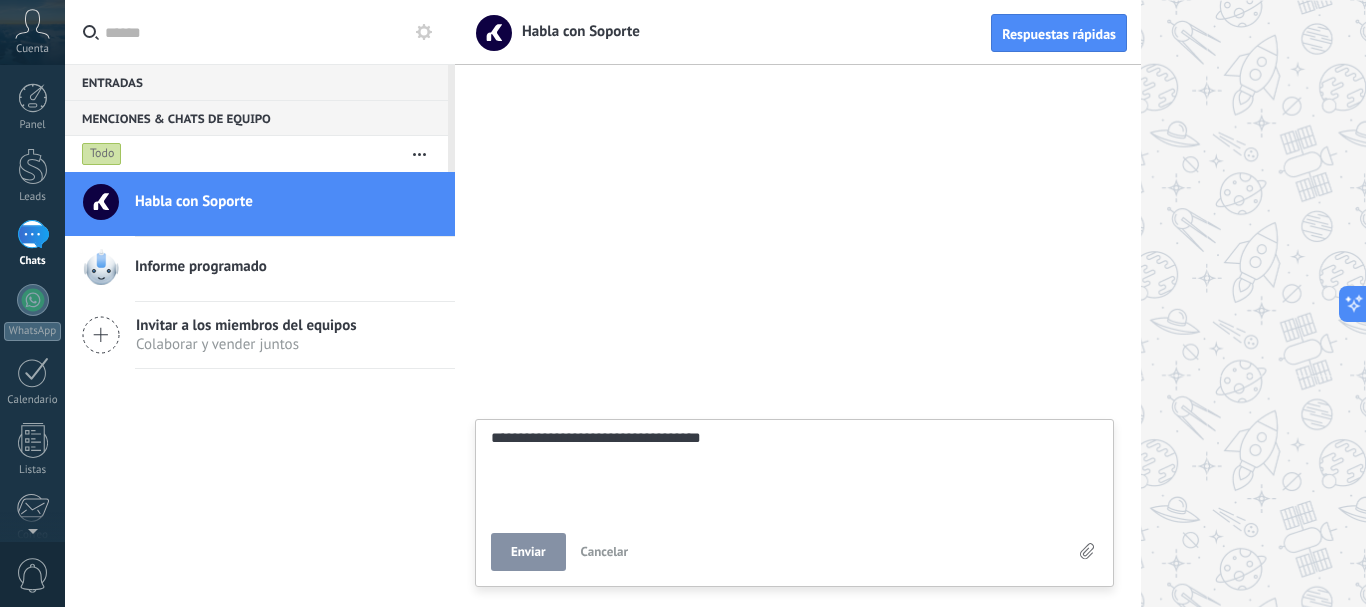 type on "**********" 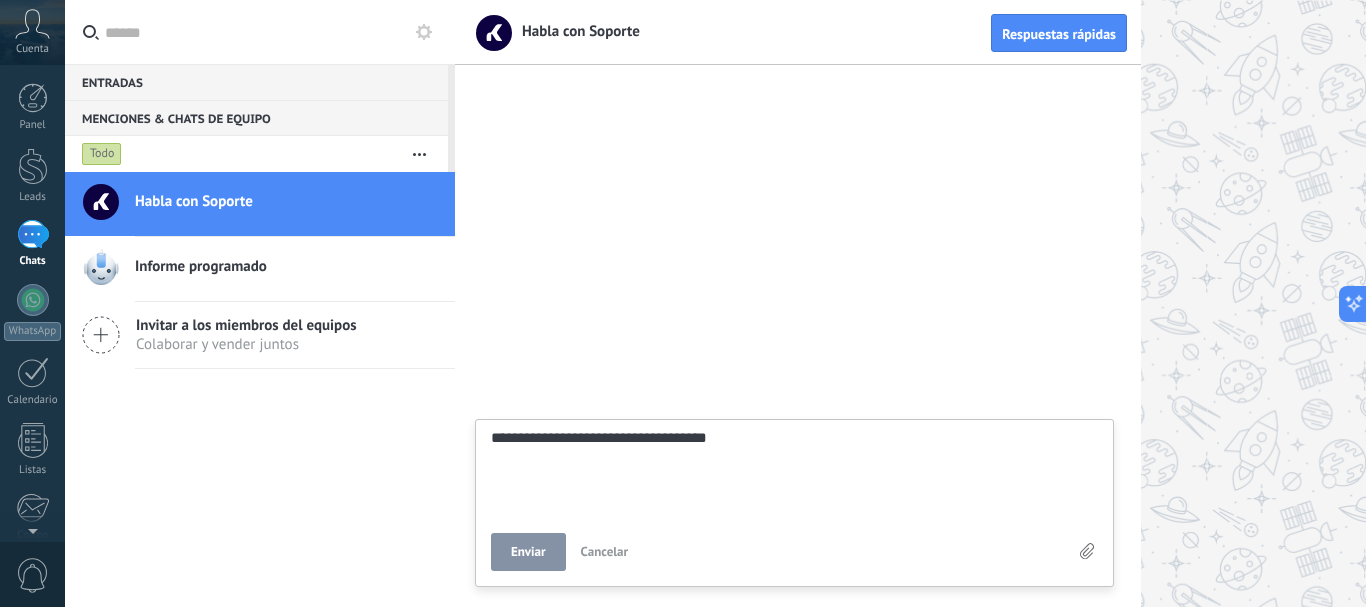scroll, scrollTop: 38, scrollLeft: 0, axis: vertical 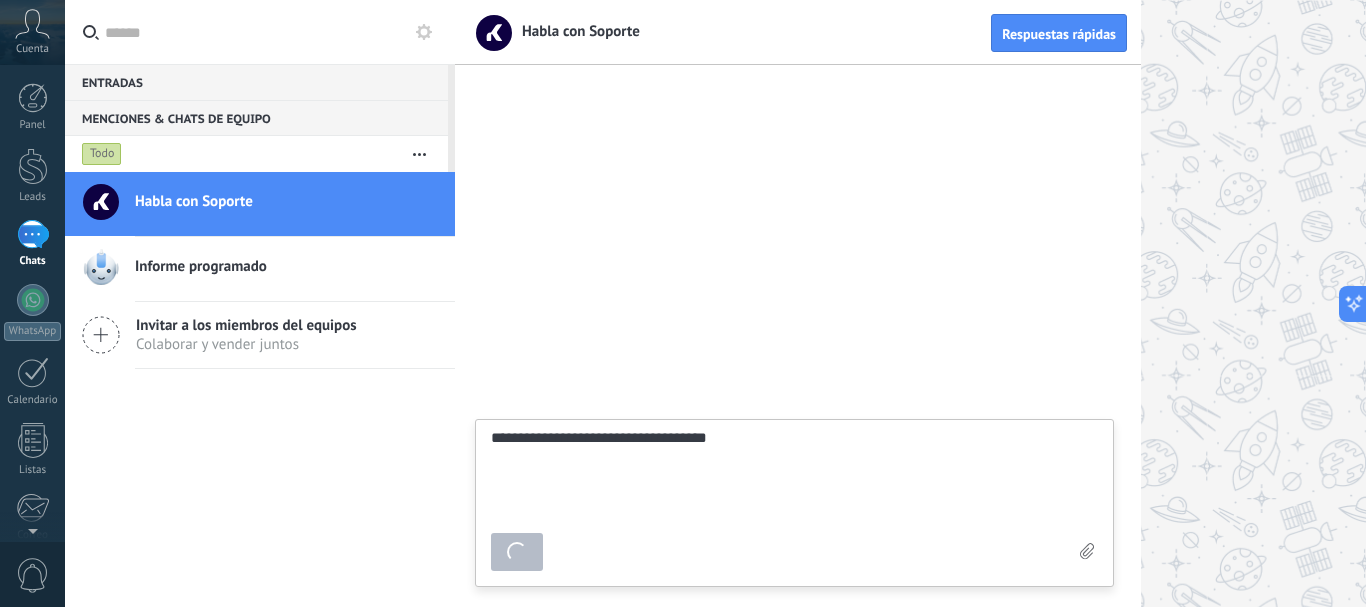 type on "*******" 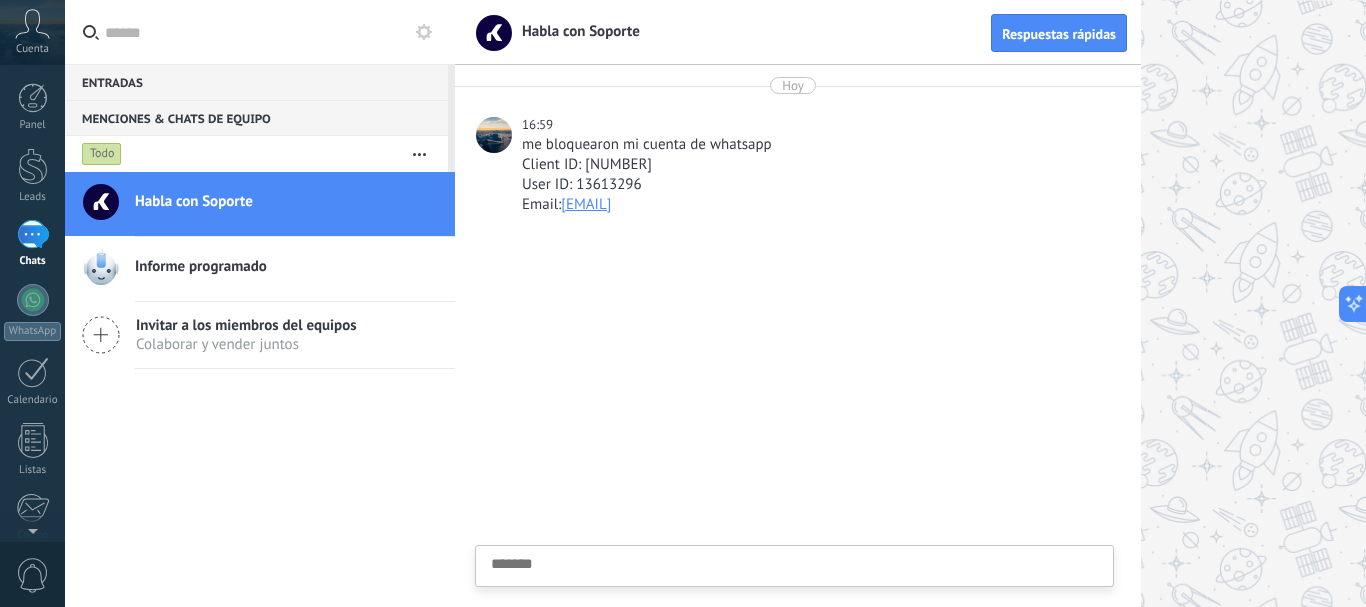 scroll, scrollTop: 19, scrollLeft: 0, axis: vertical 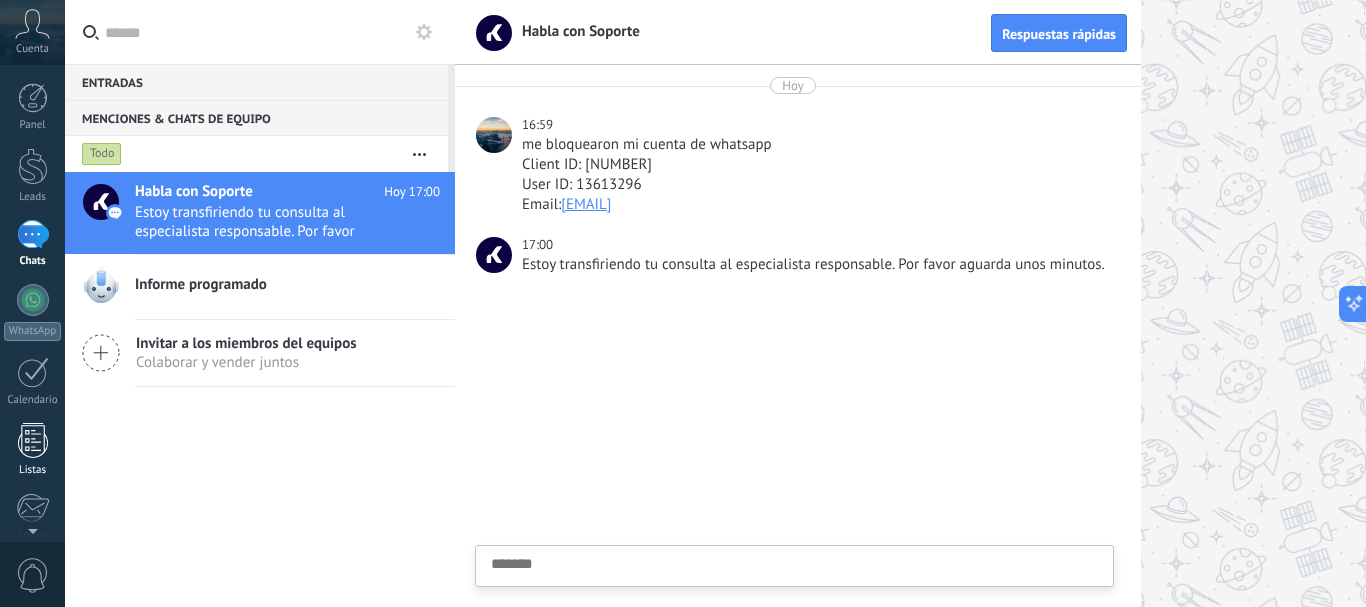click at bounding box center (33, 440) 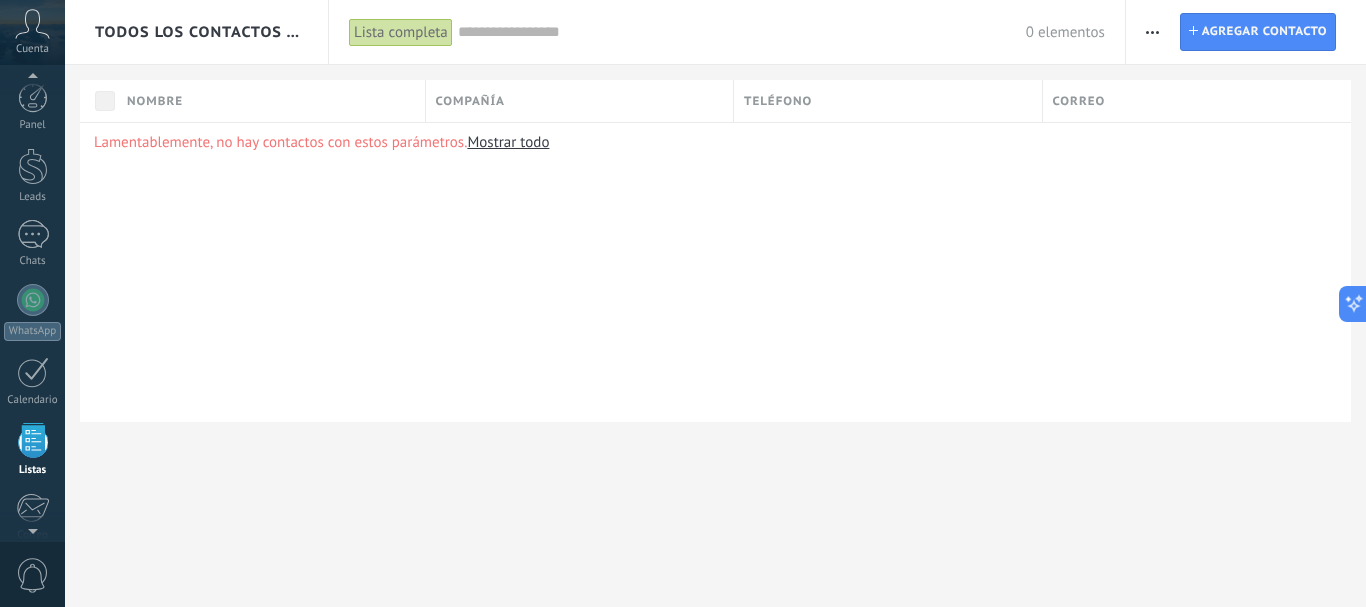 scroll, scrollTop: 124, scrollLeft: 0, axis: vertical 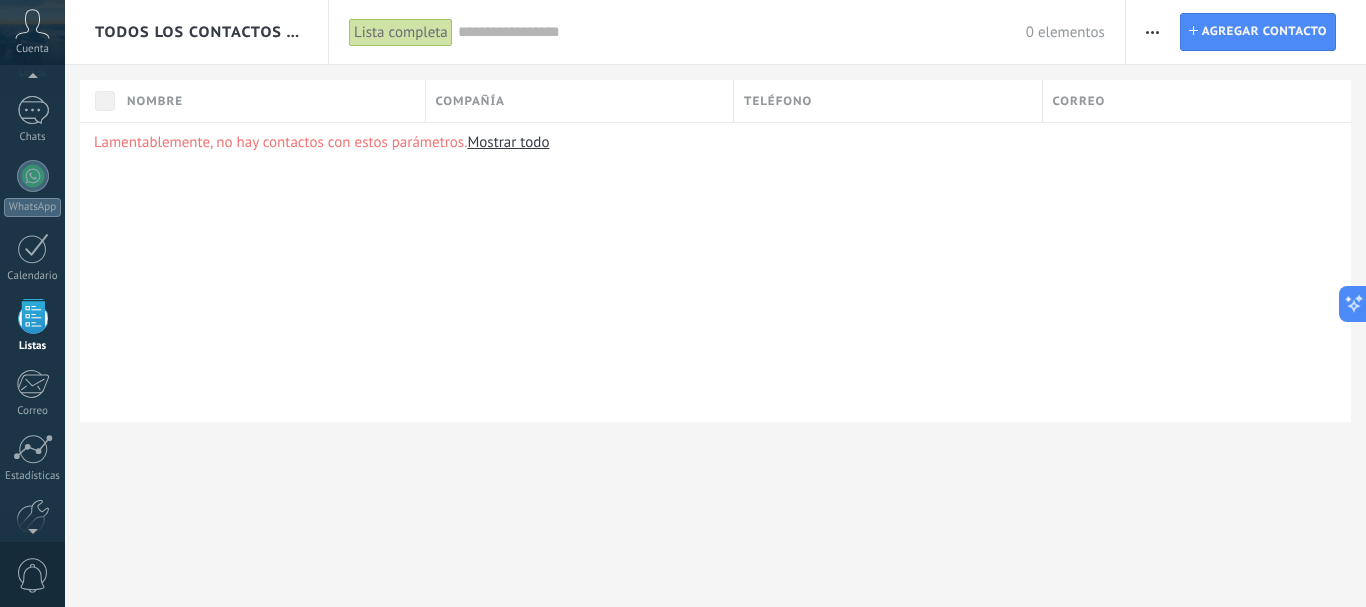 click on "Mostrar todo" at bounding box center [508, 142] 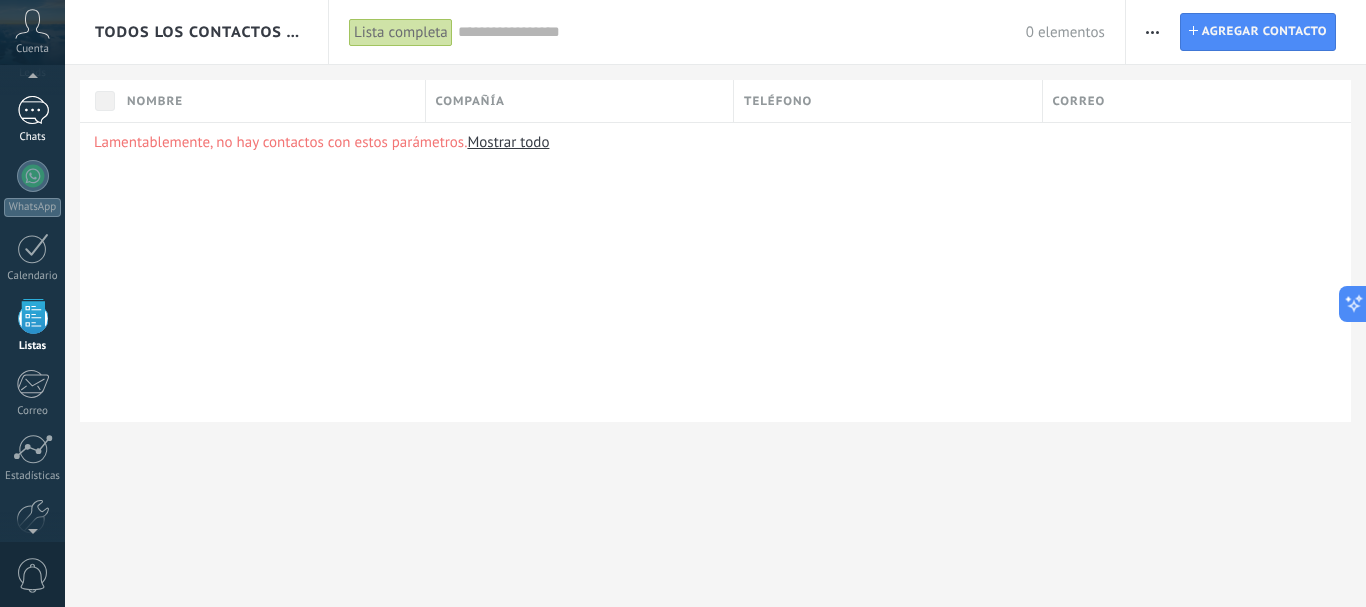 click on "1" at bounding box center [33, 110] 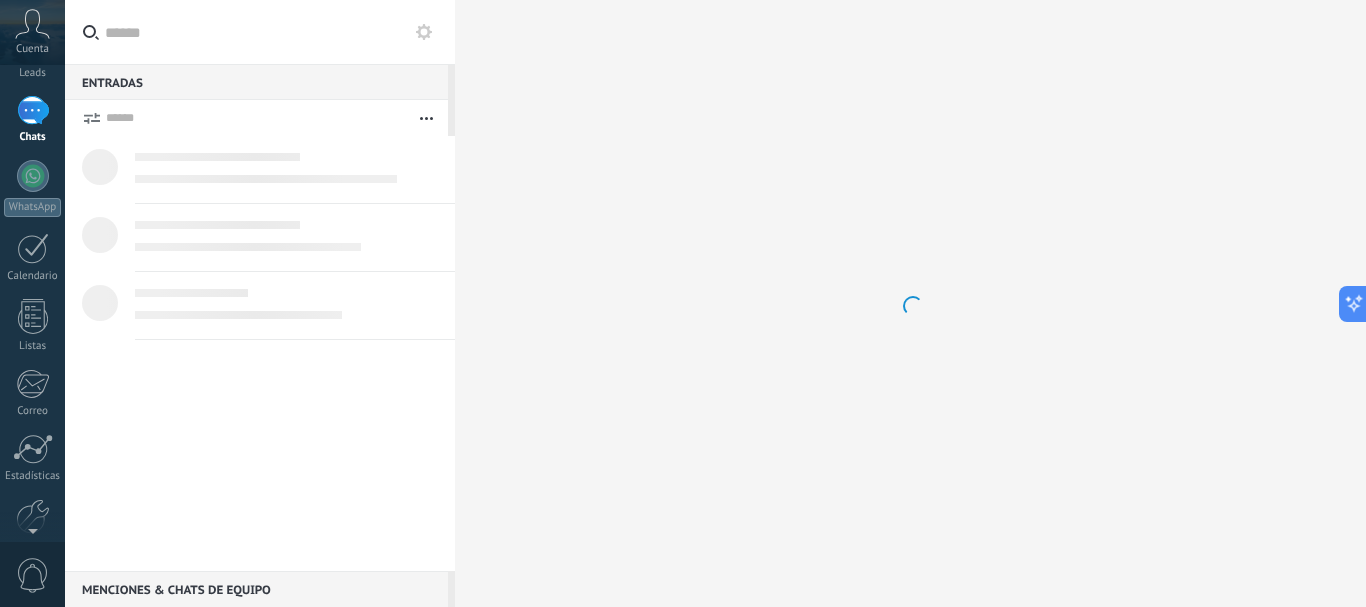 scroll, scrollTop: 0, scrollLeft: 0, axis: both 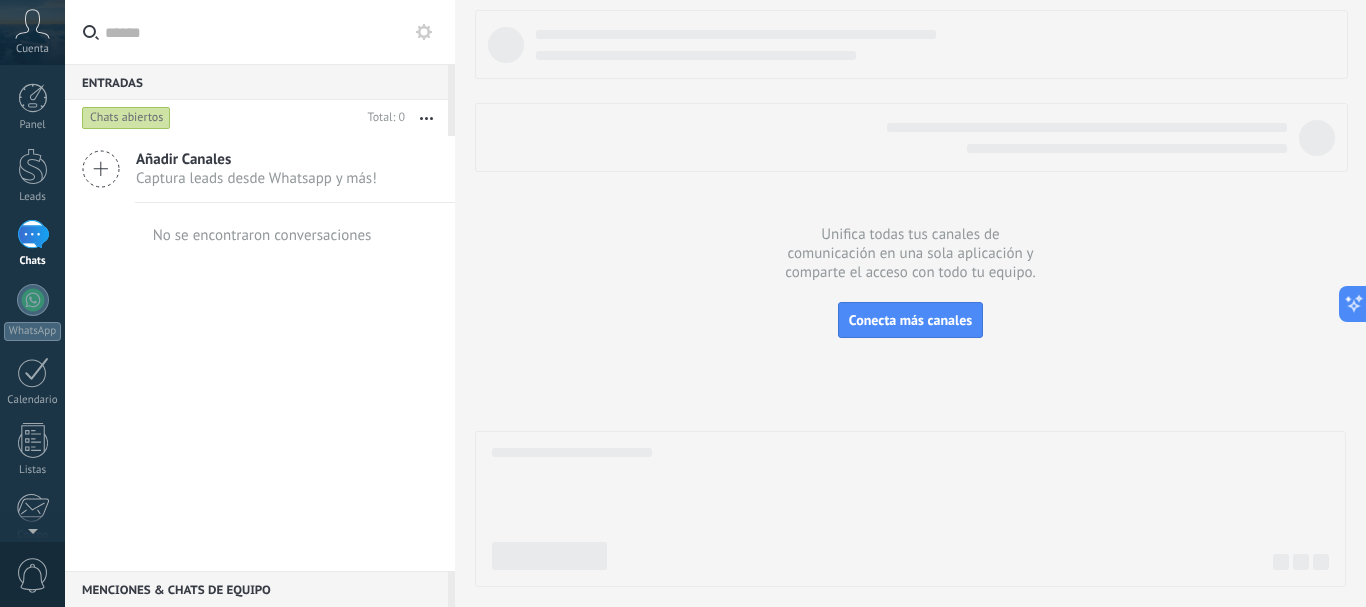 click on "Cuenta" at bounding box center (32, 49) 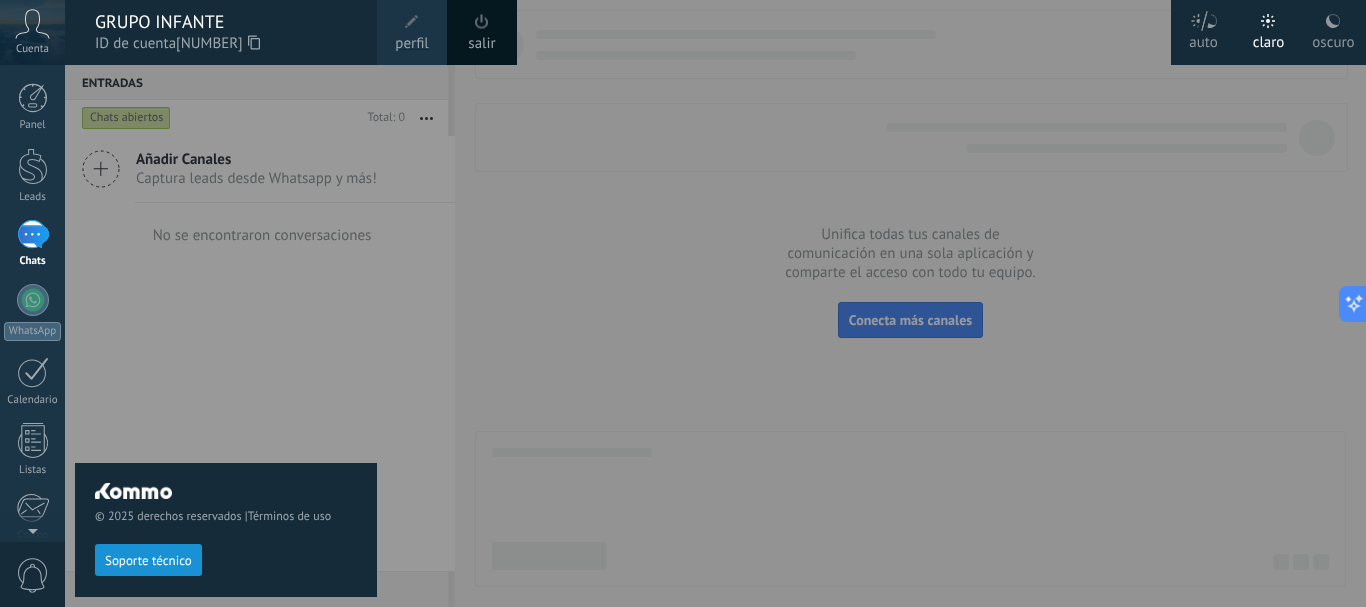 click on "Soporte técnico" at bounding box center (148, 560) 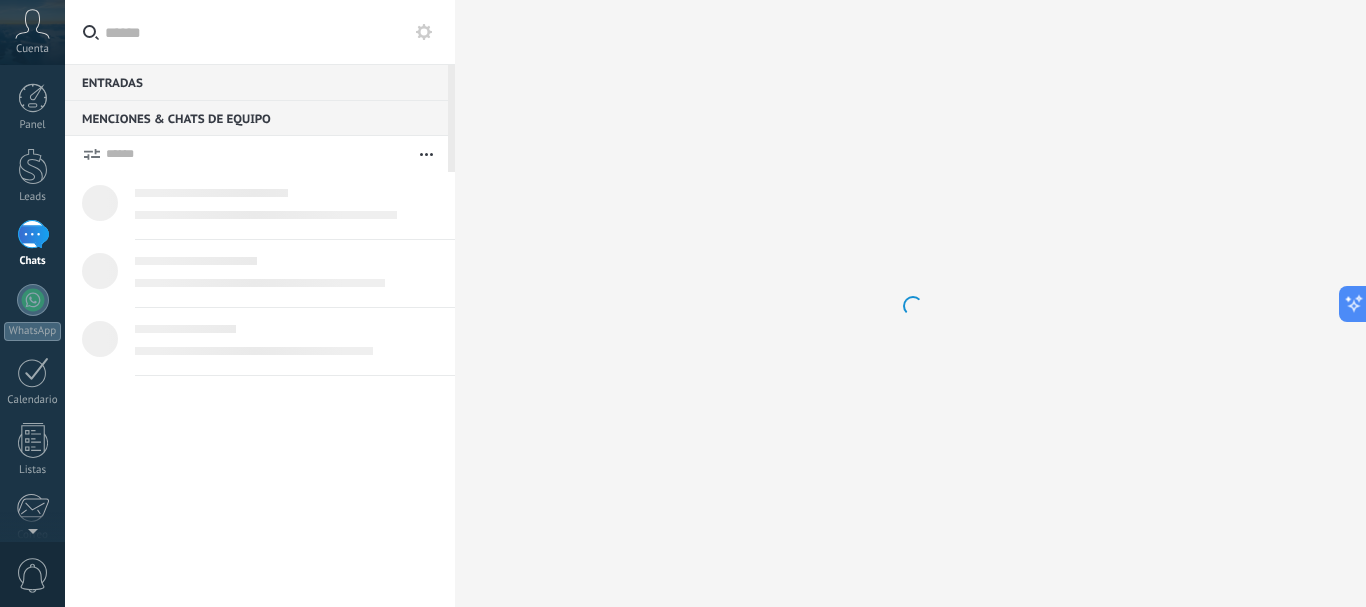 type on "*******" 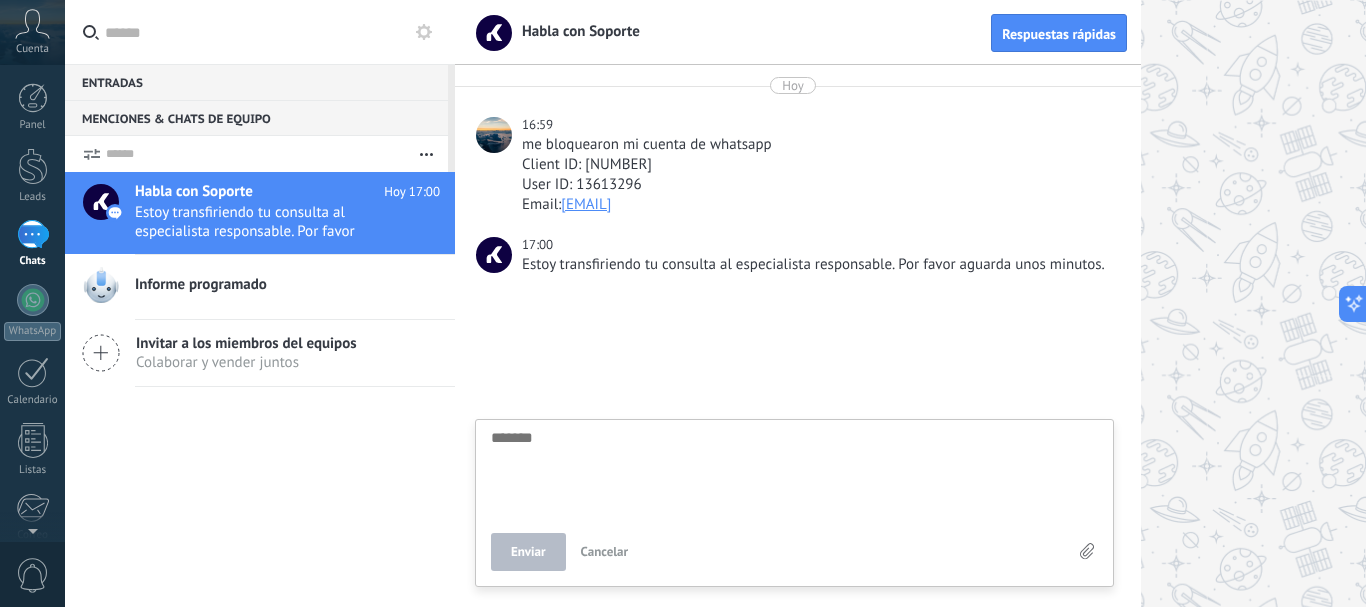 scroll, scrollTop: 0, scrollLeft: 0, axis: both 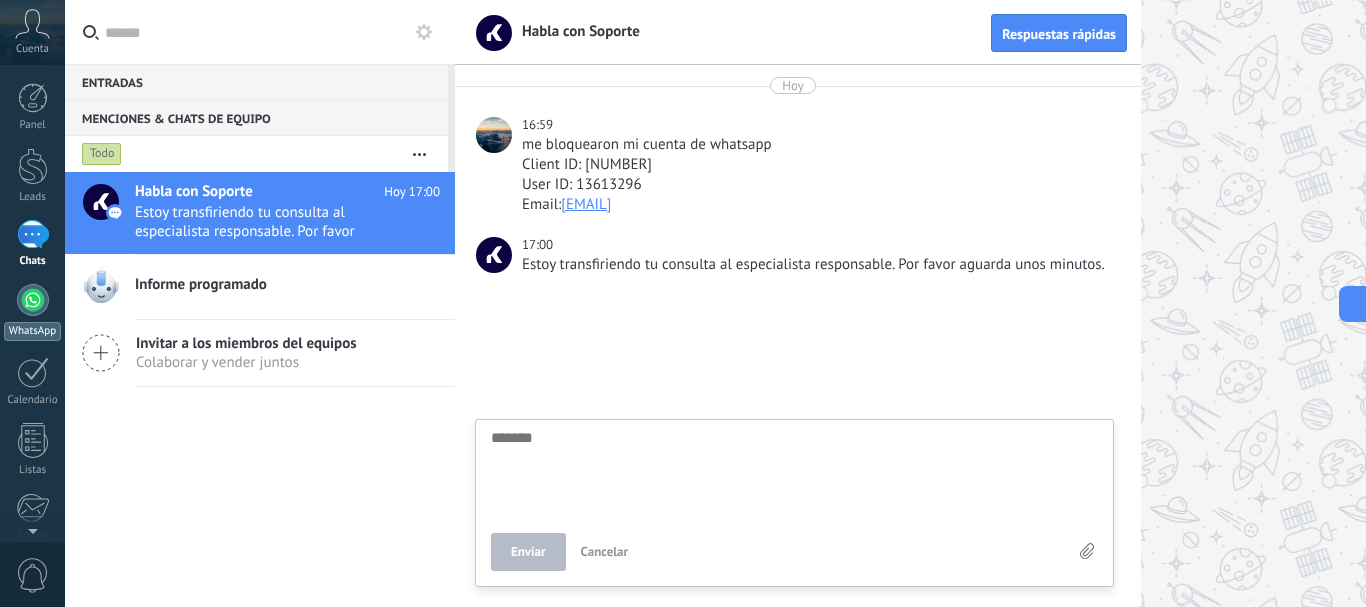 click at bounding box center (33, 300) 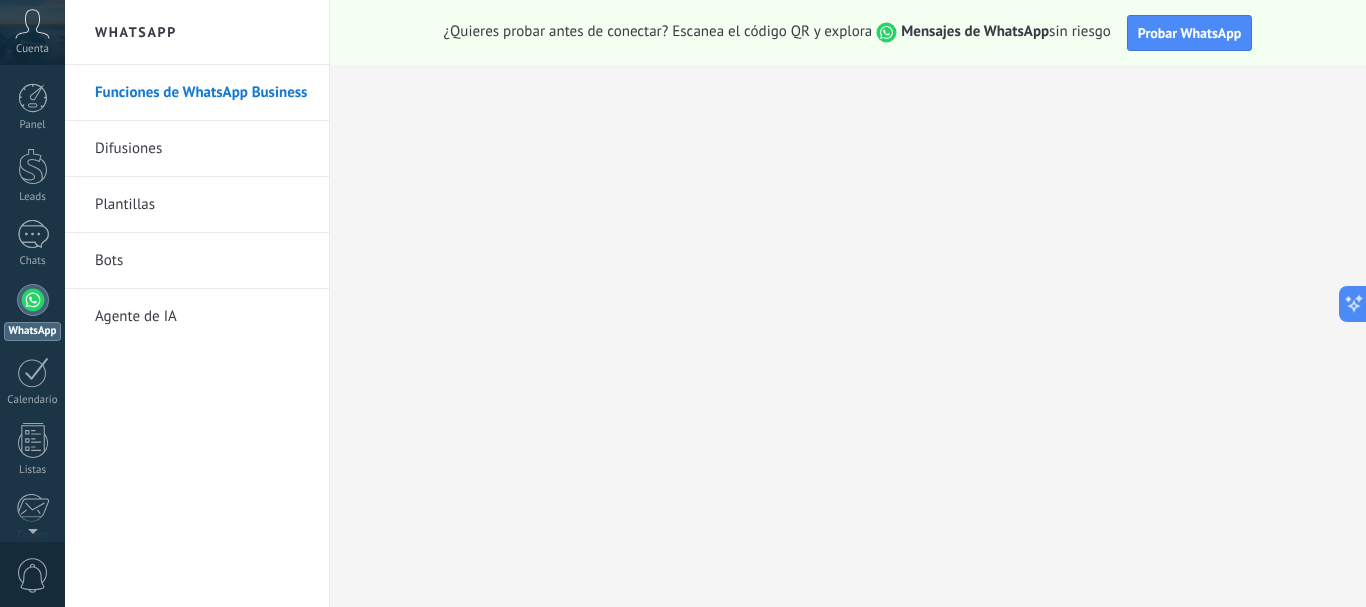click on "Difusiones" at bounding box center [202, 149] 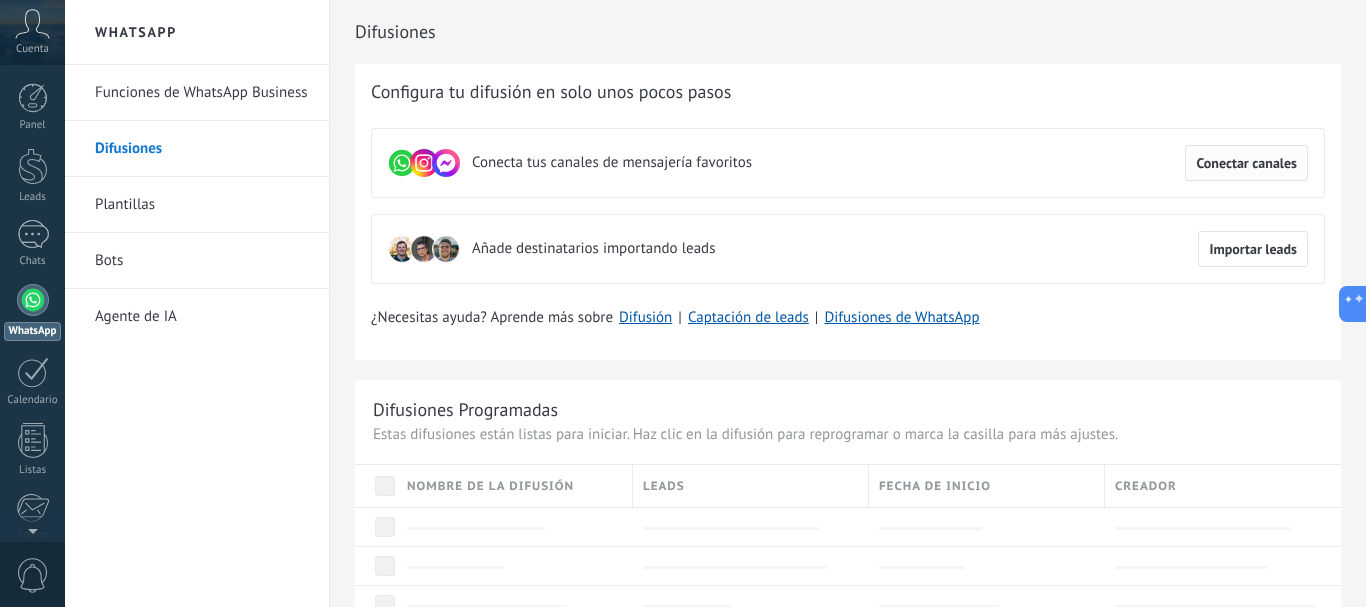 click on "Conectar canales" at bounding box center [1246, 163] 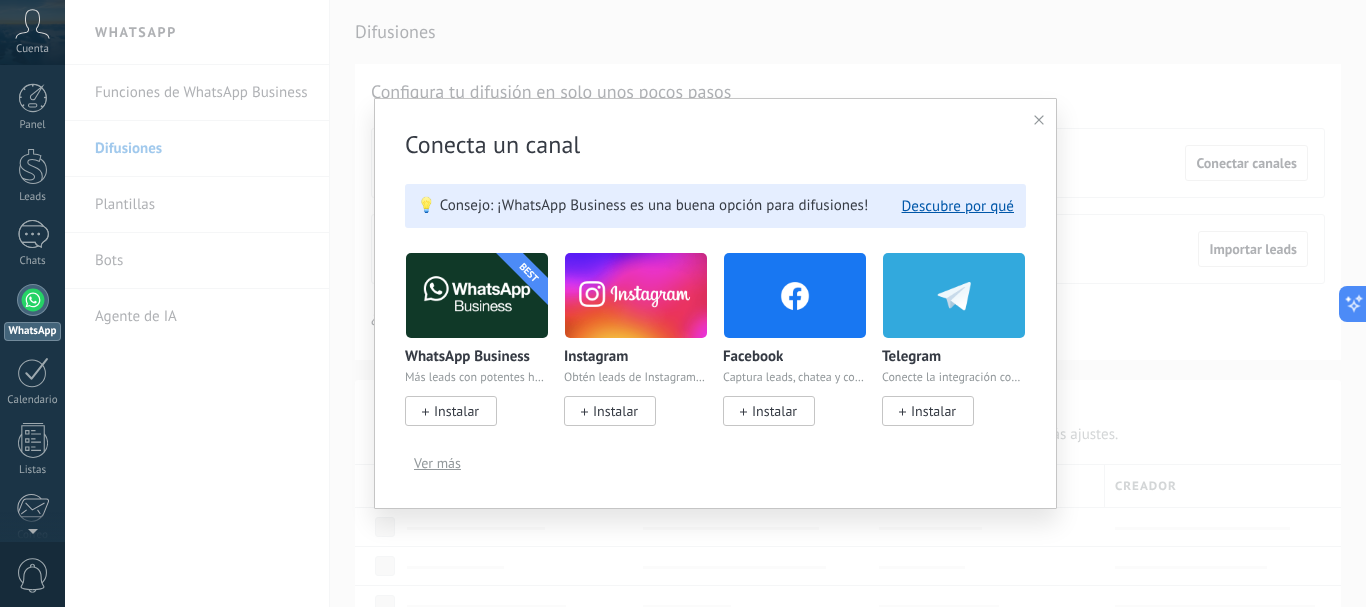 click at bounding box center (477, 295) 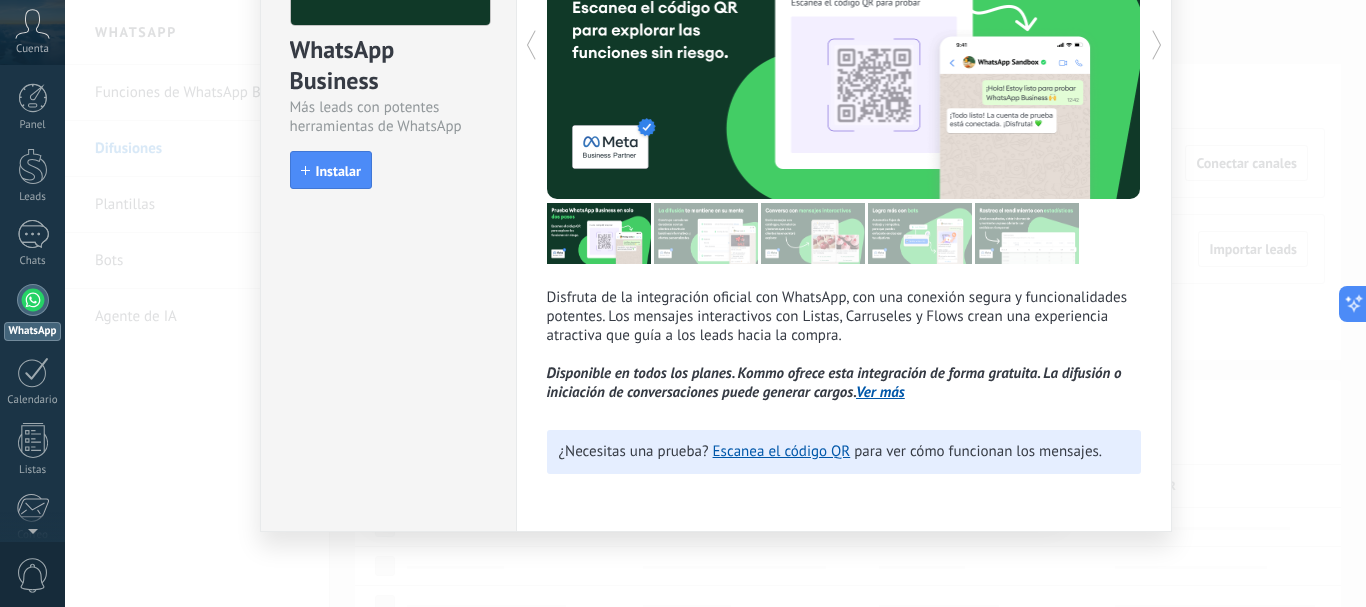 scroll, scrollTop: 0, scrollLeft: 0, axis: both 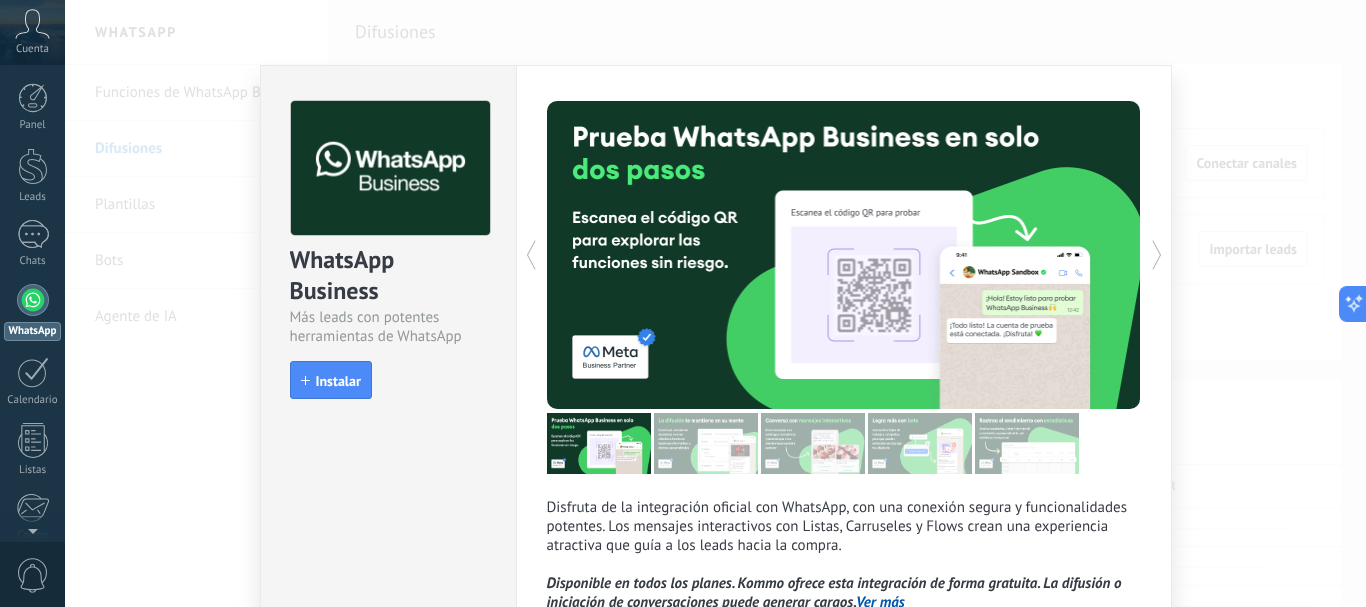click on "WhatsApp Business Más leads con potentes herramientas de WhatsApp install Instalar" at bounding box center [388, 240] 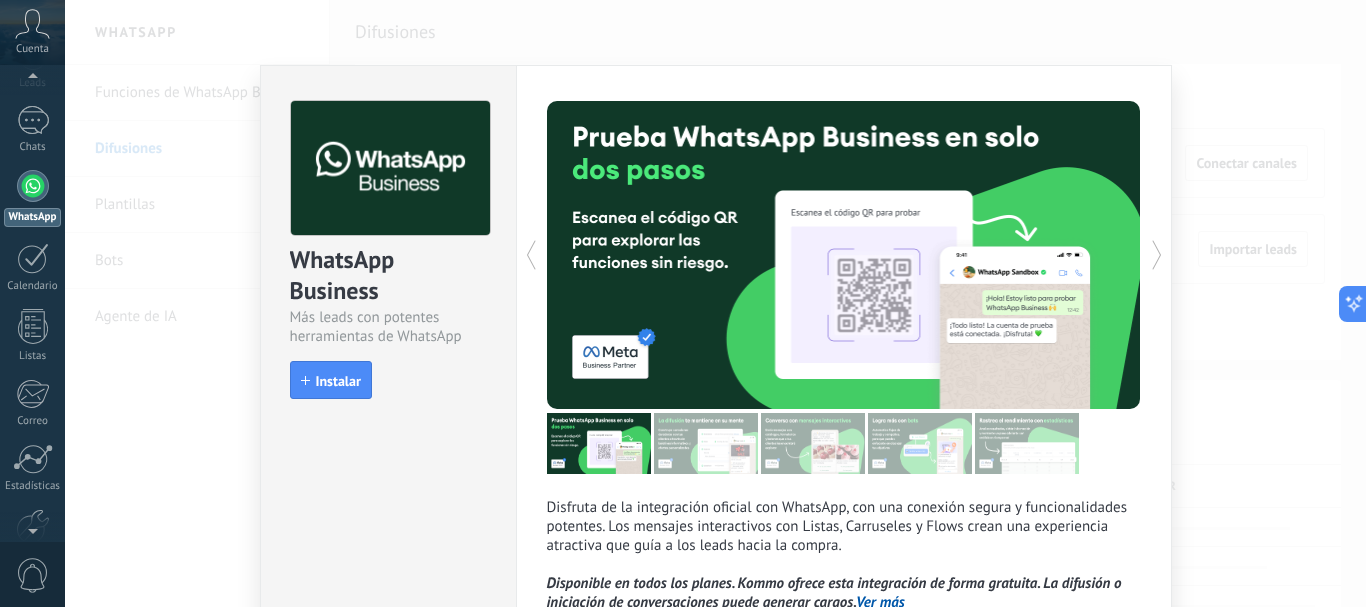 click at bounding box center [32, 527] 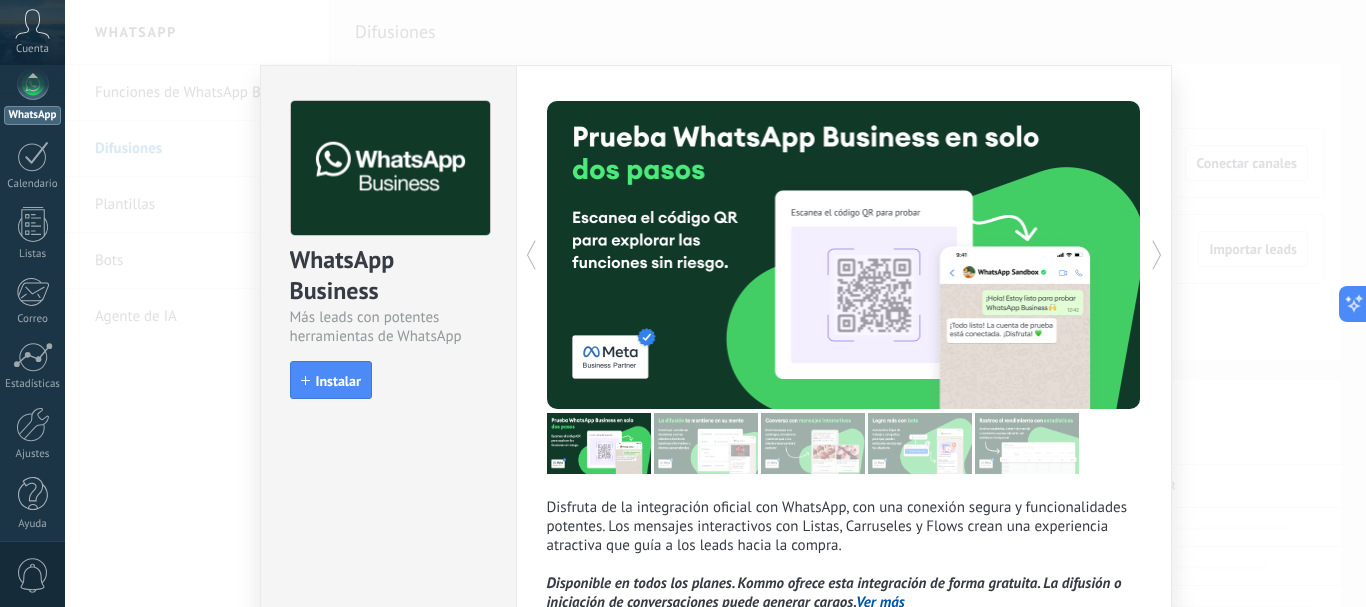 scroll, scrollTop: 225, scrollLeft: 0, axis: vertical 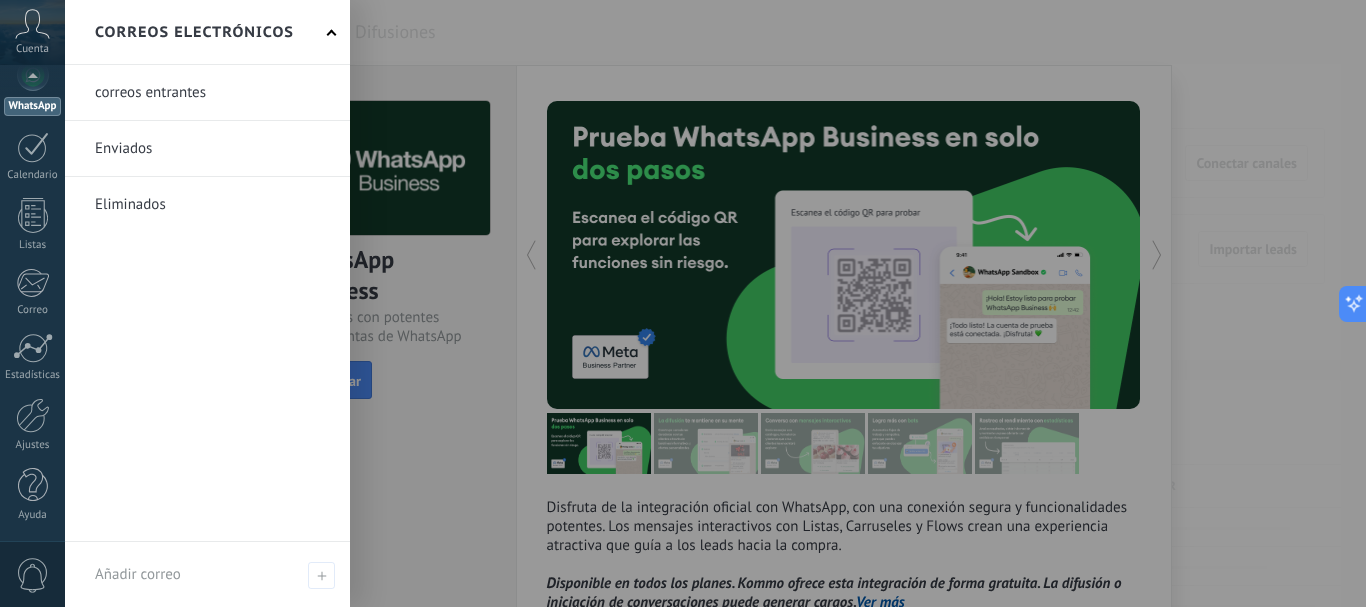 click at bounding box center (207, 148) 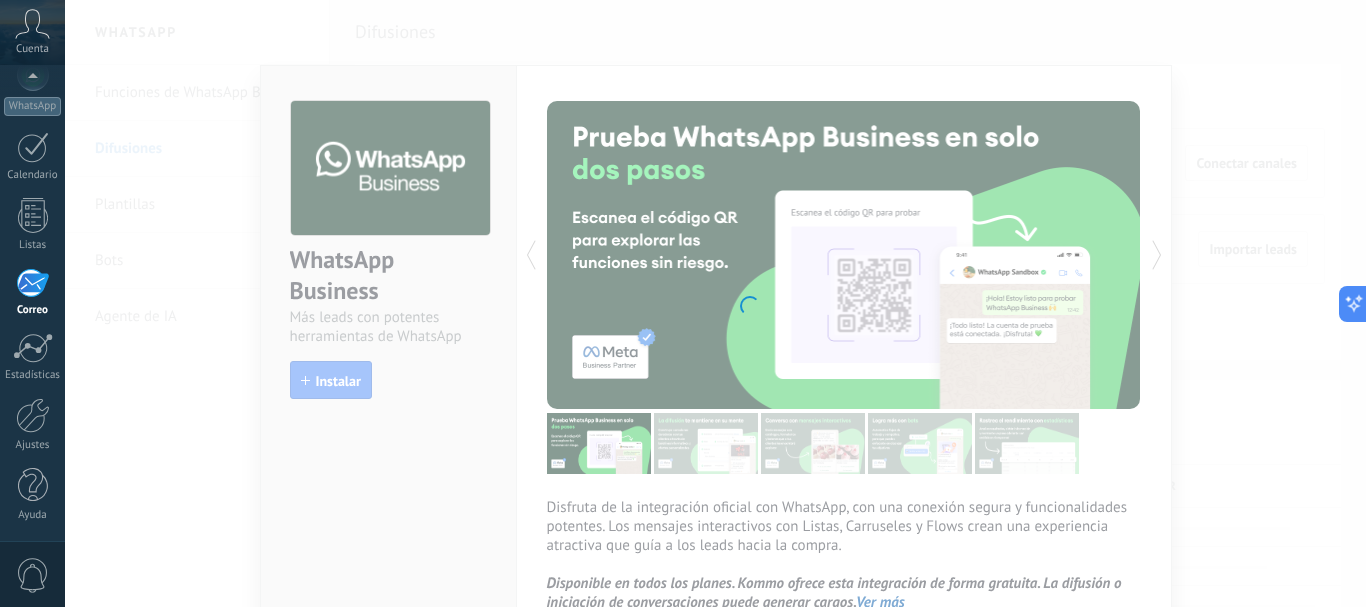 scroll, scrollTop: 194, scrollLeft: 0, axis: vertical 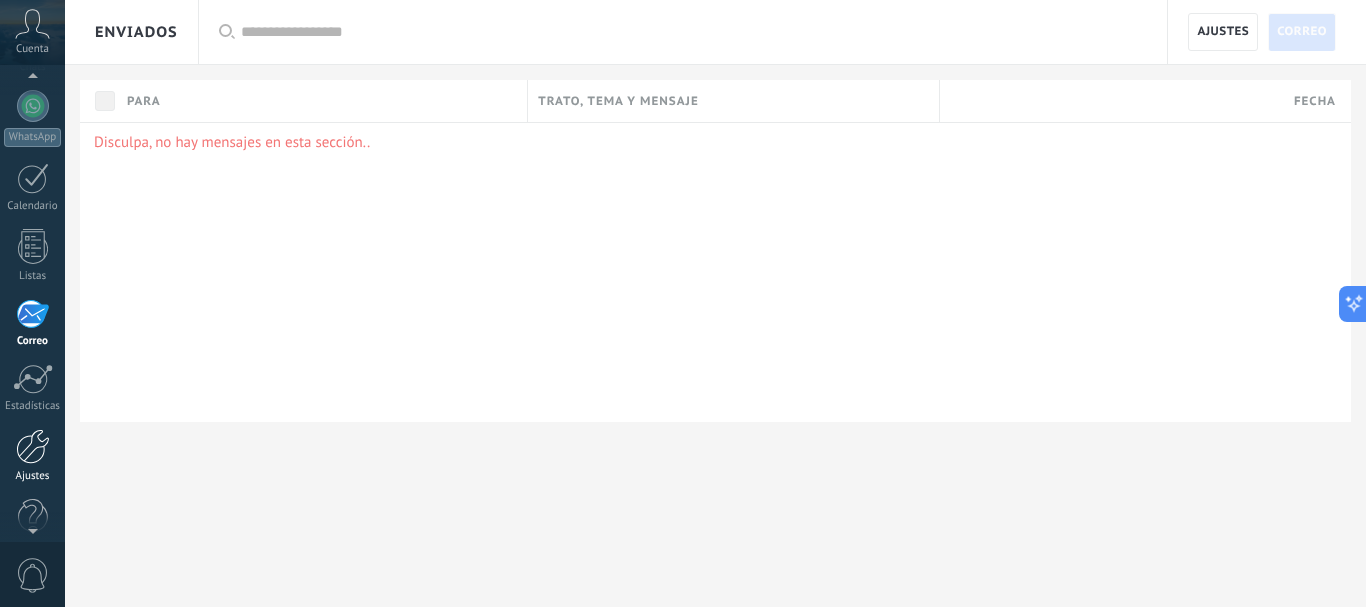 click on "Ajustes" at bounding box center [32, 456] 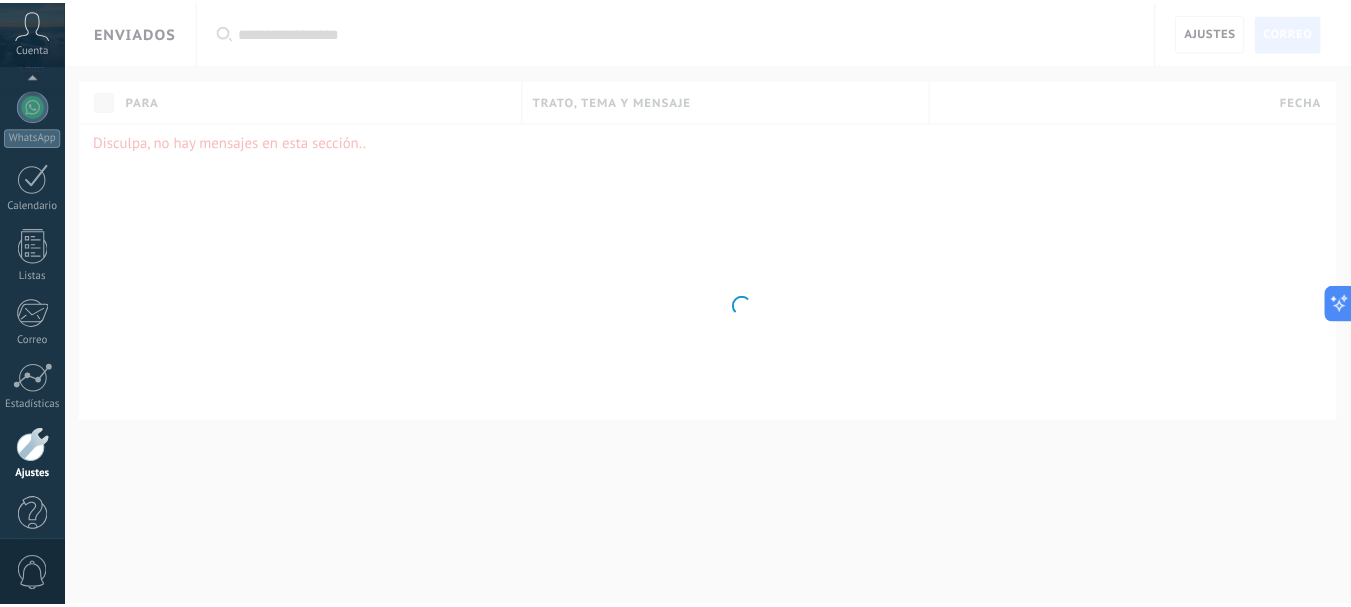 scroll, scrollTop: 225, scrollLeft: 0, axis: vertical 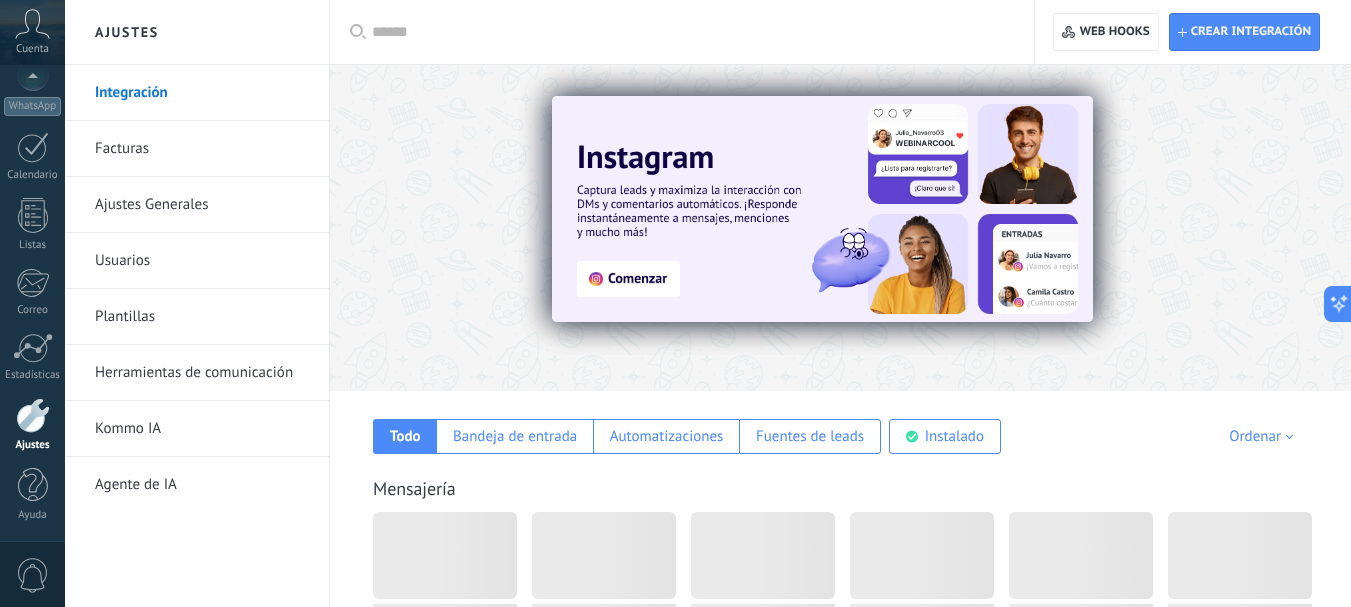 click on "Ajustes Generales" at bounding box center (202, 205) 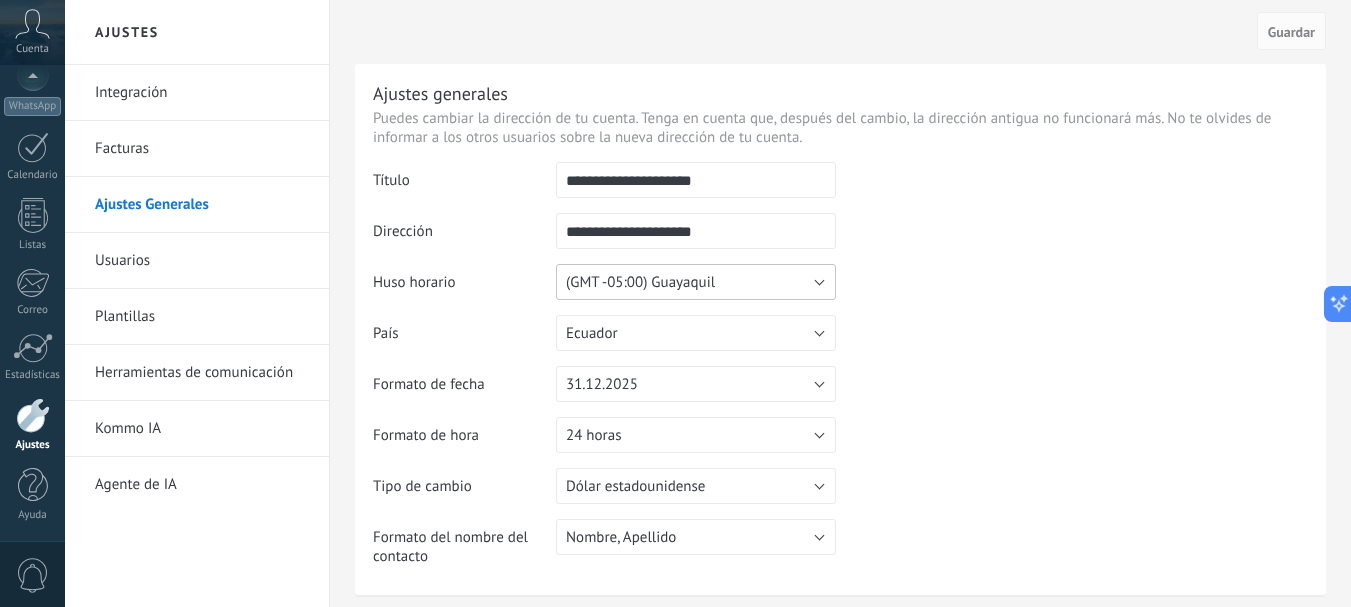 click on "(GMT -05:00) Guayaquil" at bounding box center (696, 282) 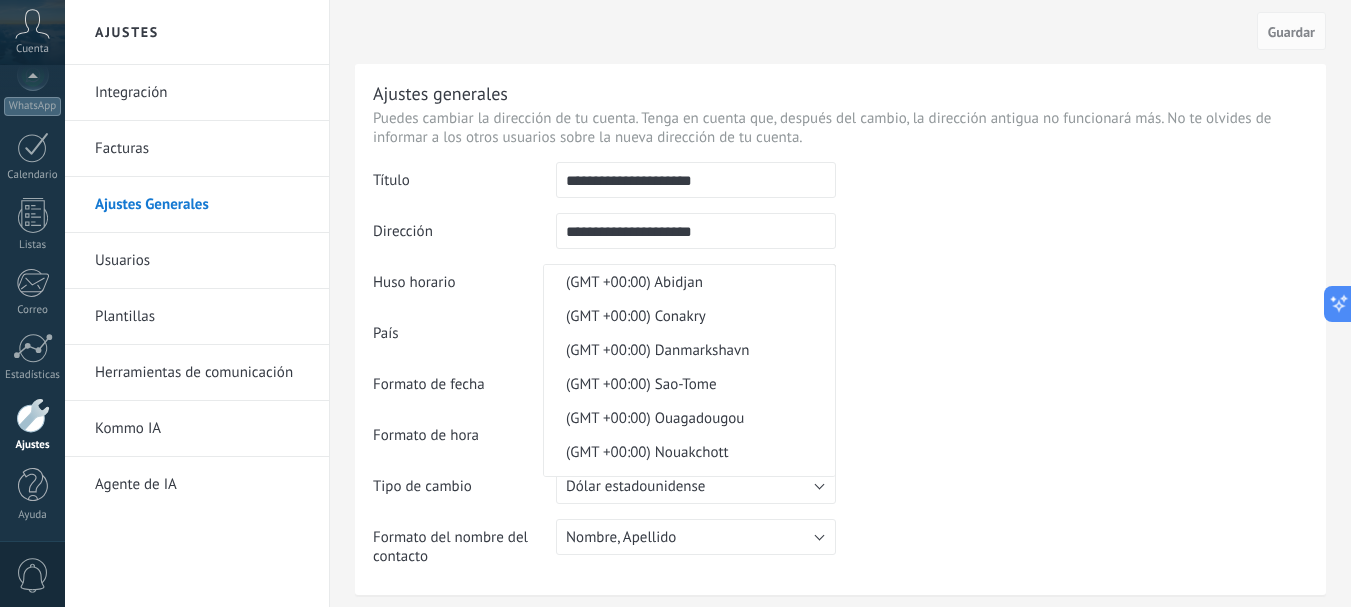 scroll, scrollTop: 12358, scrollLeft: 0, axis: vertical 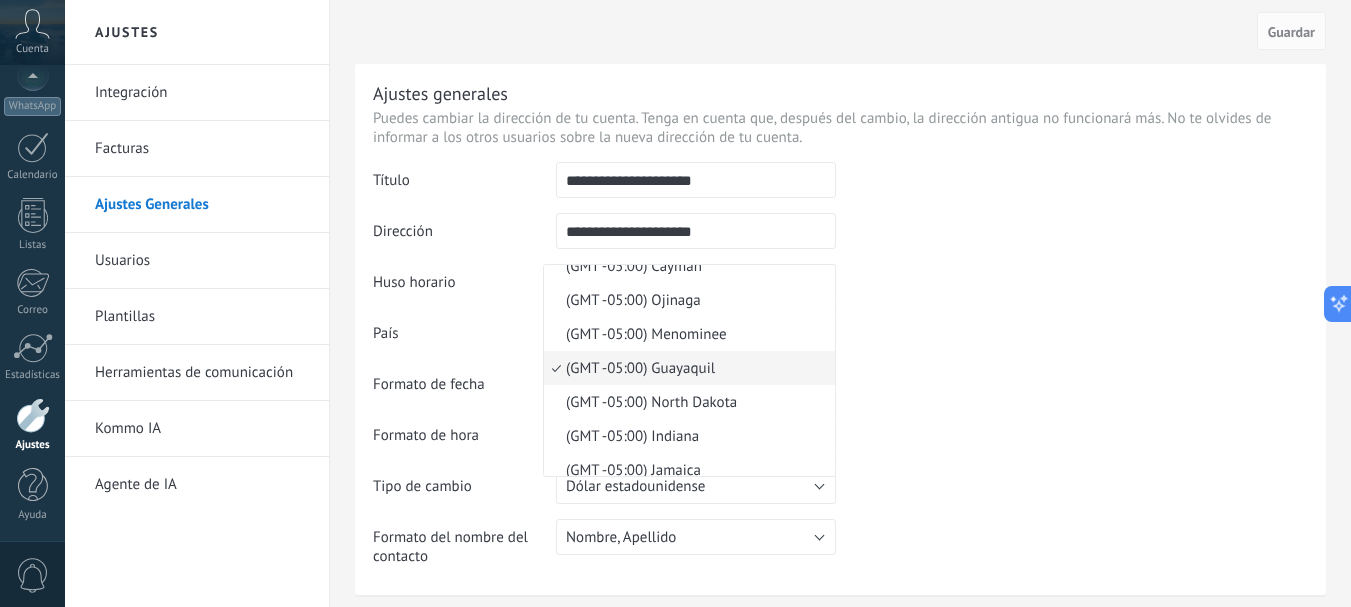 click on "(GMT -05:00) Ojinaga" at bounding box center [689, 300] 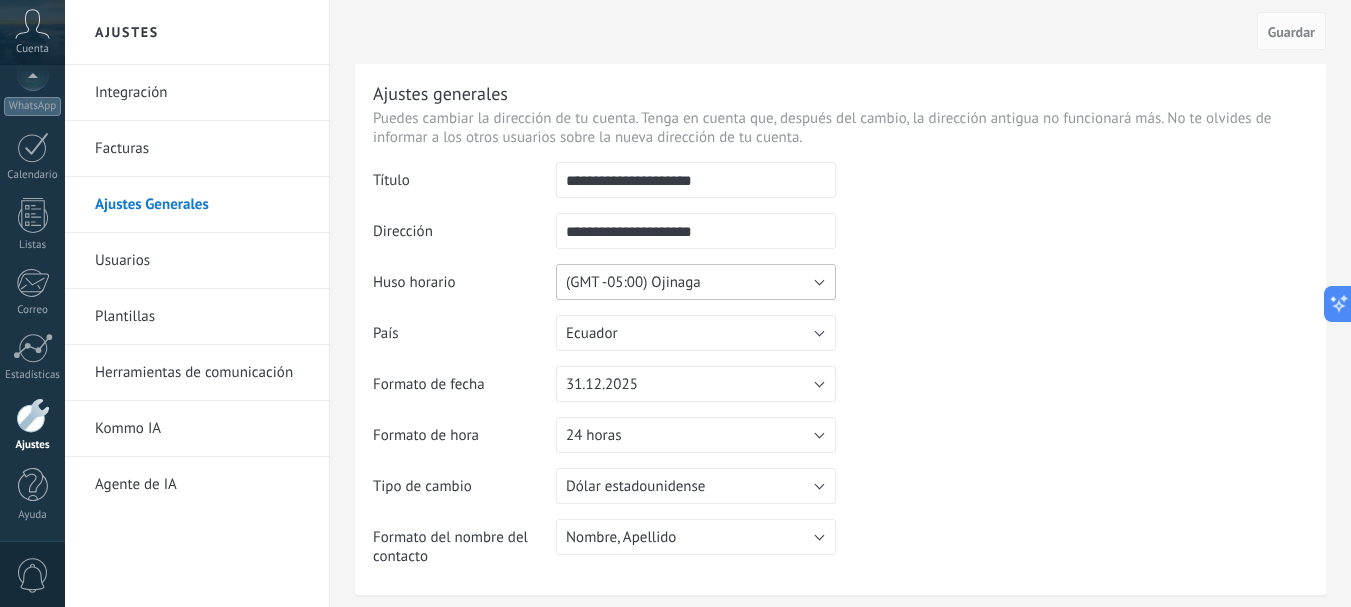 click on "(GMT -05:00) Ojinaga" at bounding box center [696, 282] 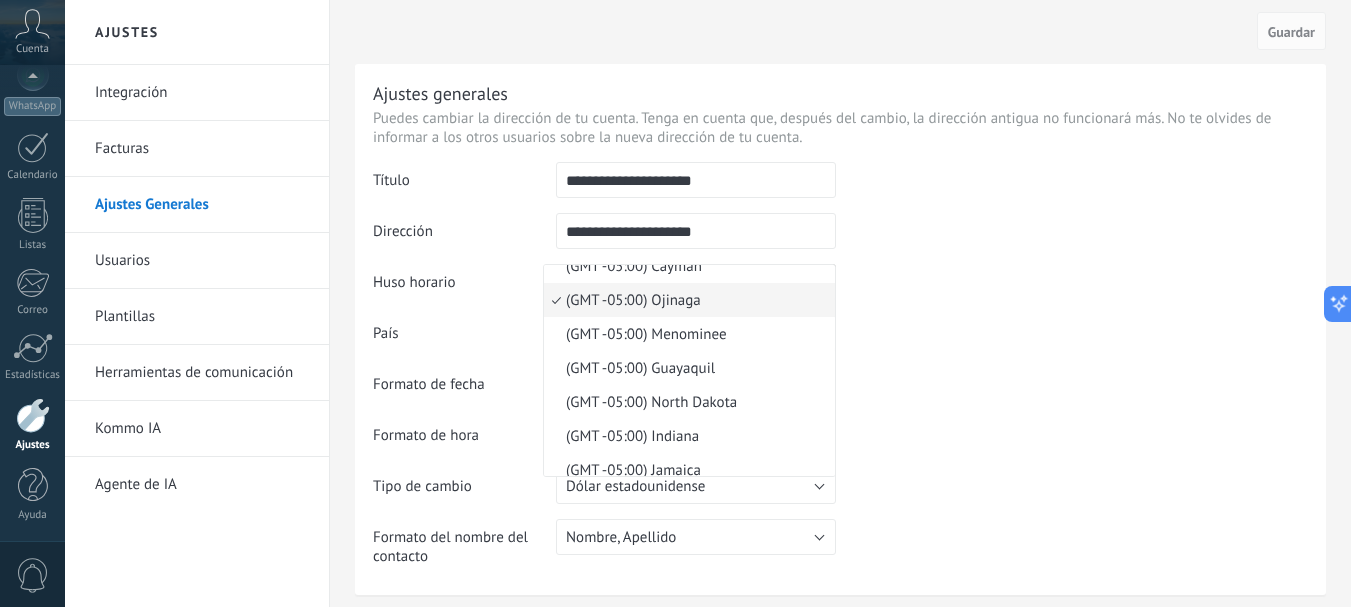 scroll, scrollTop: 12290, scrollLeft: 0, axis: vertical 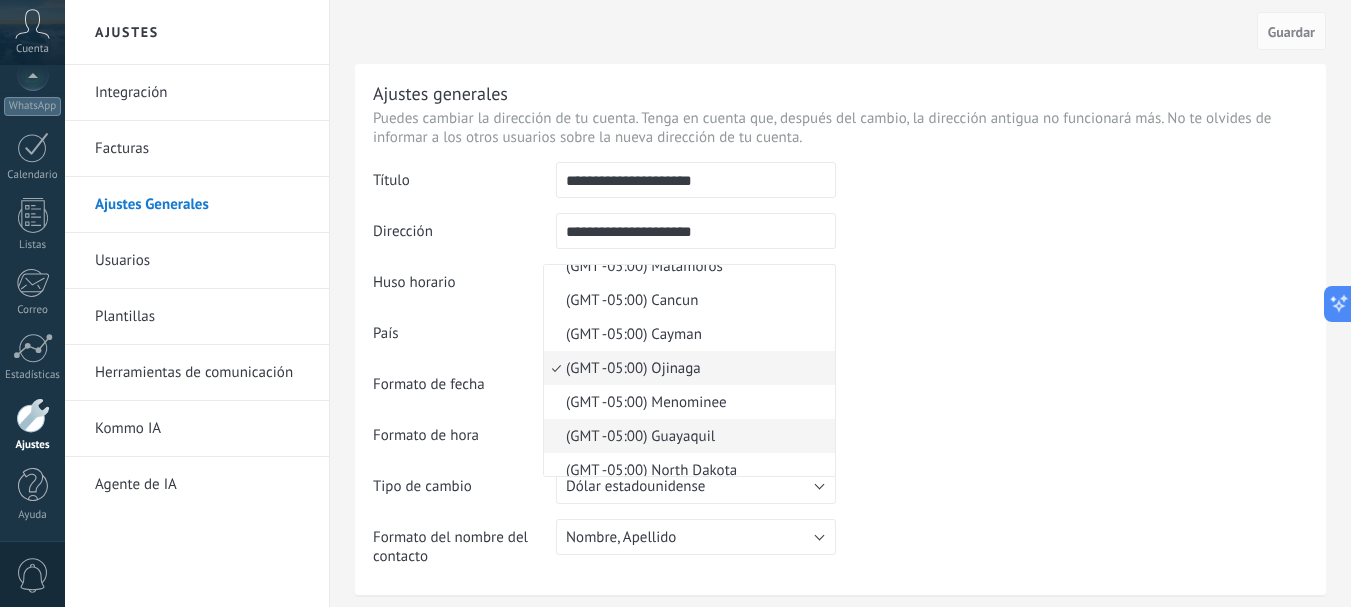 click on "(GMT -05:00) Guayaquil" at bounding box center (686, 436) 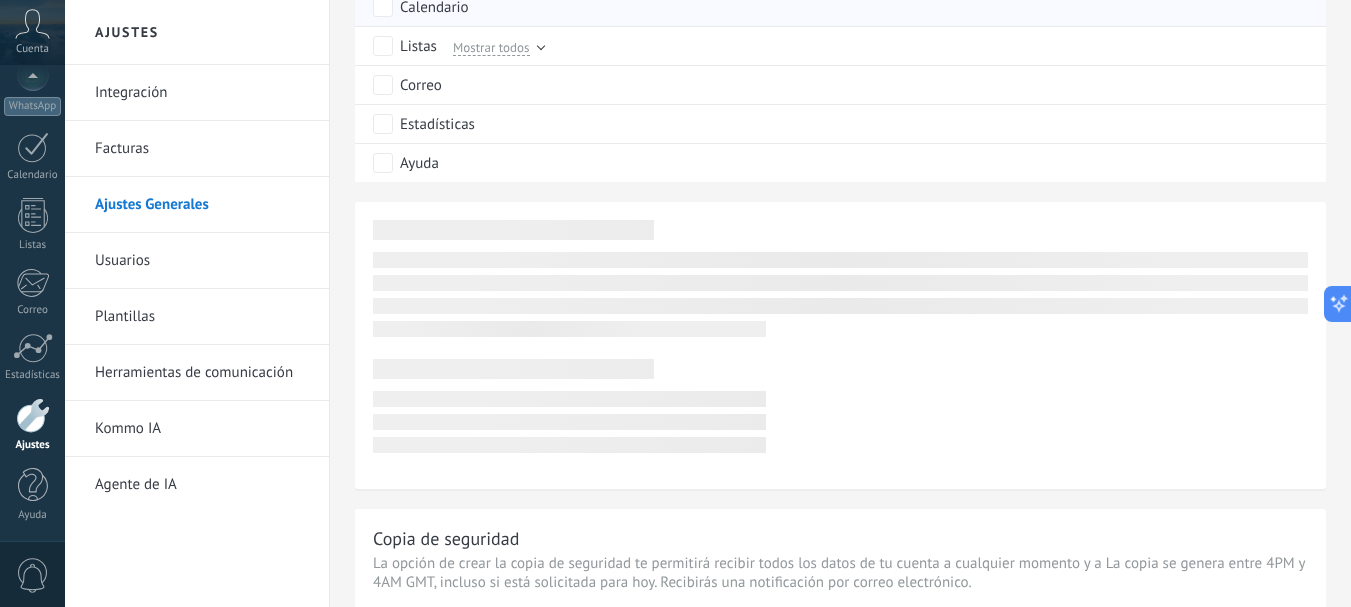 scroll, scrollTop: 1260, scrollLeft: 0, axis: vertical 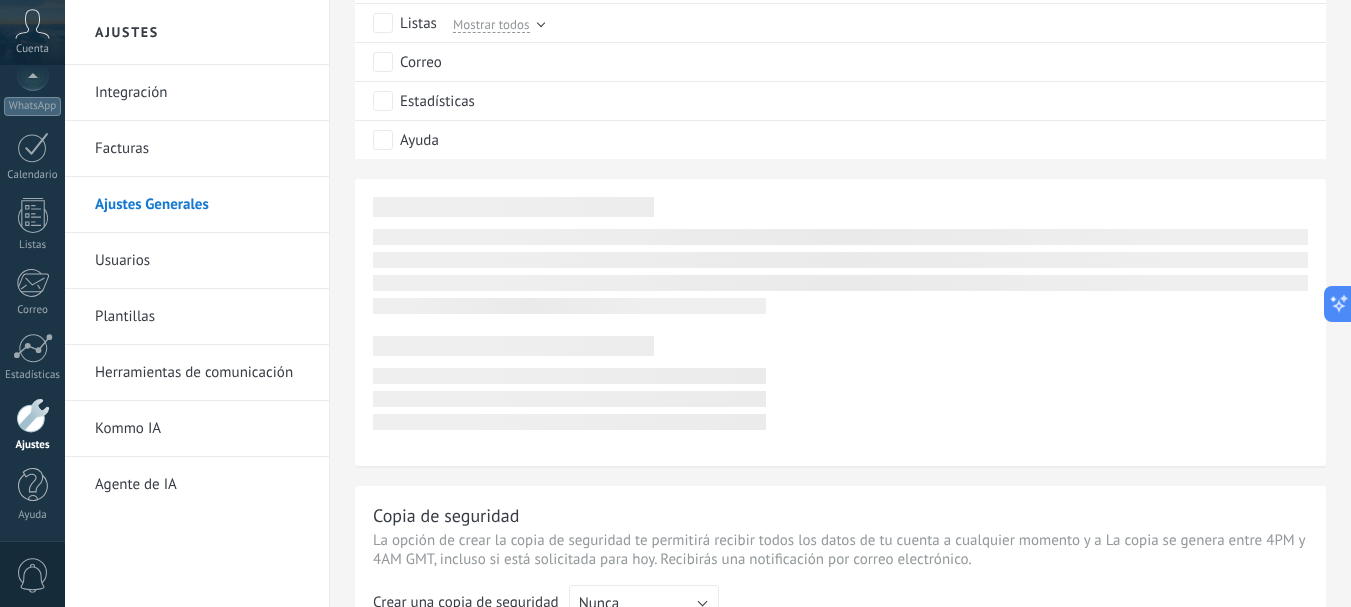 click at bounding box center [840, 322] 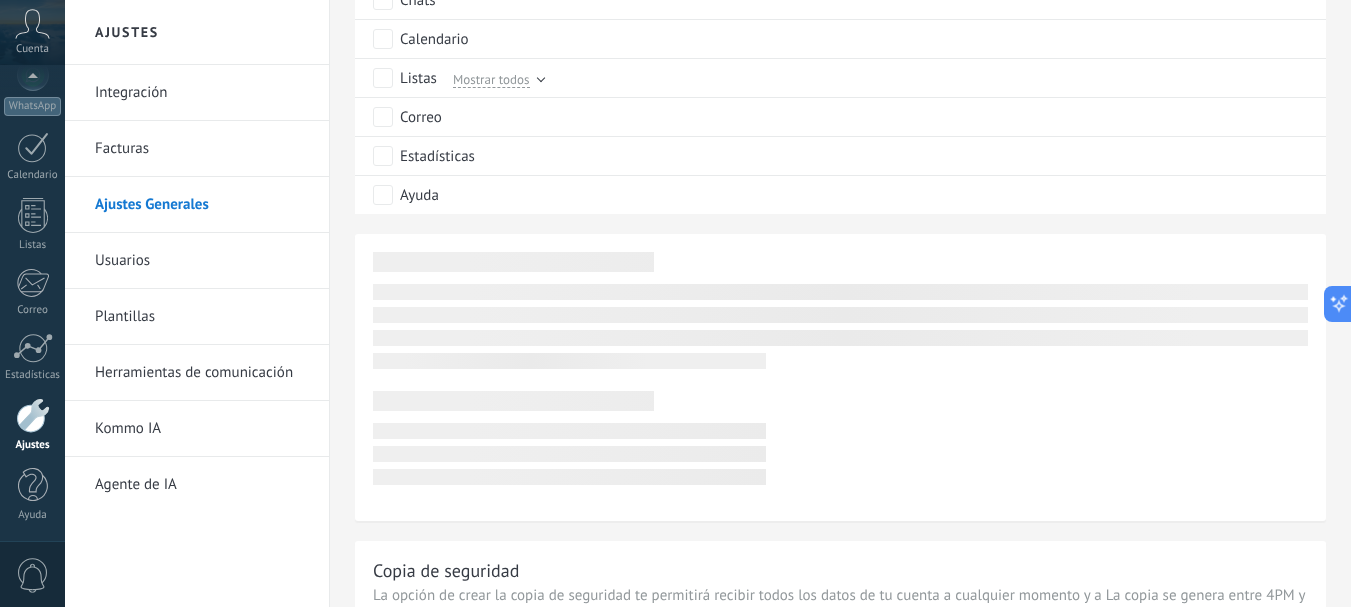 scroll, scrollTop: 1182, scrollLeft: 0, axis: vertical 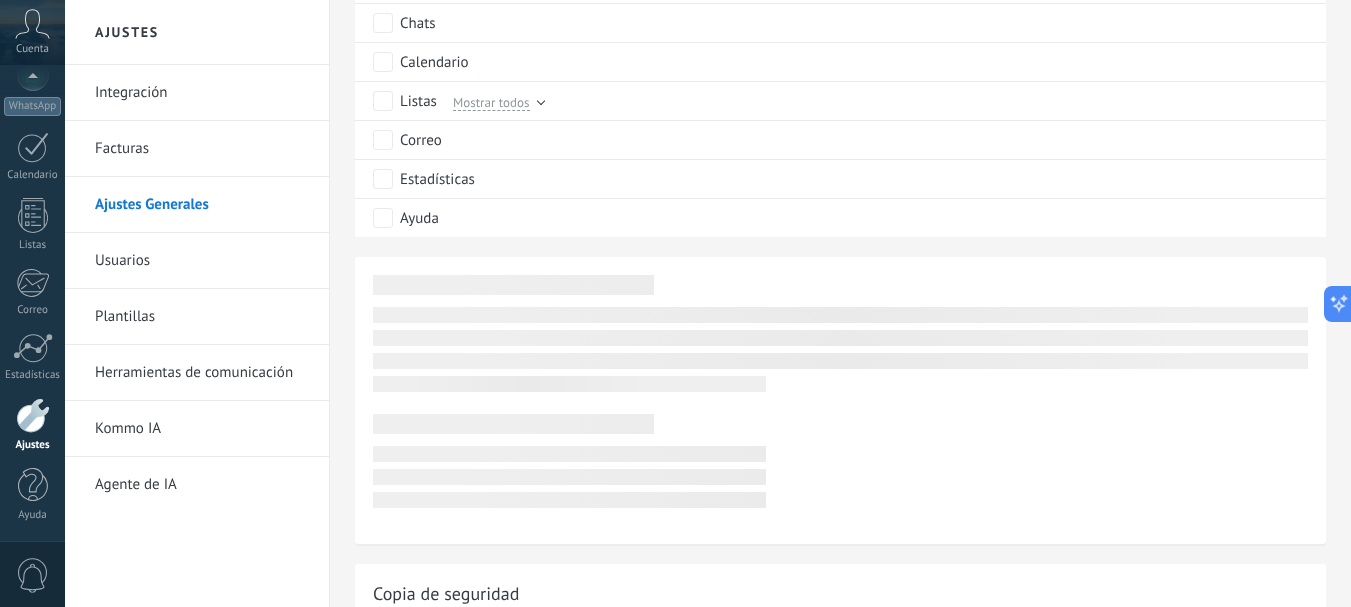 click at bounding box center (840, 400) 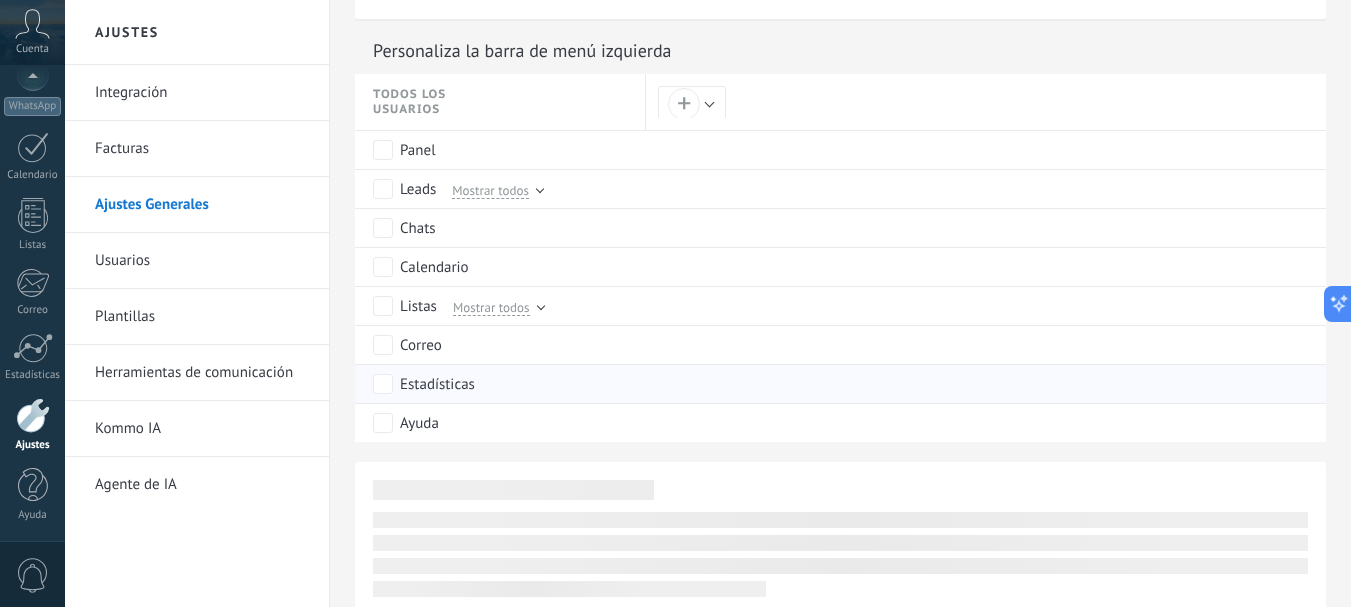 scroll, scrollTop: 900, scrollLeft: 0, axis: vertical 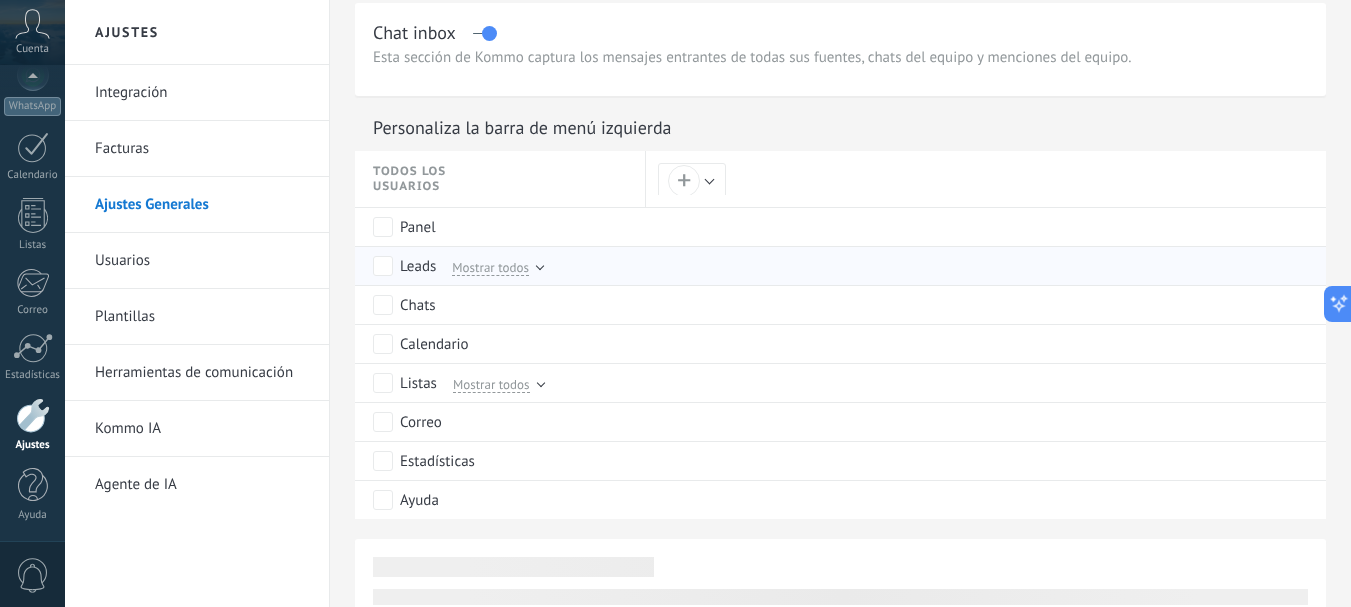 drag, startPoint x: 785, startPoint y: 249, endPoint x: 783, endPoint y: 262, distance: 13.152946 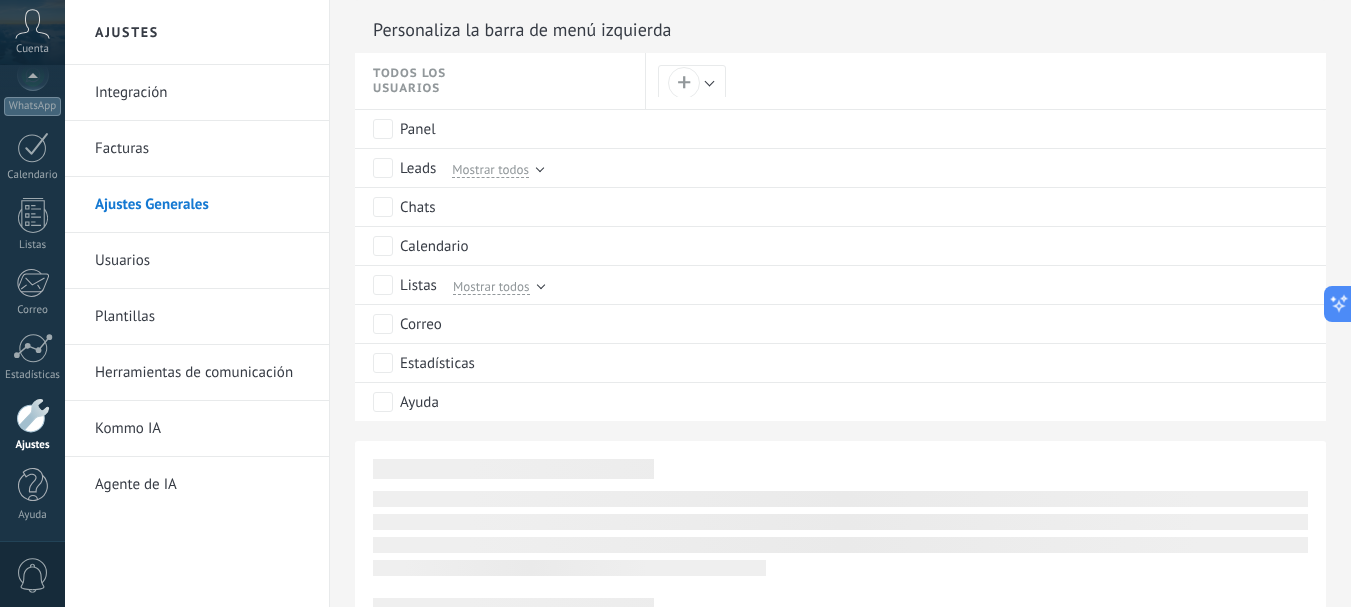 scroll, scrollTop: 1268, scrollLeft: 0, axis: vertical 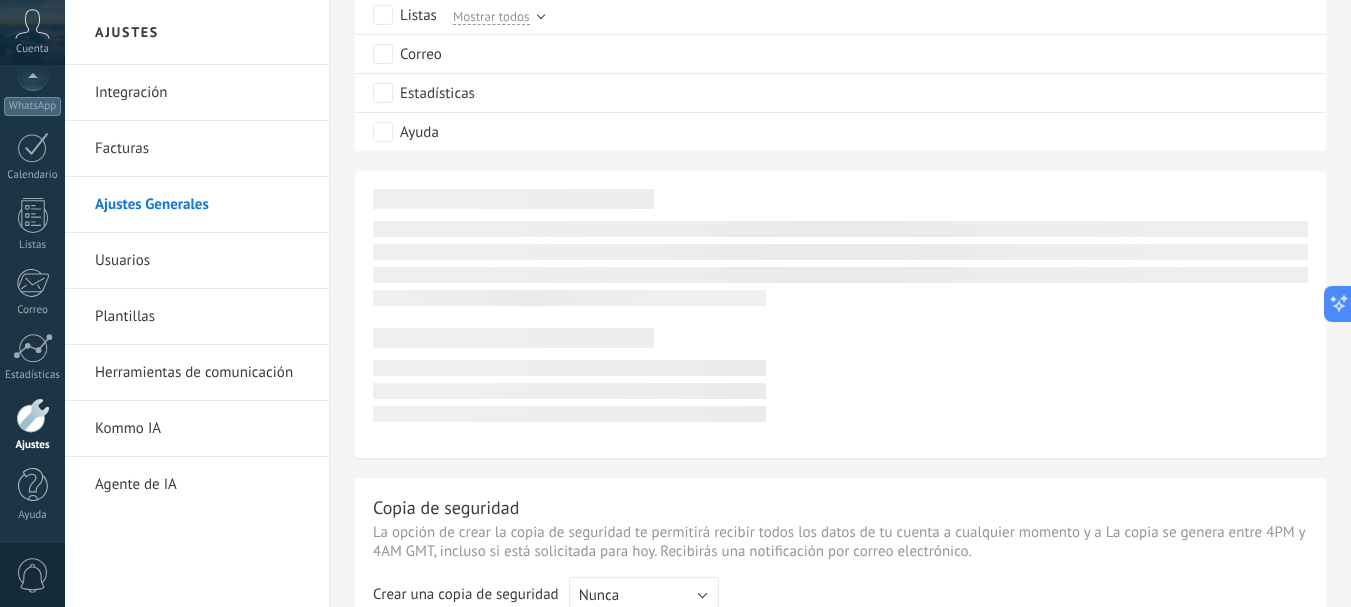 click on "Usuarios" at bounding box center (202, 261) 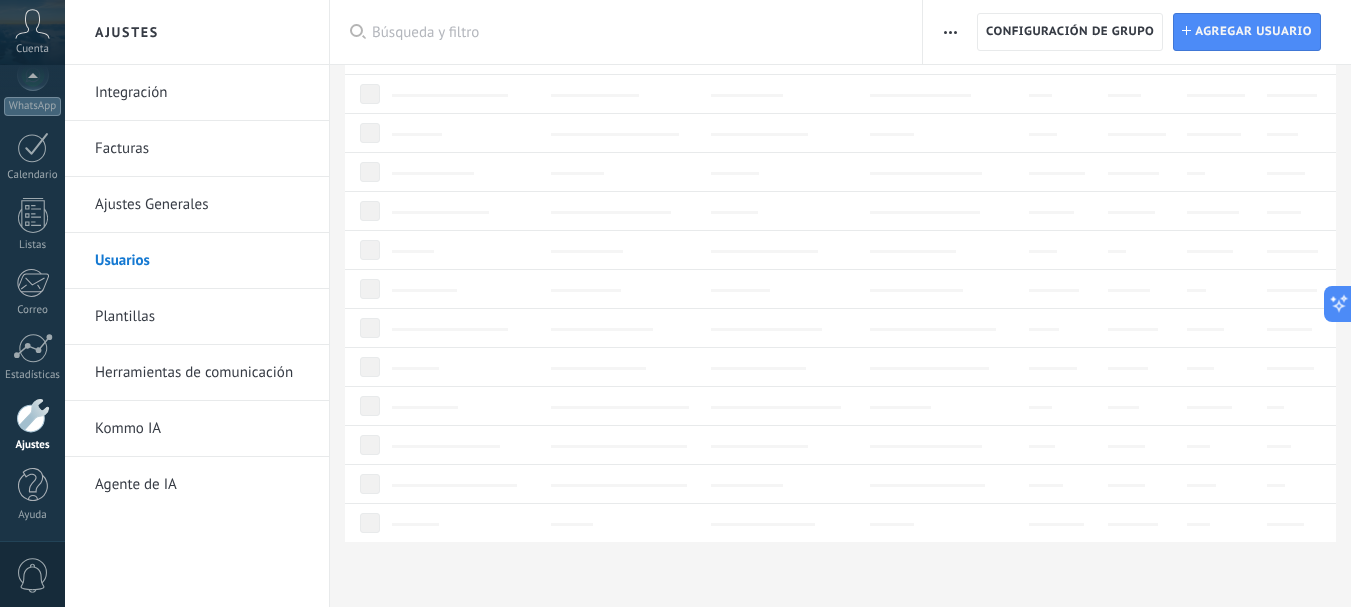 scroll, scrollTop: 0, scrollLeft: 0, axis: both 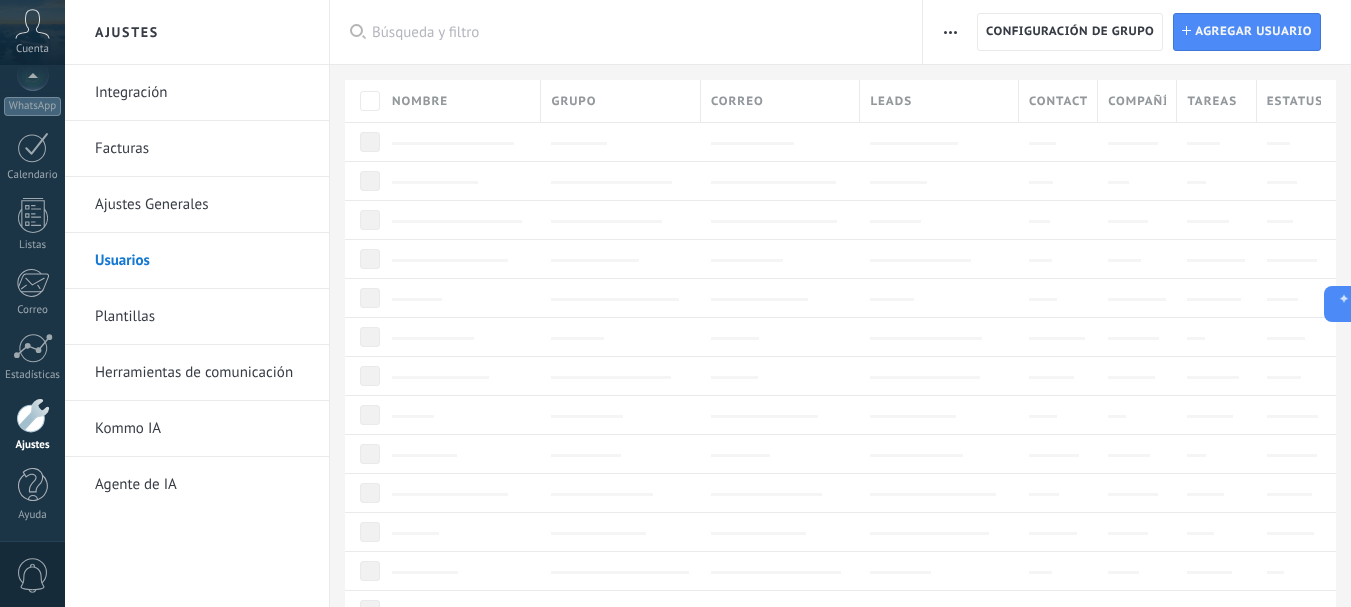 click on "Ajustes Generales" at bounding box center (202, 205) 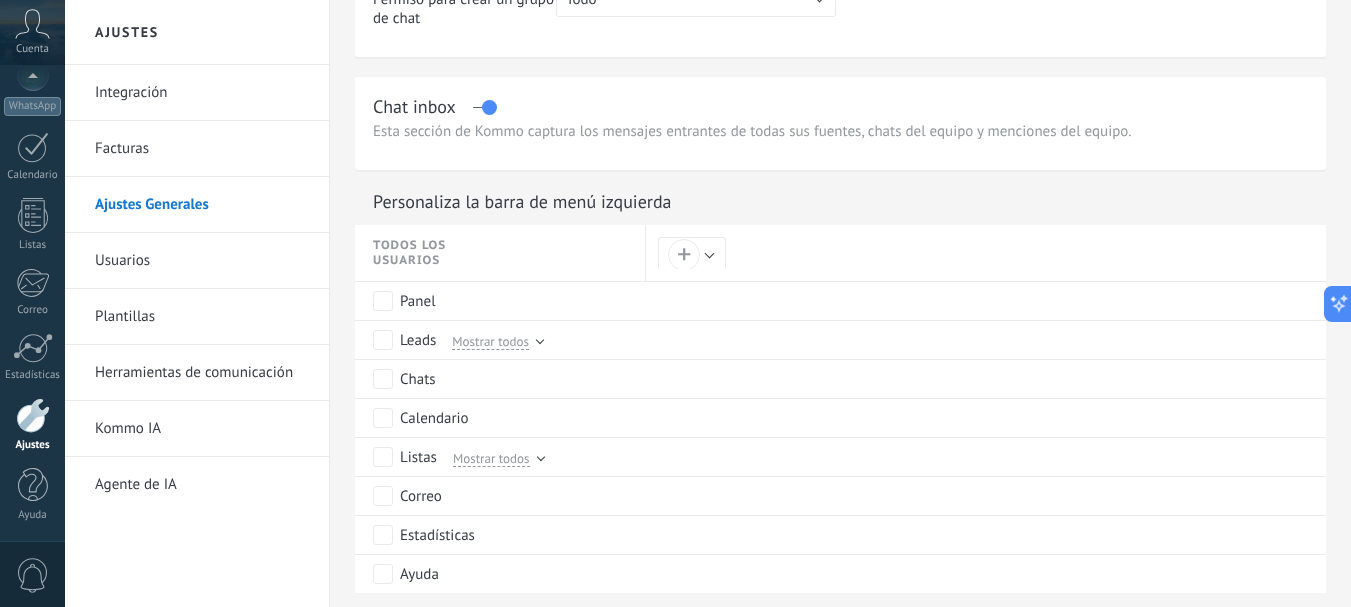 scroll, scrollTop: 831, scrollLeft: 0, axis: vertical 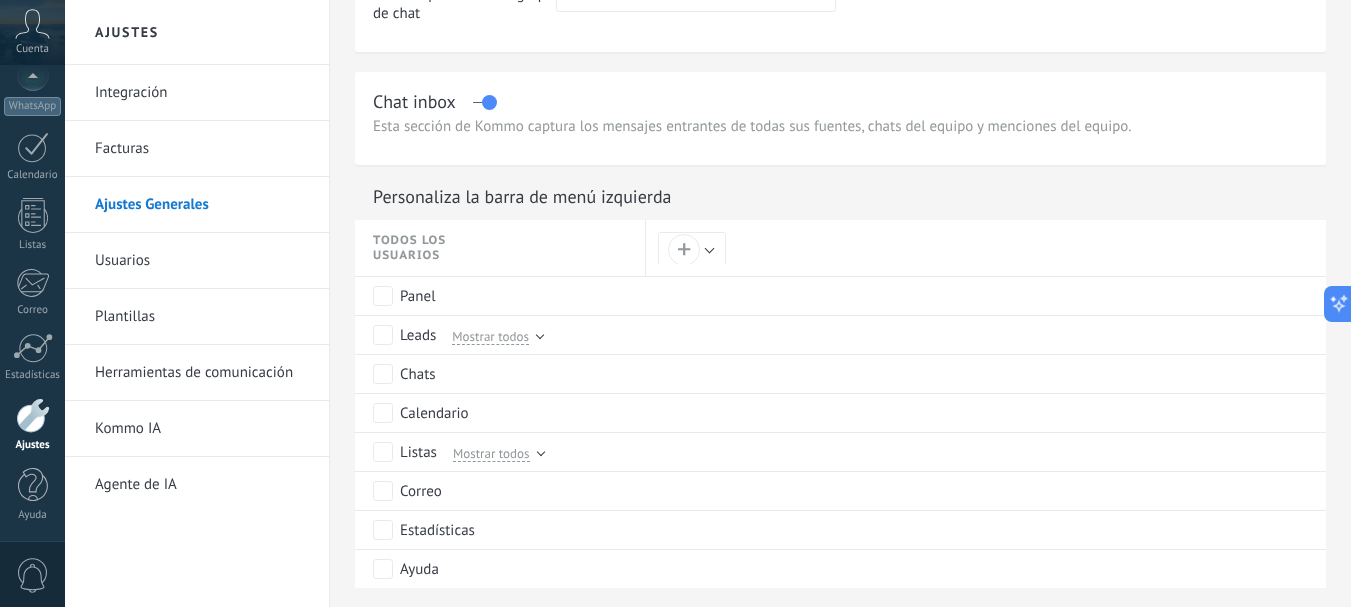 click on "Cuenta" at bounding box center (32, 32) 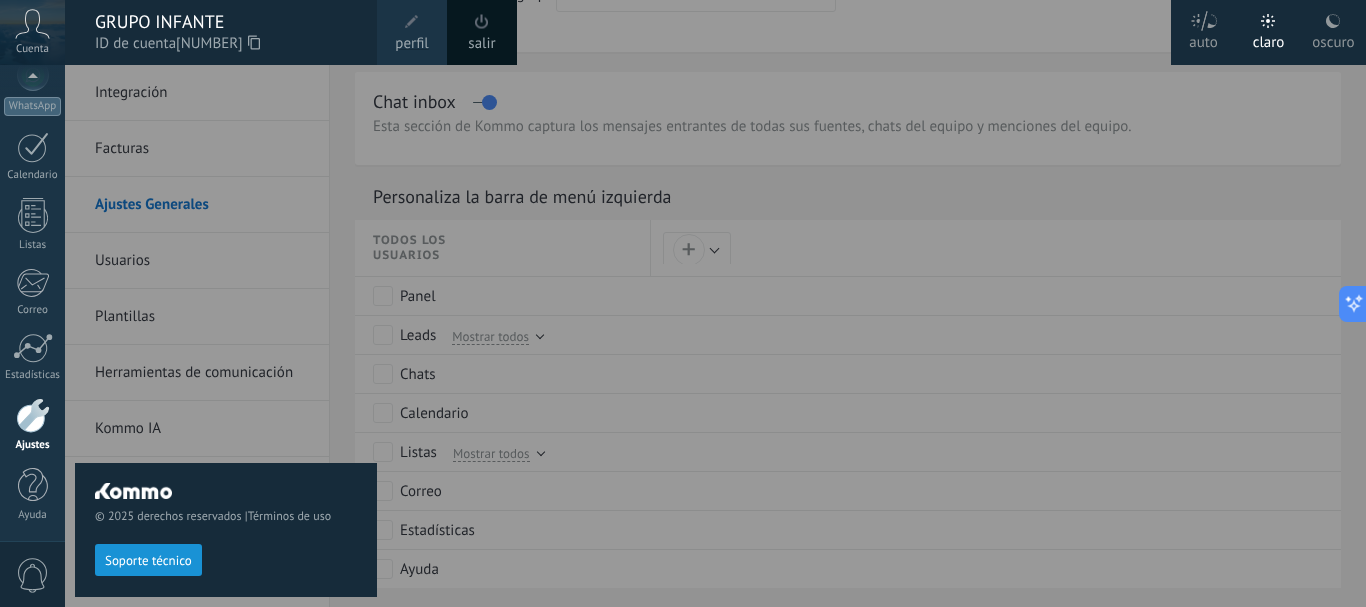 click on "salir" at bounding box center (481, 44) 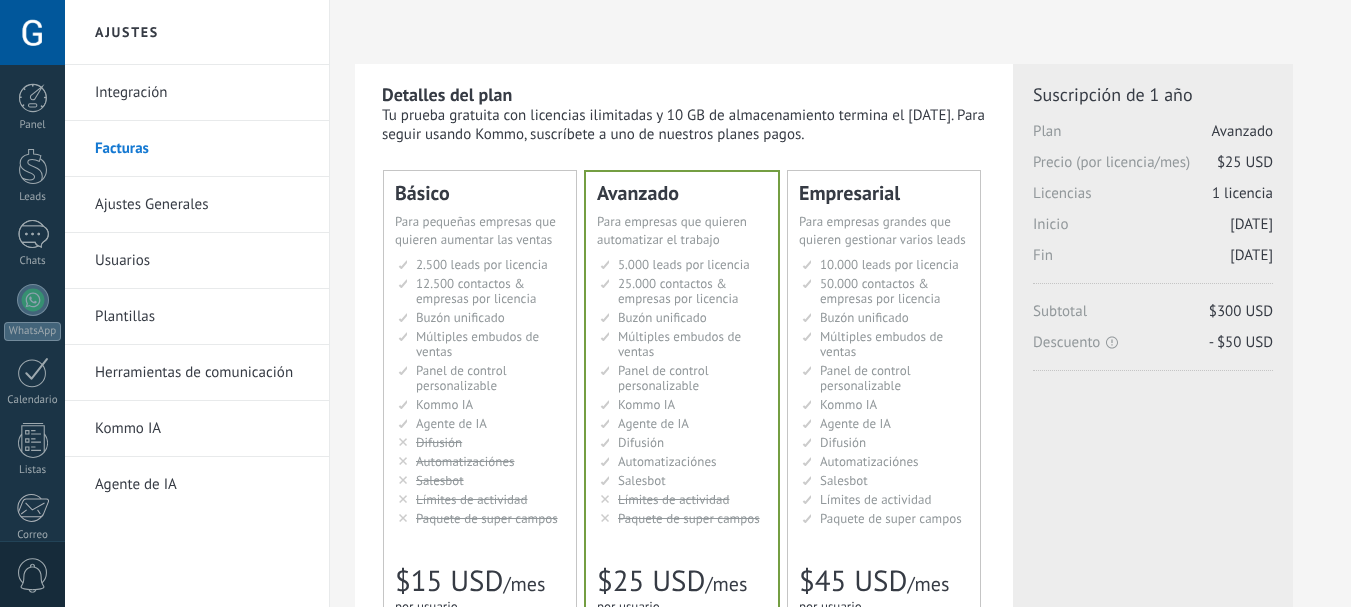 scroll, scrollTop: 0, scrollLeft: 0, axis: both 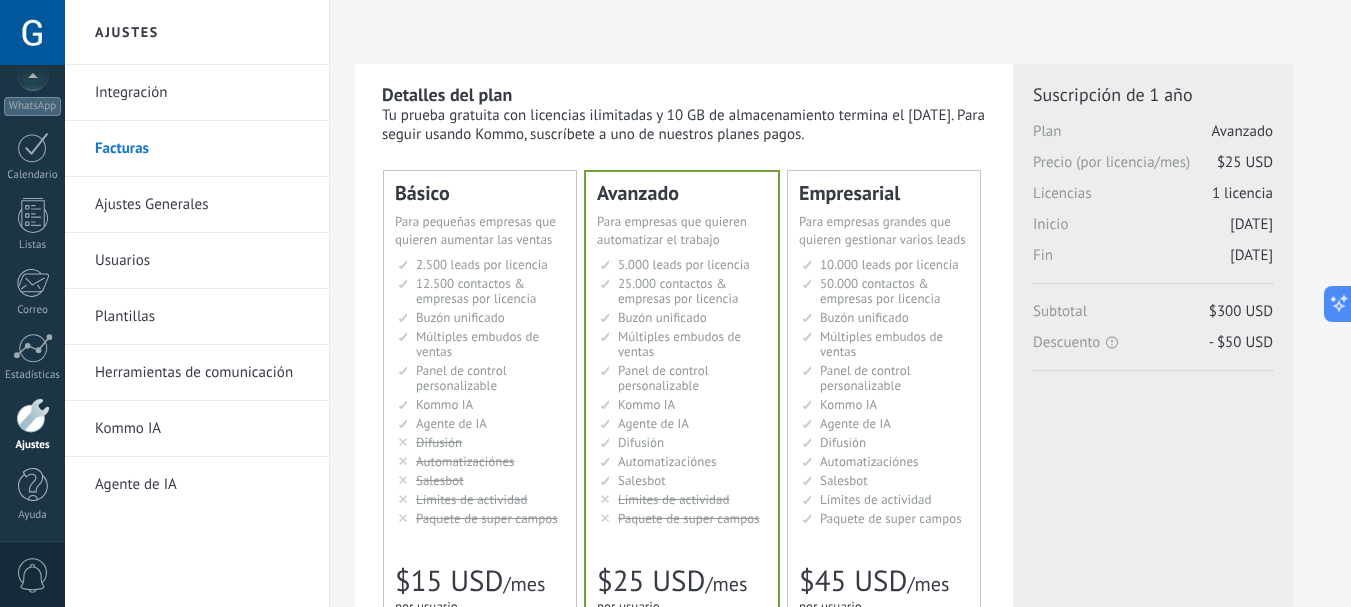 click at bounding box center (32, 32) 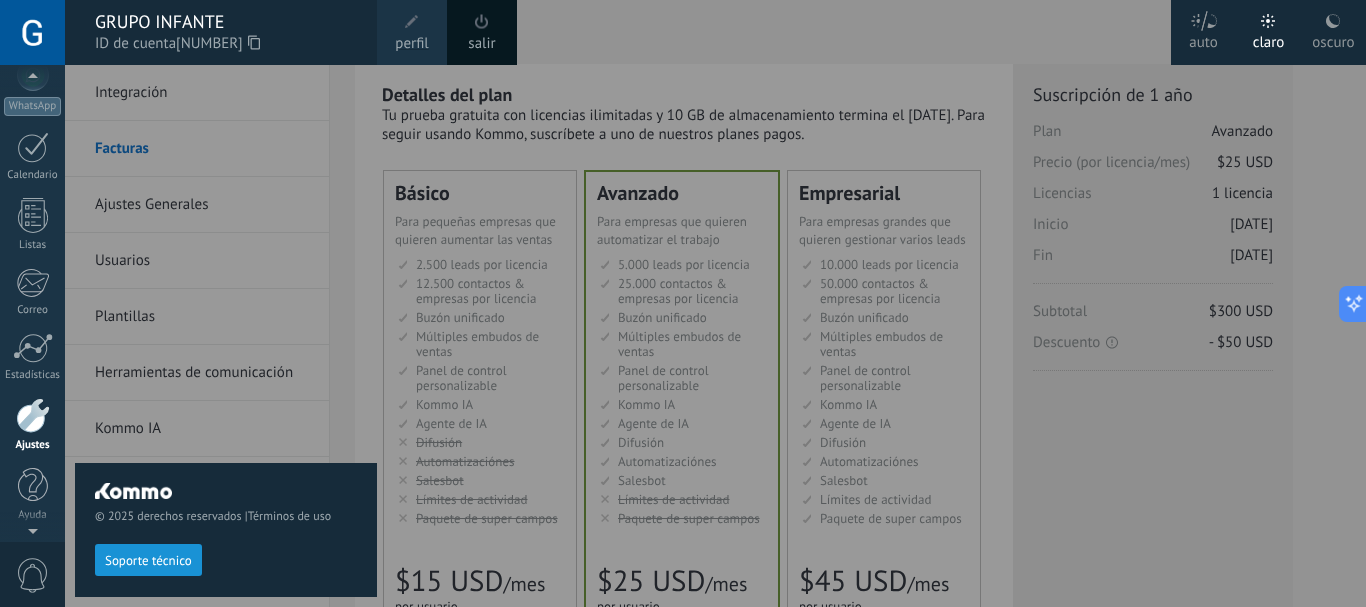 scroll, scrollTop: 222, scrollLeft: 0, axis: vertical 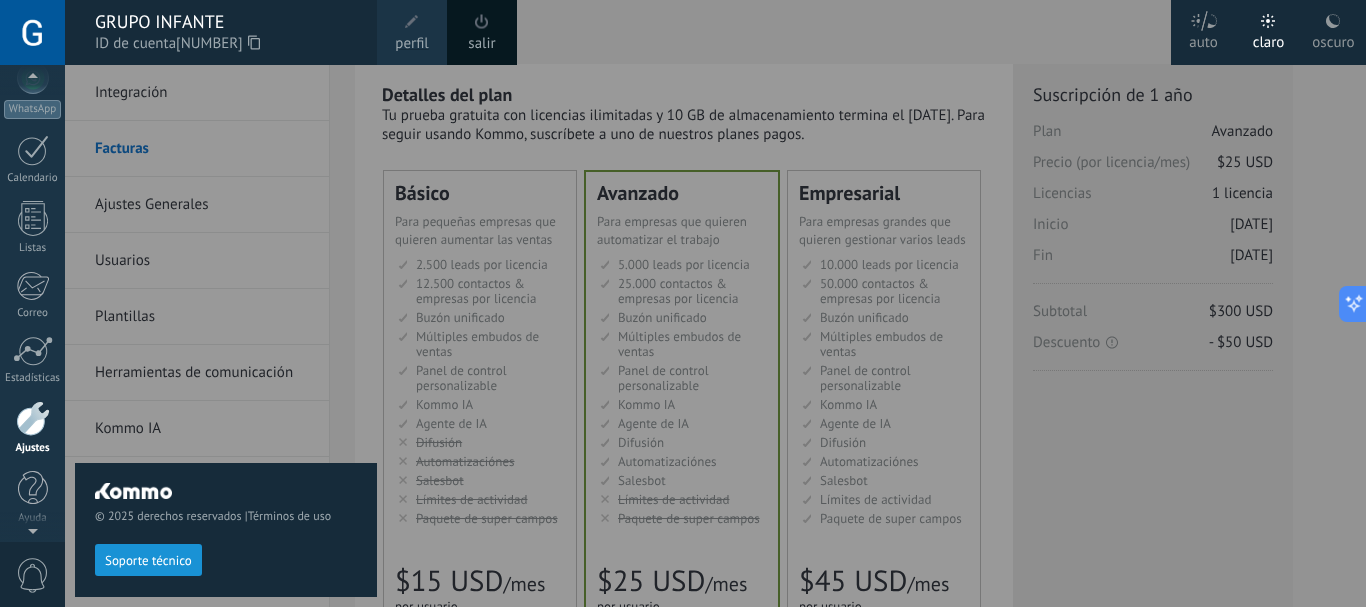 click on "Soporte técnico" at bounding box center (148, 560) 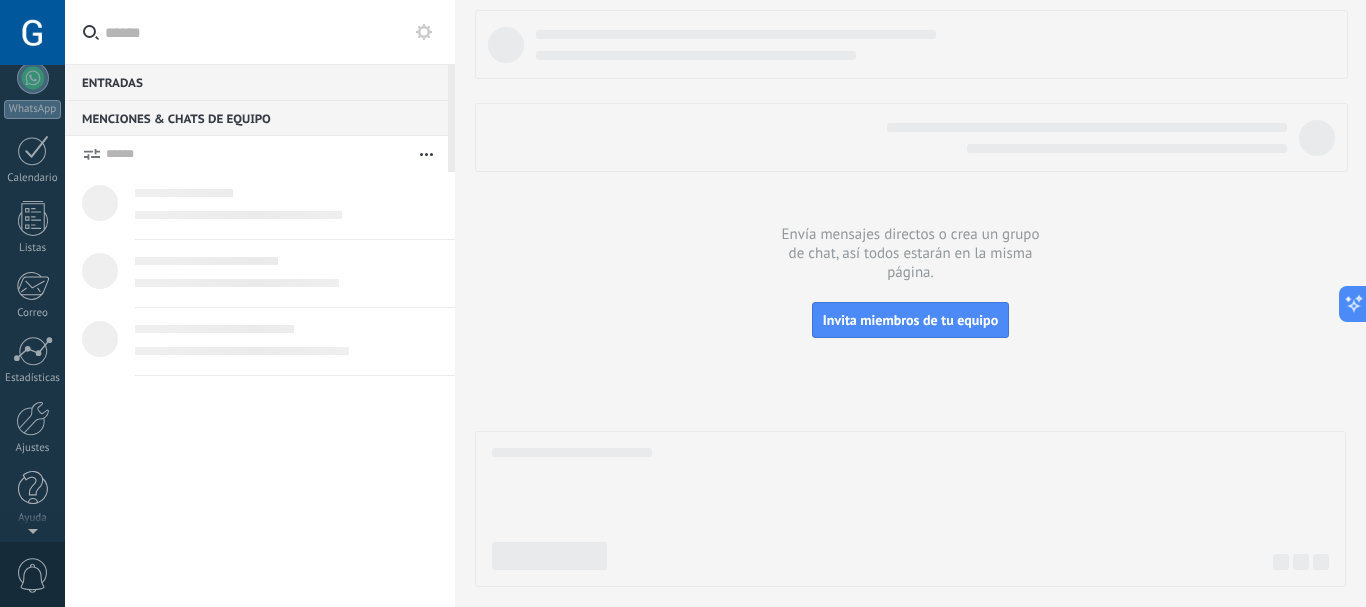 scroll, scrollTop: 0, scrollLeft: 0, axis: both 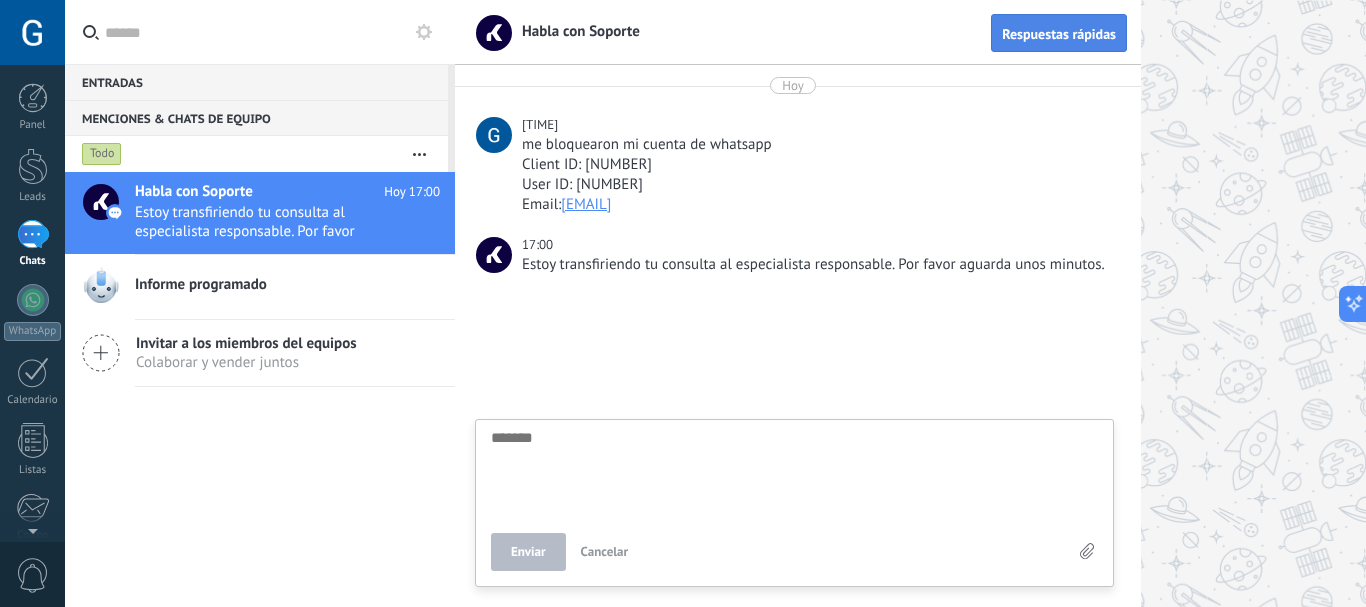 click on "Respuestas rápidas" at bounding box center (1059, 34) 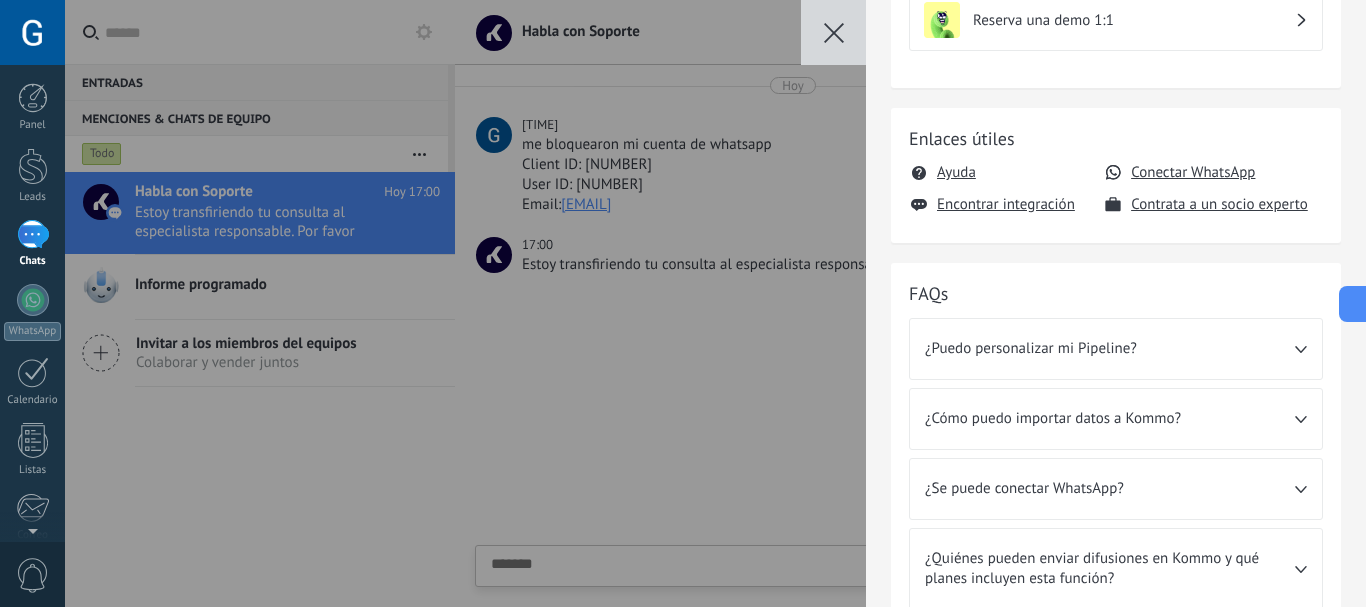 scroll, scrollTop: 436, scrollLeft: 0, axis: vertical 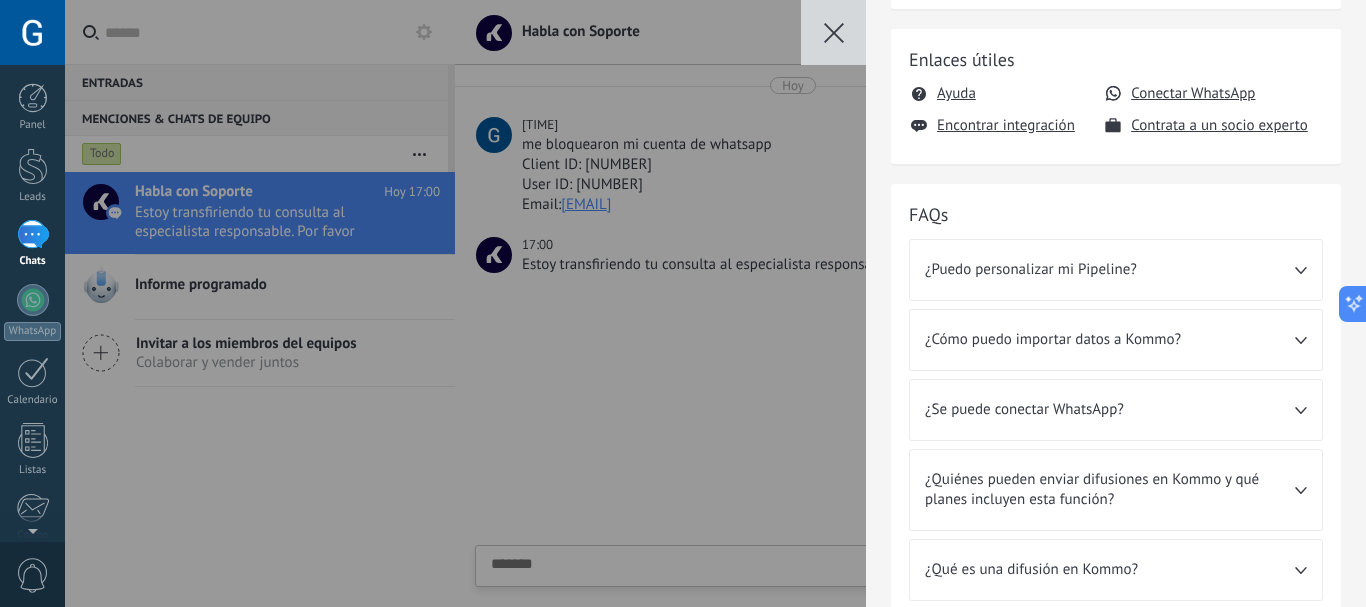 click on "💎 Prueba gratis en curso Días restantes 14 Leads Ilimitado Usuarios Ilimitado Contactos & Empresas Ilimitado Espacio en disco 0 / 10 GB Demo en vivo Reserva una demo 1:1 Enlaces útiles Ayuda Conectar WhatsApp Encontrar integración Contrata a un socio experto FAQs ¿Puedo personalizar mi Pipeline? Sí, puedes crear múltiples pipelines personalizados (similares a los tableros Kanban) que te dan una visión panorámica de dónde están todos tus leads en tu proceso. En el apartado de   Leads > ⋯ > Editar pipeline   podrás elegir una de nuestras plantillas o crear la tuya desde cero. ¿Cómo puedo importar datos a Kommo? En Kommo, puedes importar prácticamente cualquier tipo de información: empresas, contactos, leads, notas y campos personalizados. Puedes importar desde cualquier sección de tu cuenta. Para importar nuevos clientes potenciales, ingresa a   Leads > ⋯ > Importar . ¿Se puede conectar WhatsApp?   uso de las apps de chat en Kommo   o ve directamente a conectar tu WhatsApp en   .   .   ." at bounding box center (715, 303) 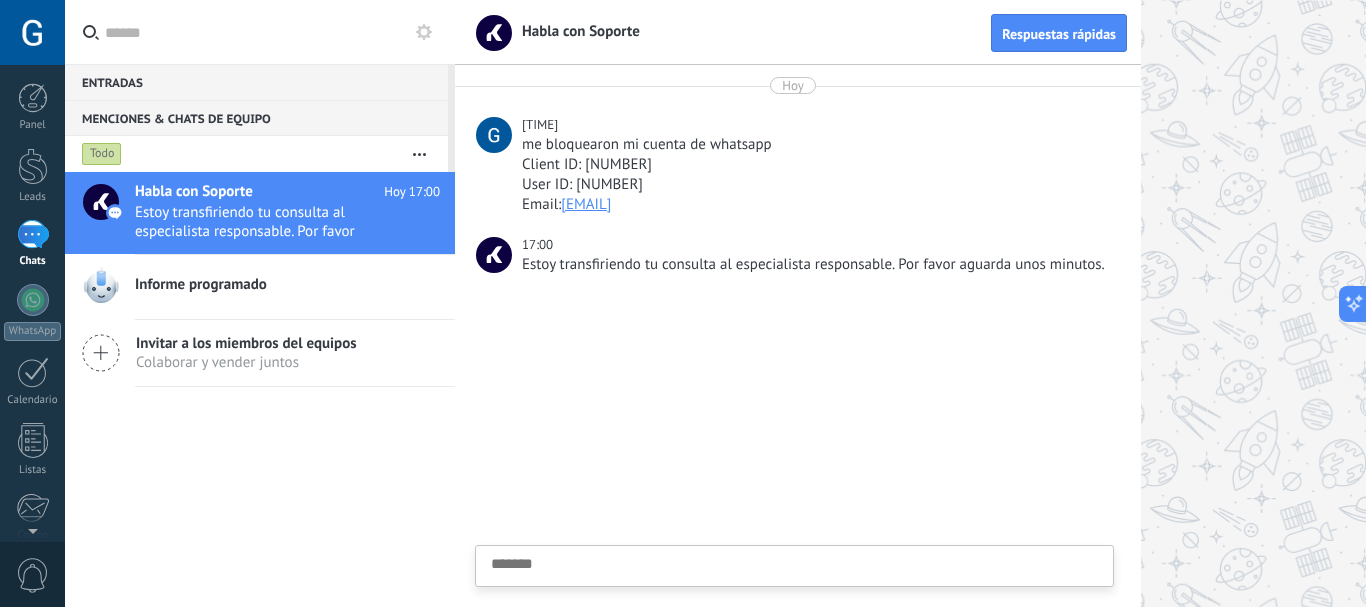 click on "Informe programado" at bounding box center [295, 287] 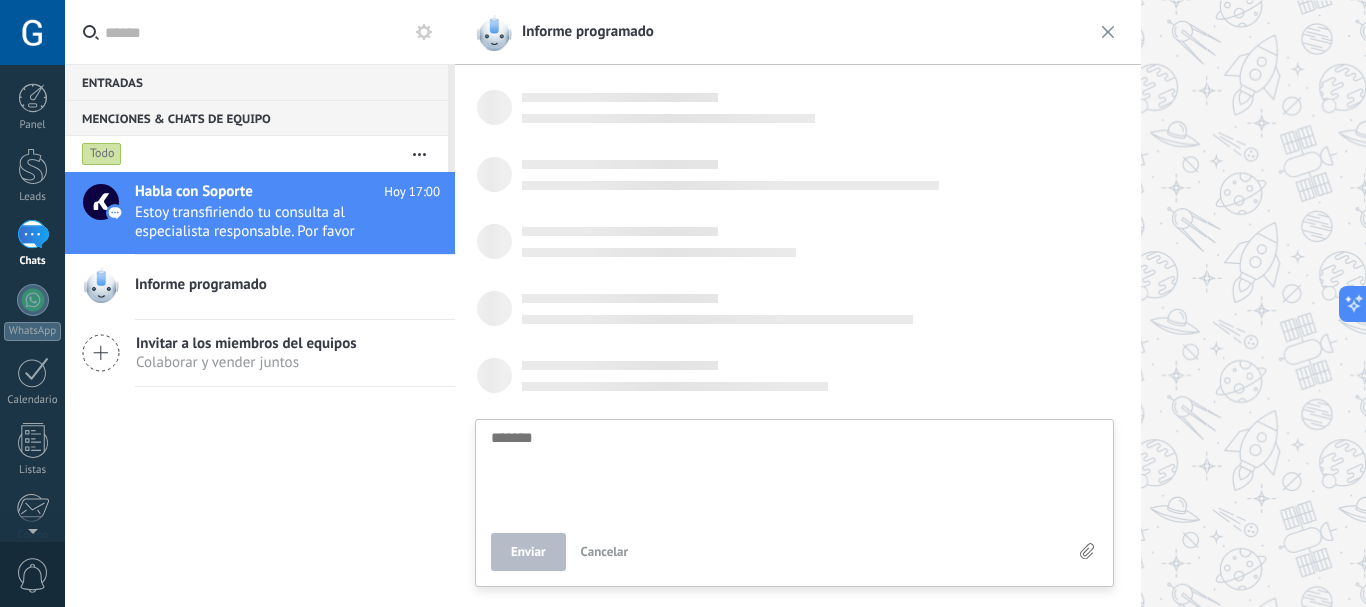scroll, scrollTop: 19, scrollLeft: 0, axis: vertical 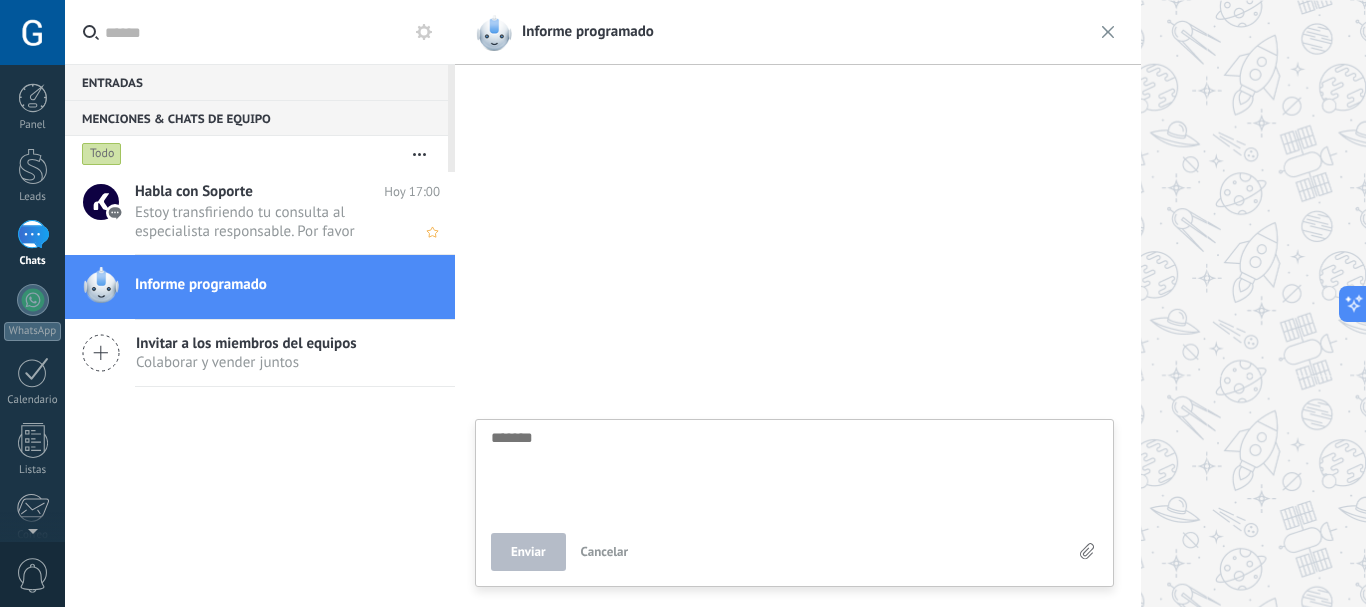 click on "Estoy transfiriendo tu consulta al especialista responsable. Por favor aguarda unos minutos." at bounding box center (268, 222) 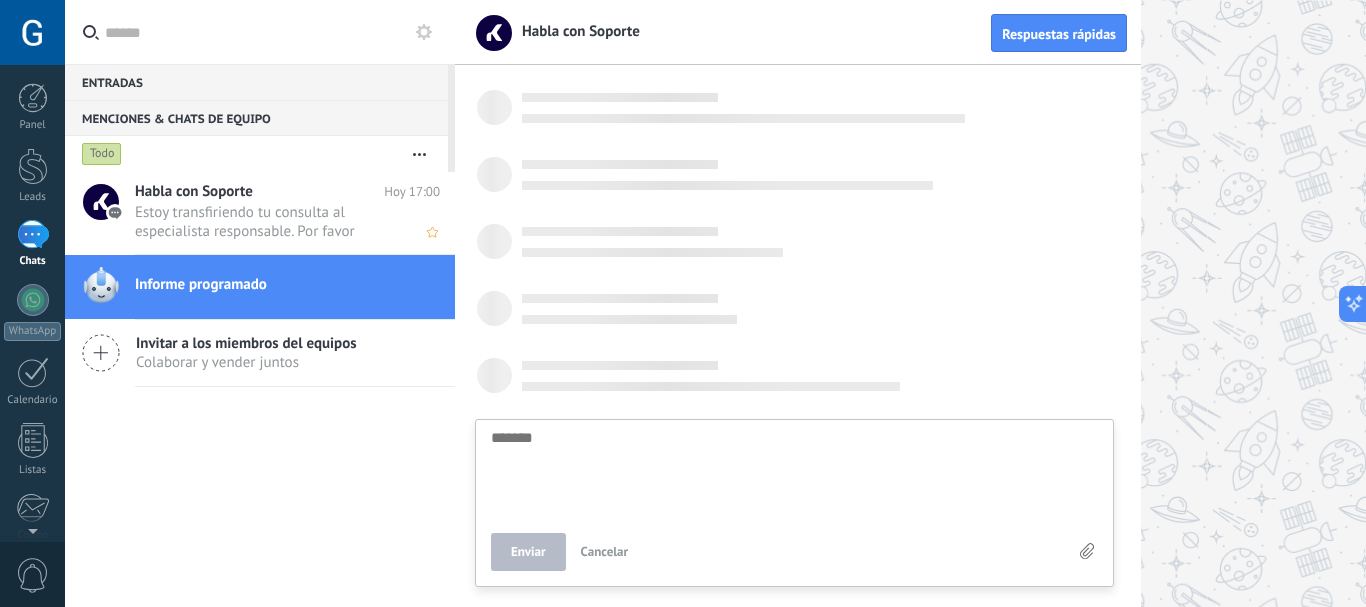 scroll, scrollTop: 19, scrollLeft: 0, axis: vertical 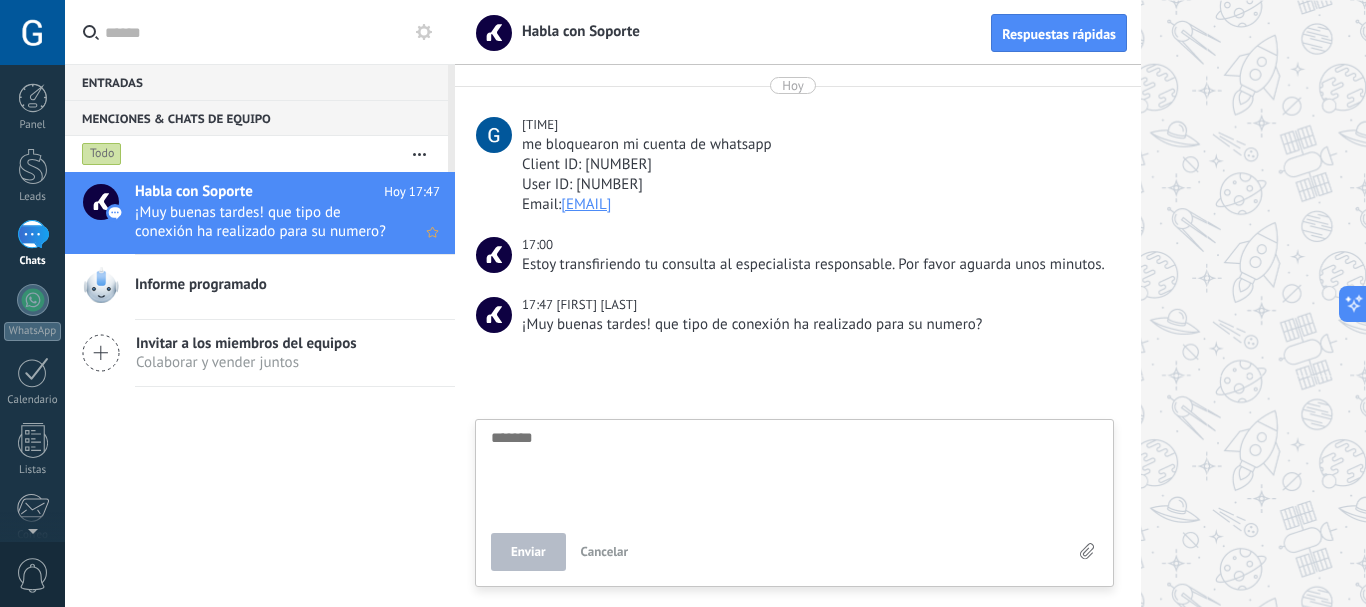 type on "*" 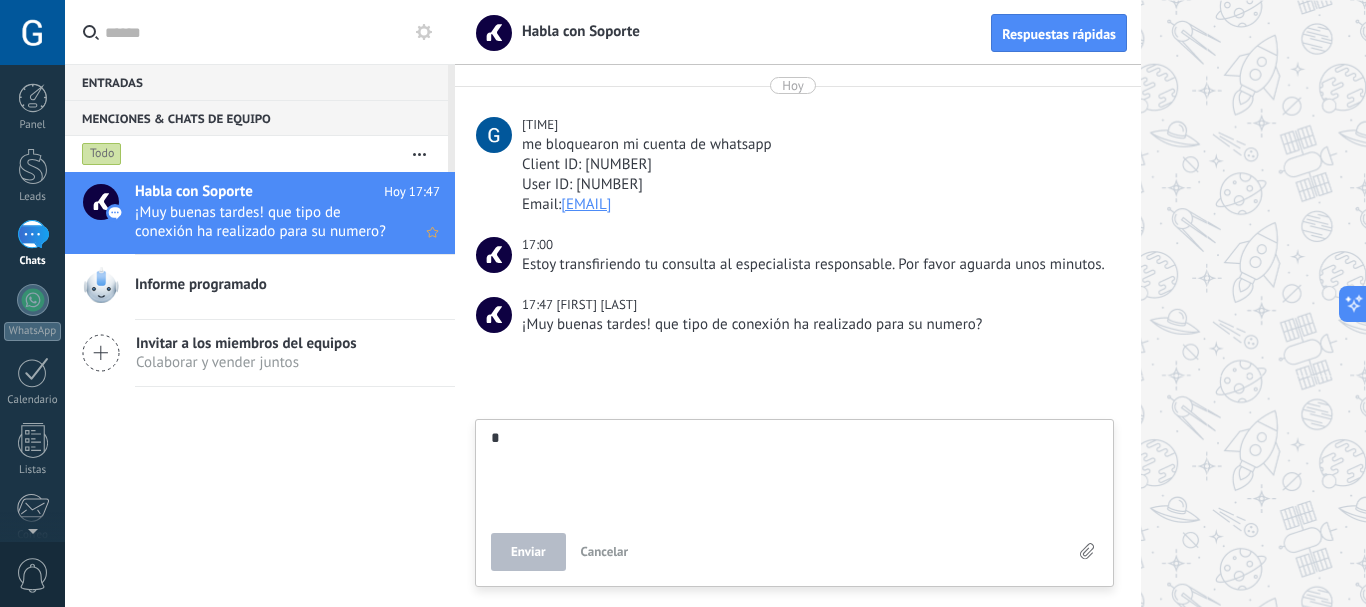 type on "**" 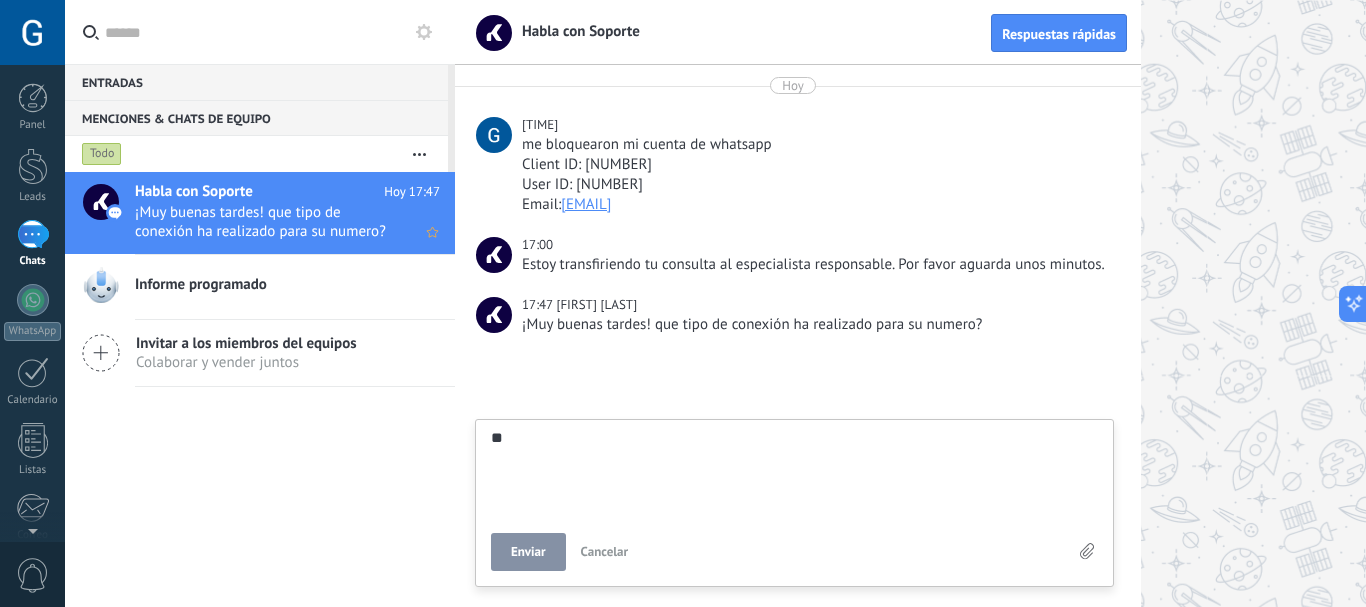 type on "***" 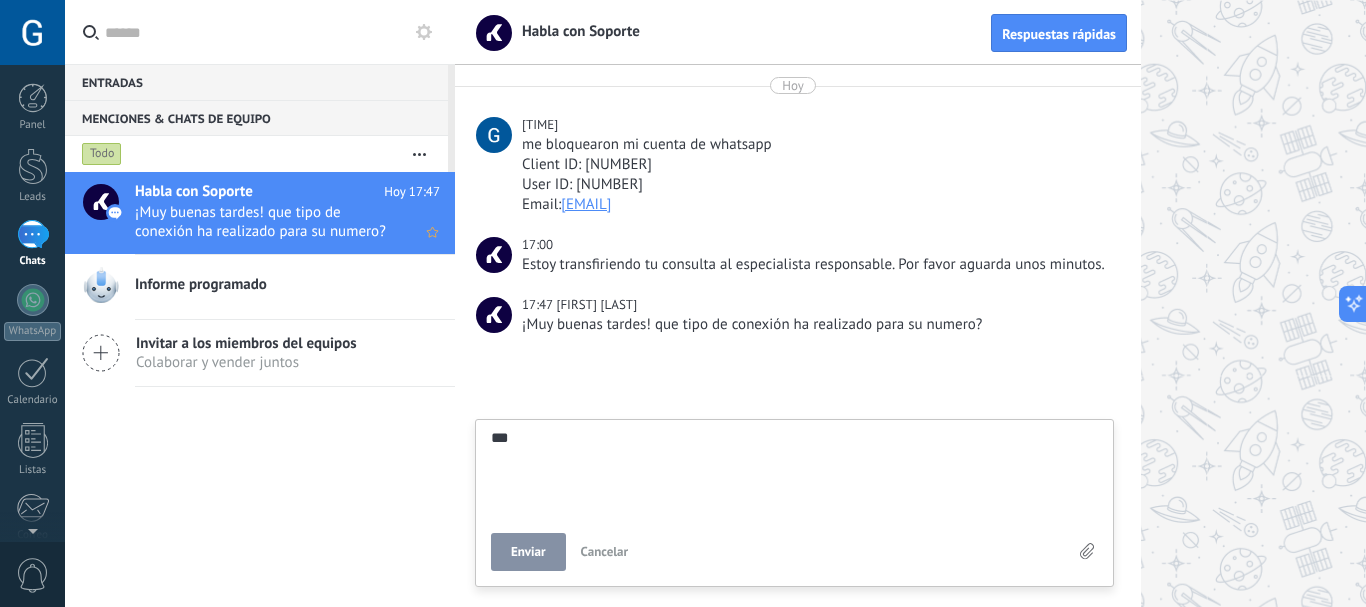 type on "****" 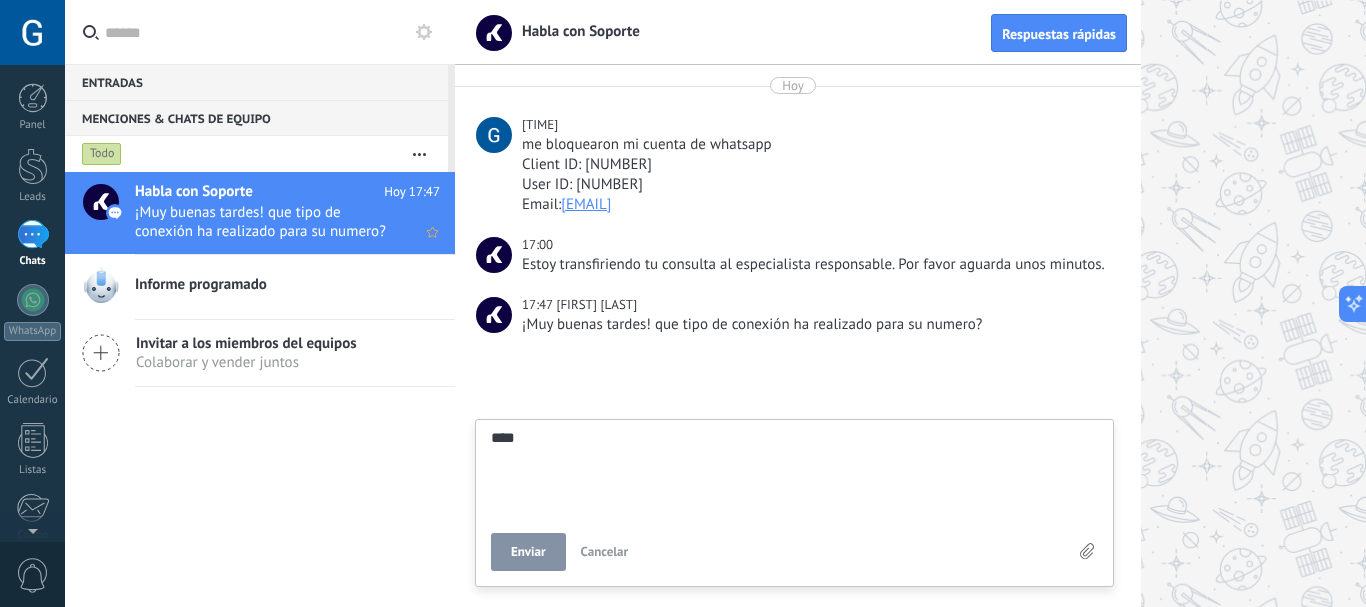 type on "*****" 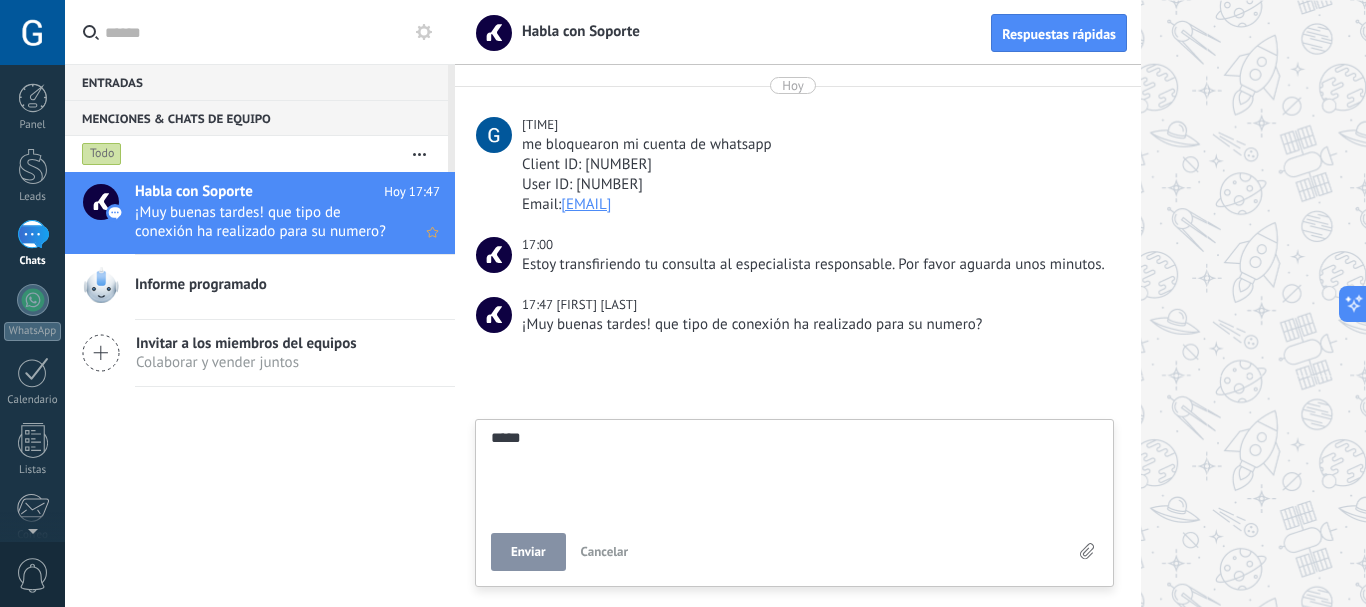 type on "******" 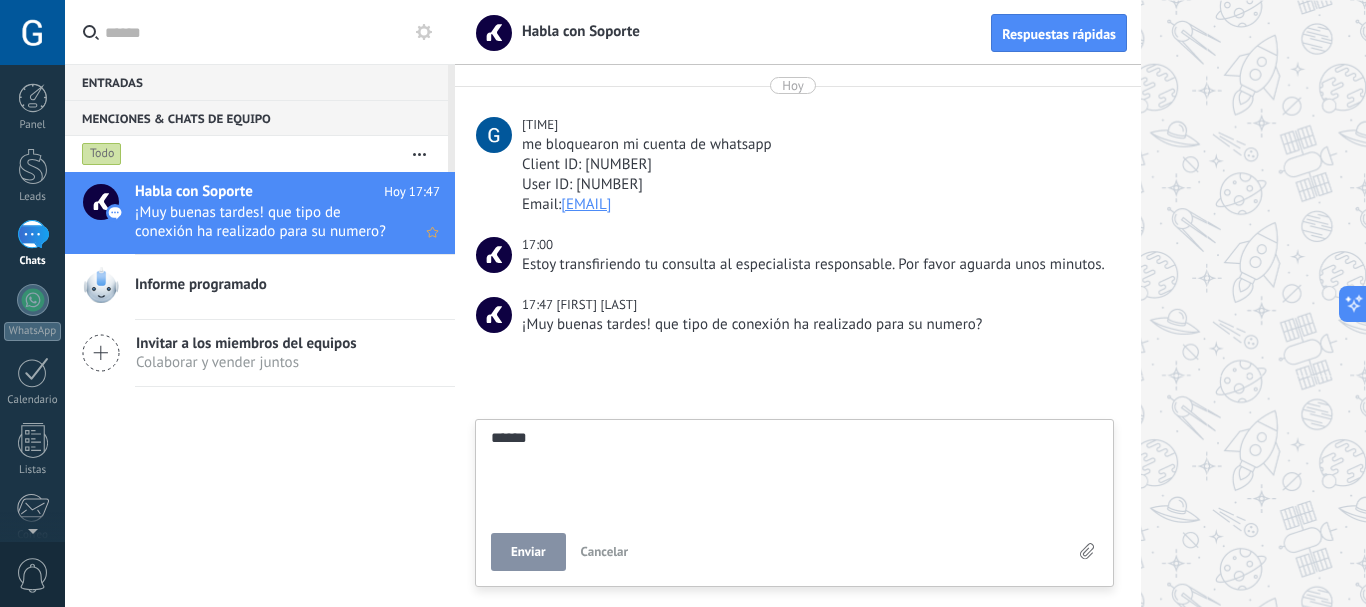 type on "*******" 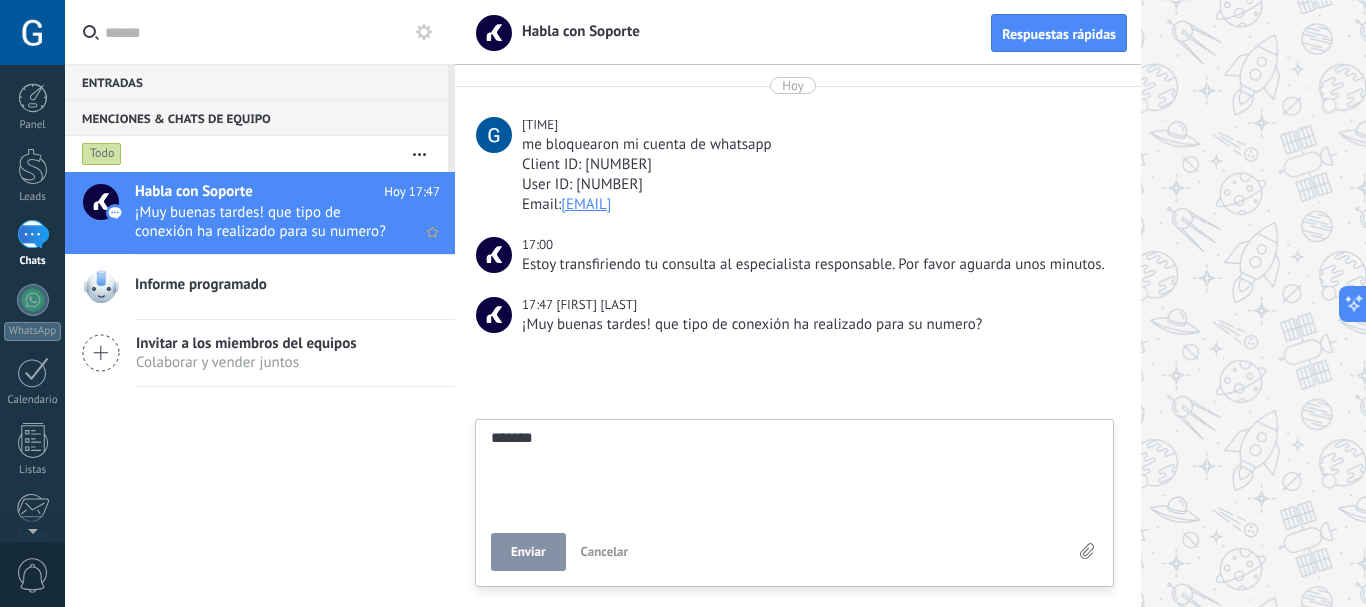 type on "*******" 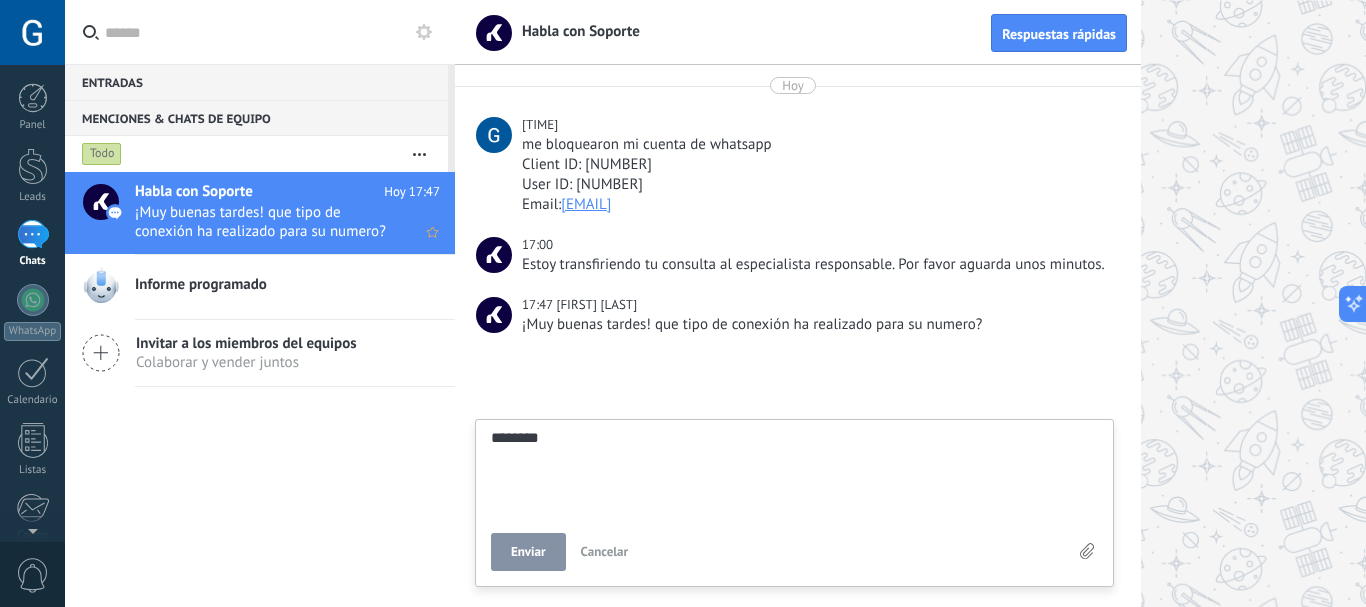 type on "*********" 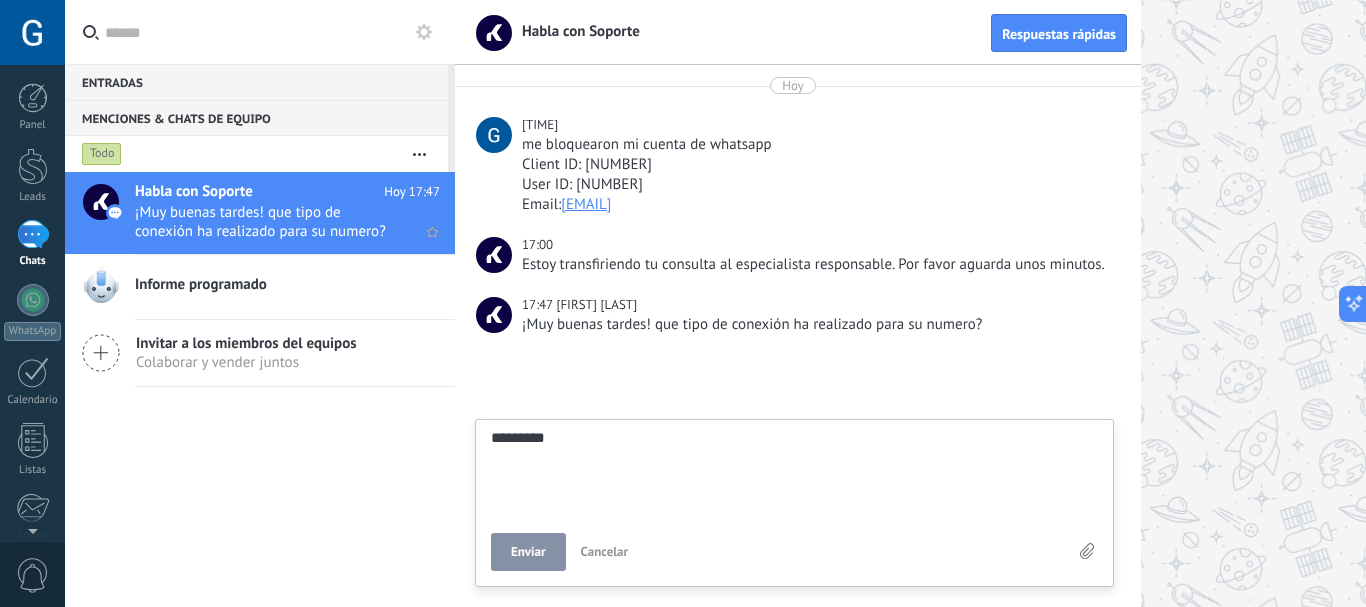 type on "**********" 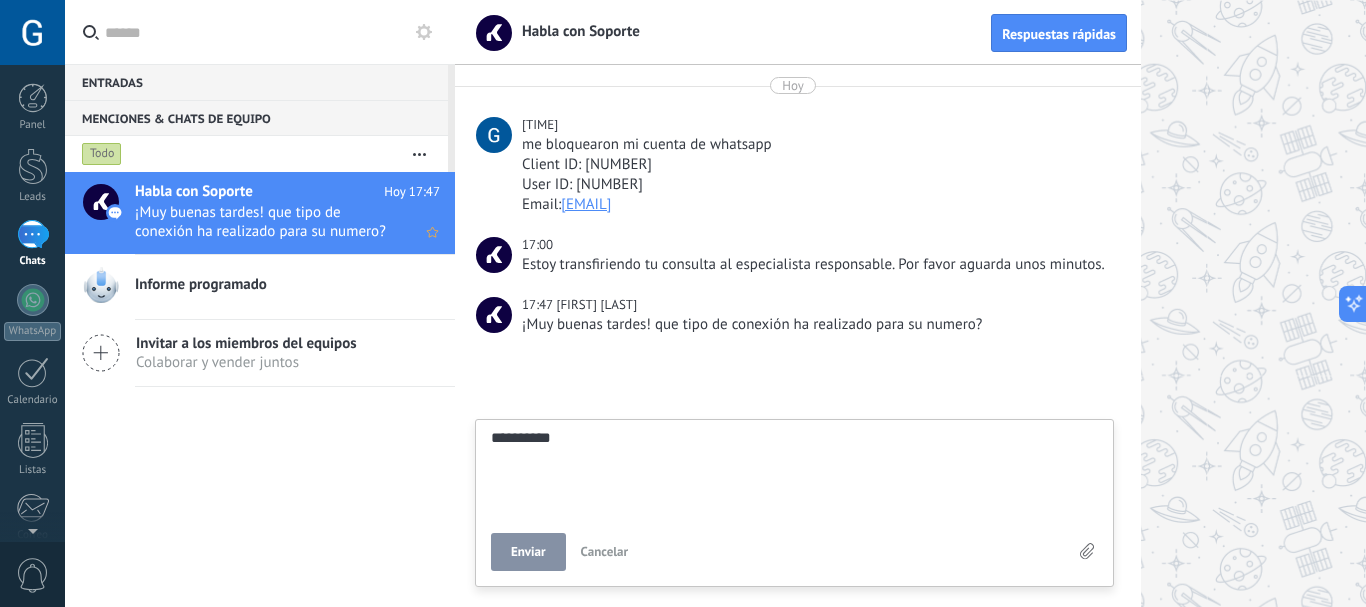 type on "**********" 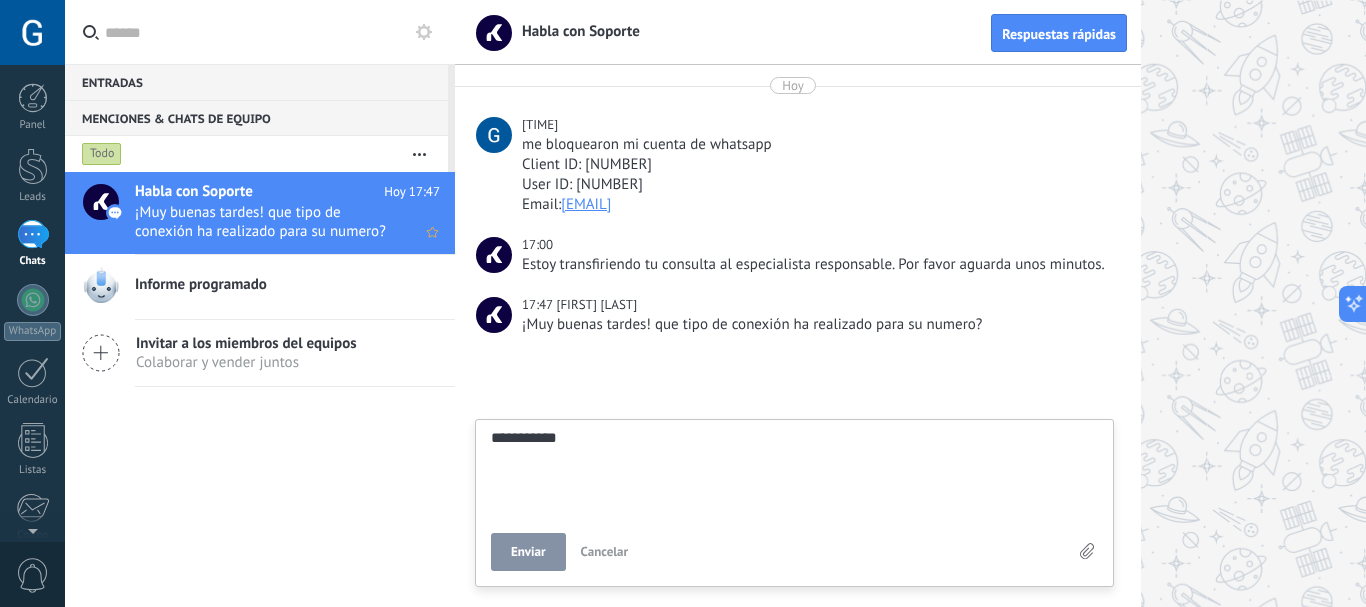type on "**********" 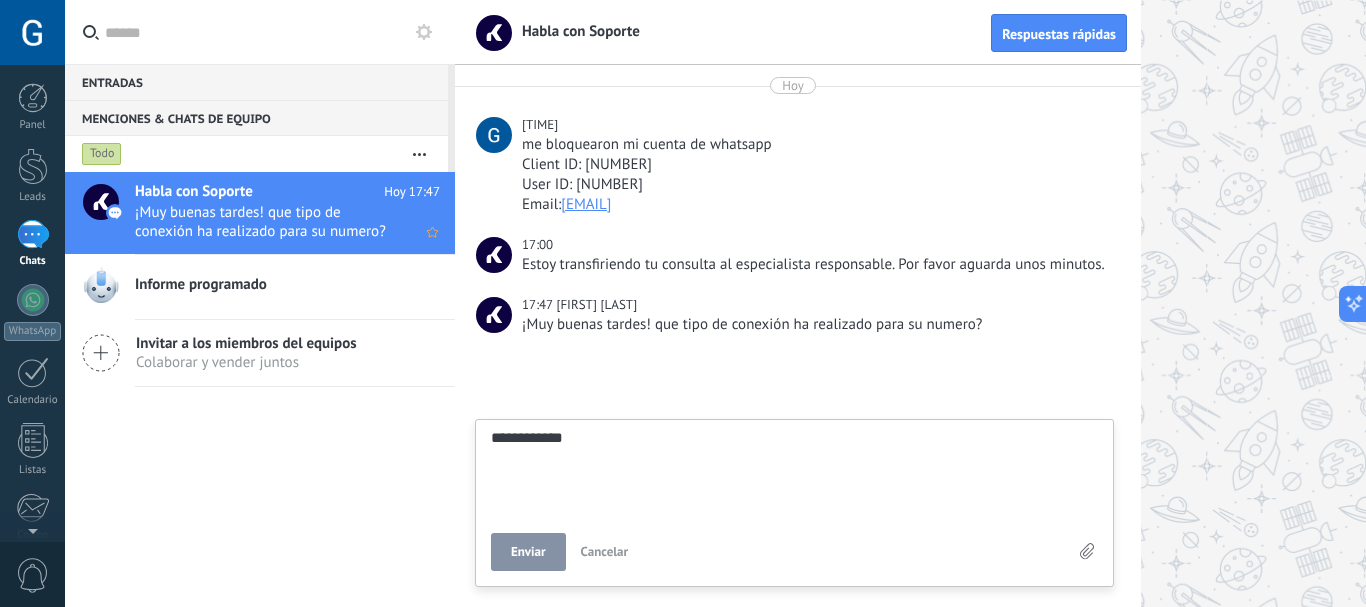 type on "**********" 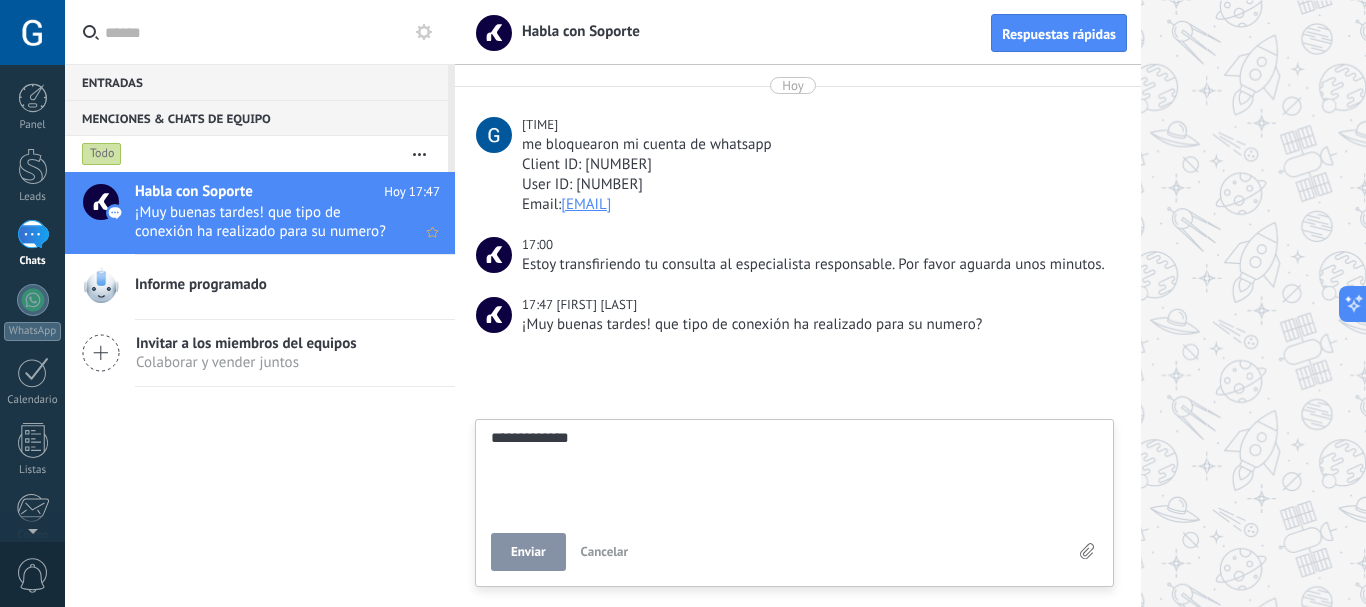 type on "**********" 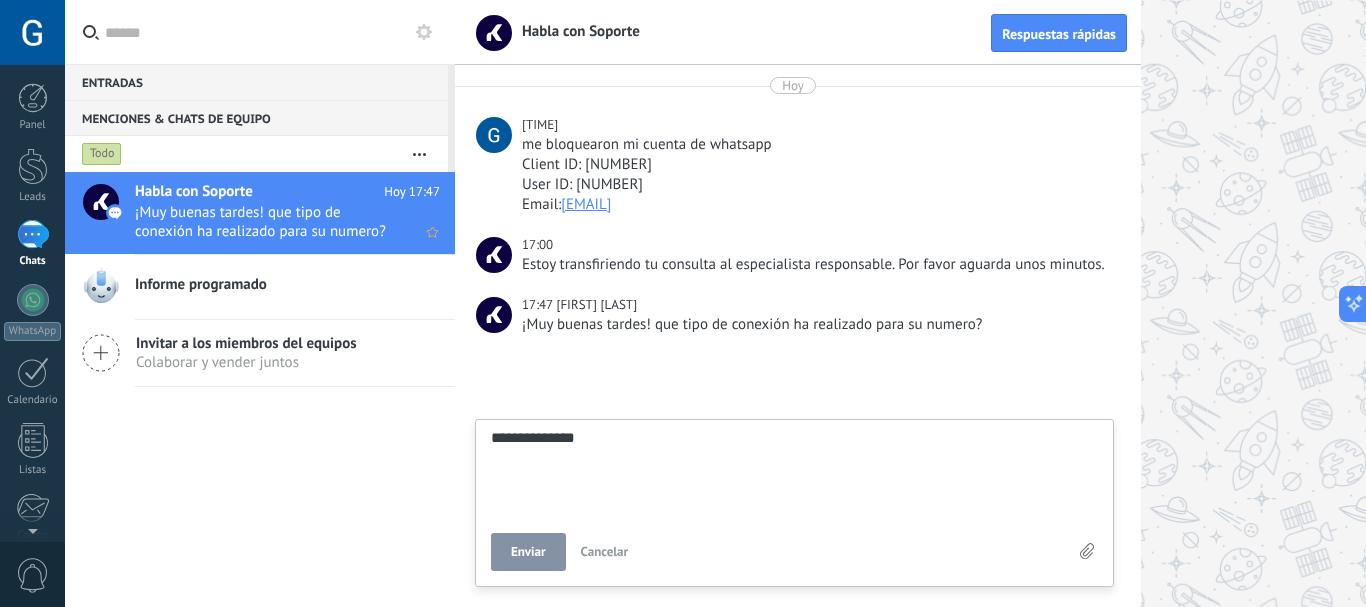 type on "**********" 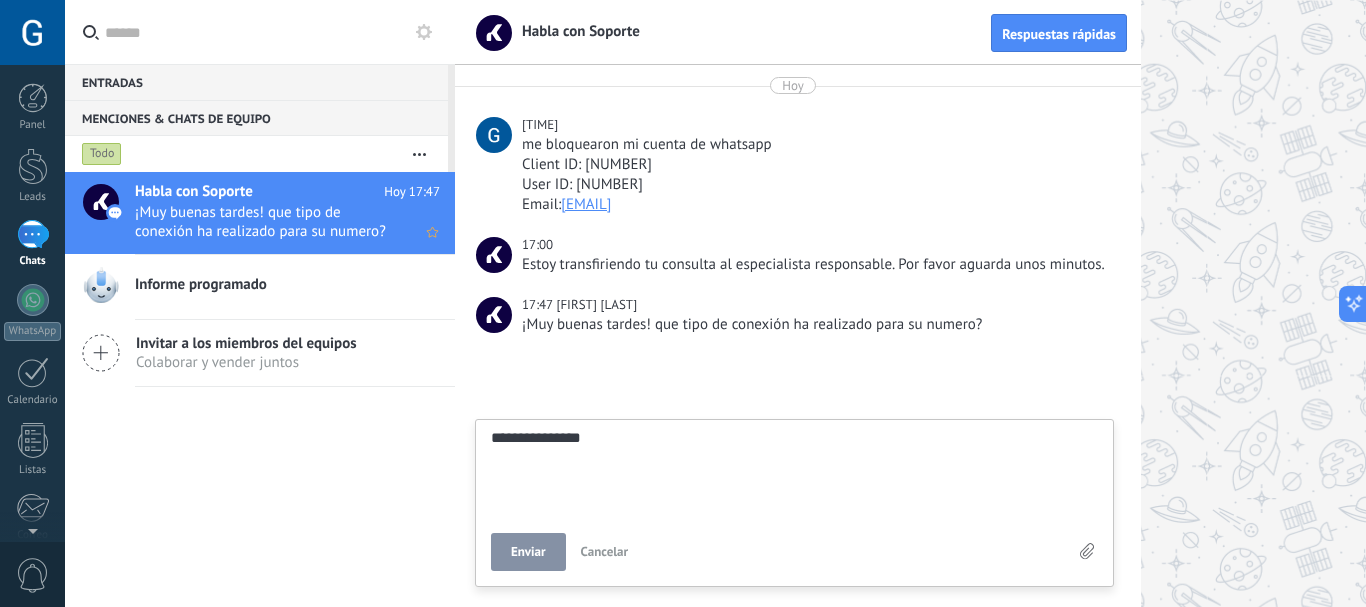 type on "**********" 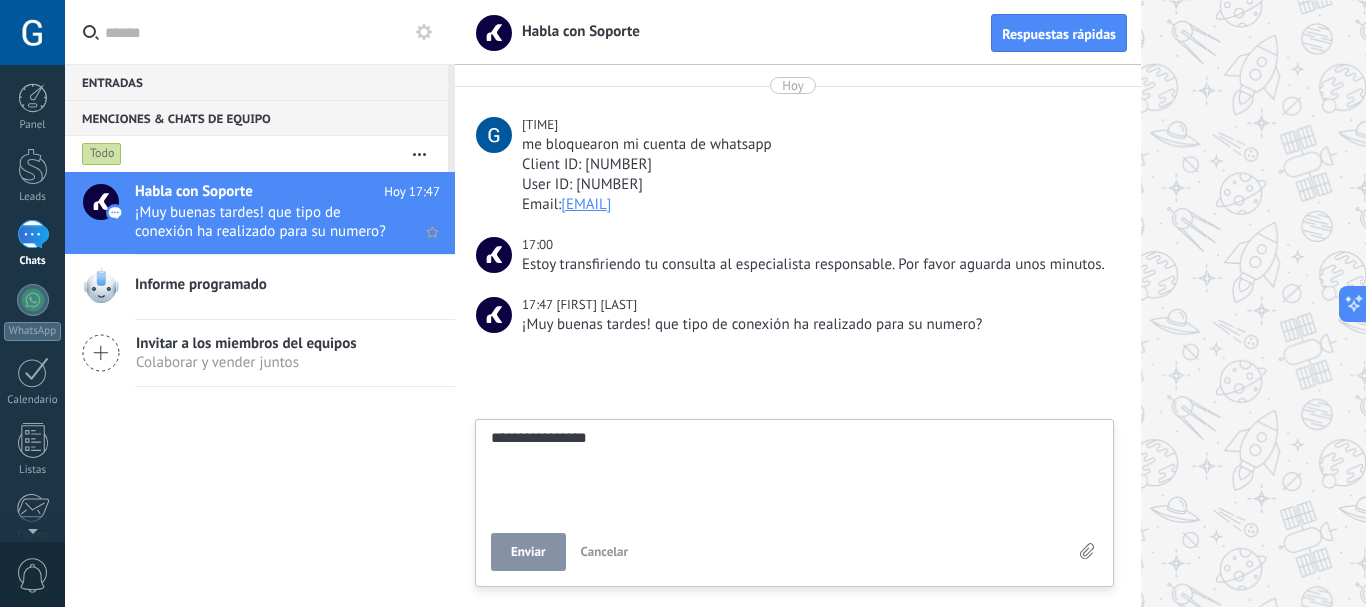 type on "**********" 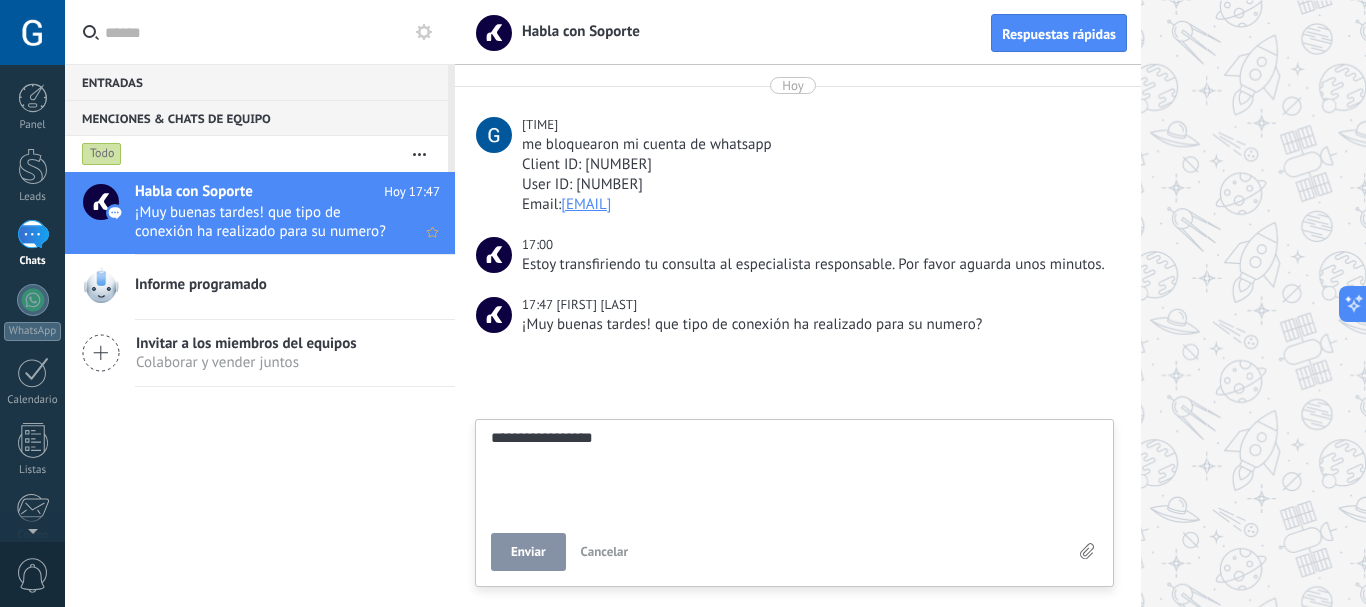 type on "**********" 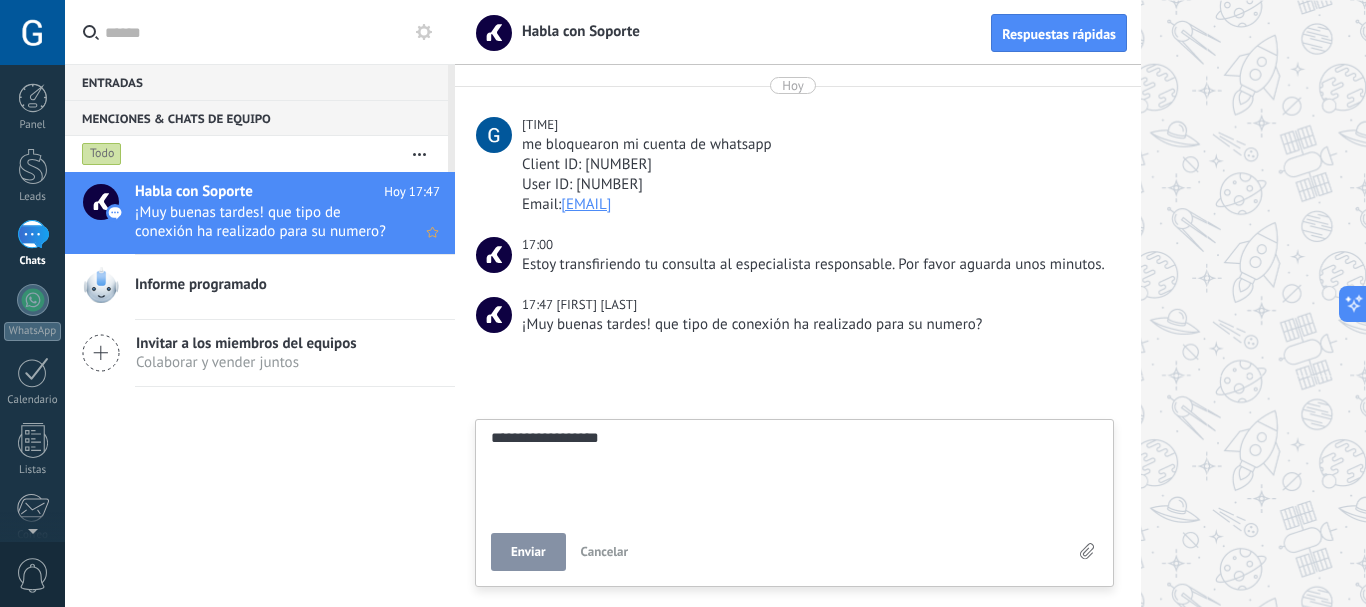 type on "**********" 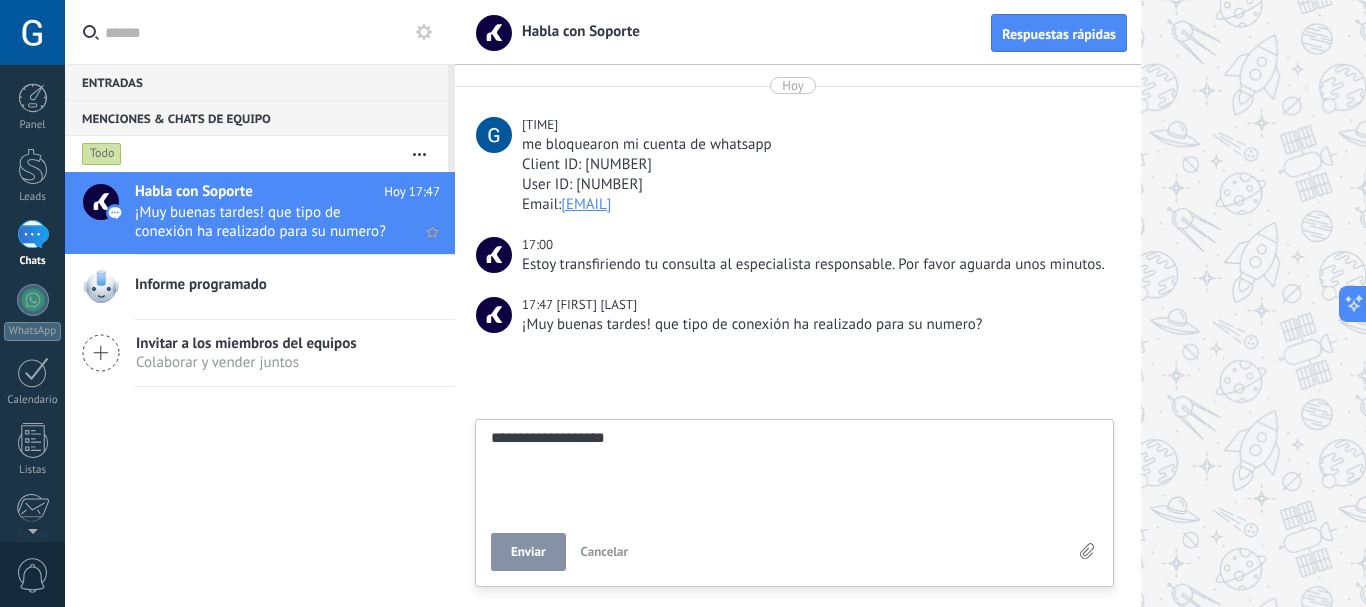 type on "**********" 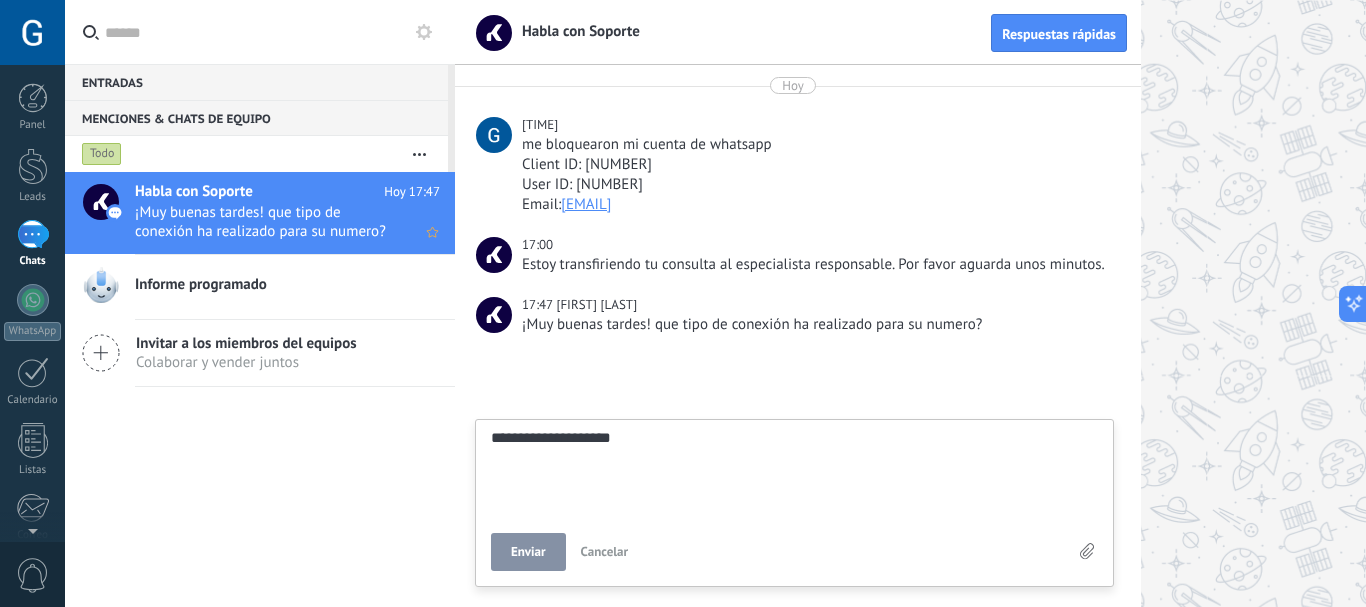 type on "**********" 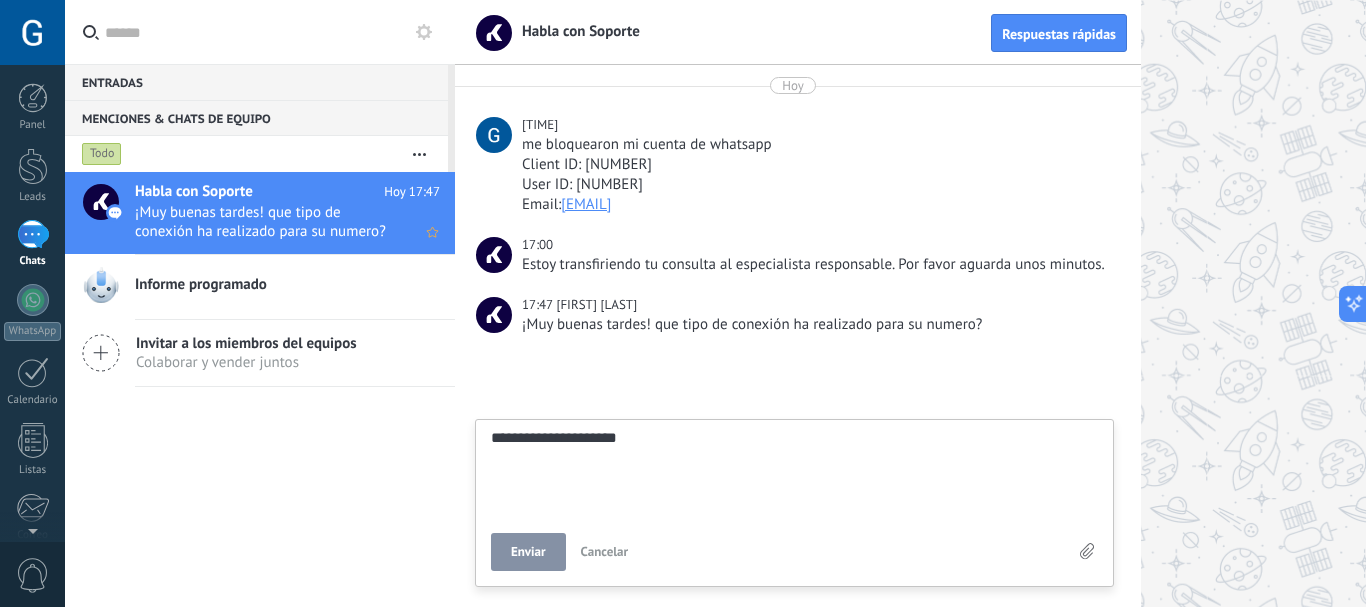type on "**********" 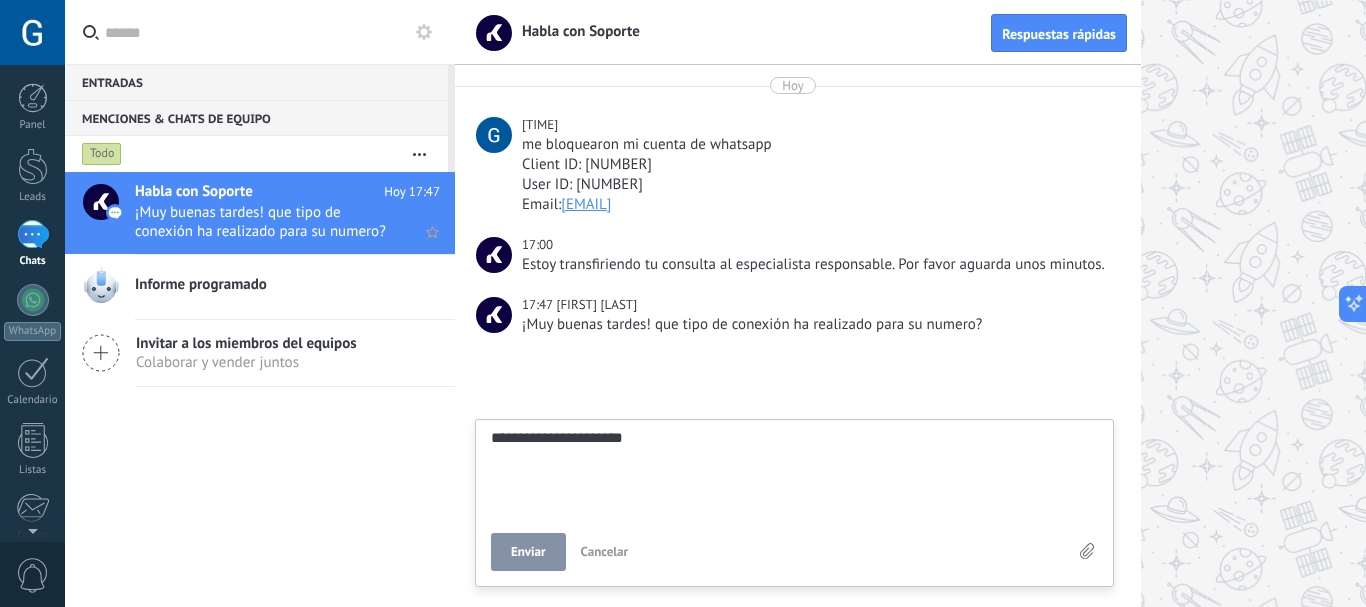 type on "**********" 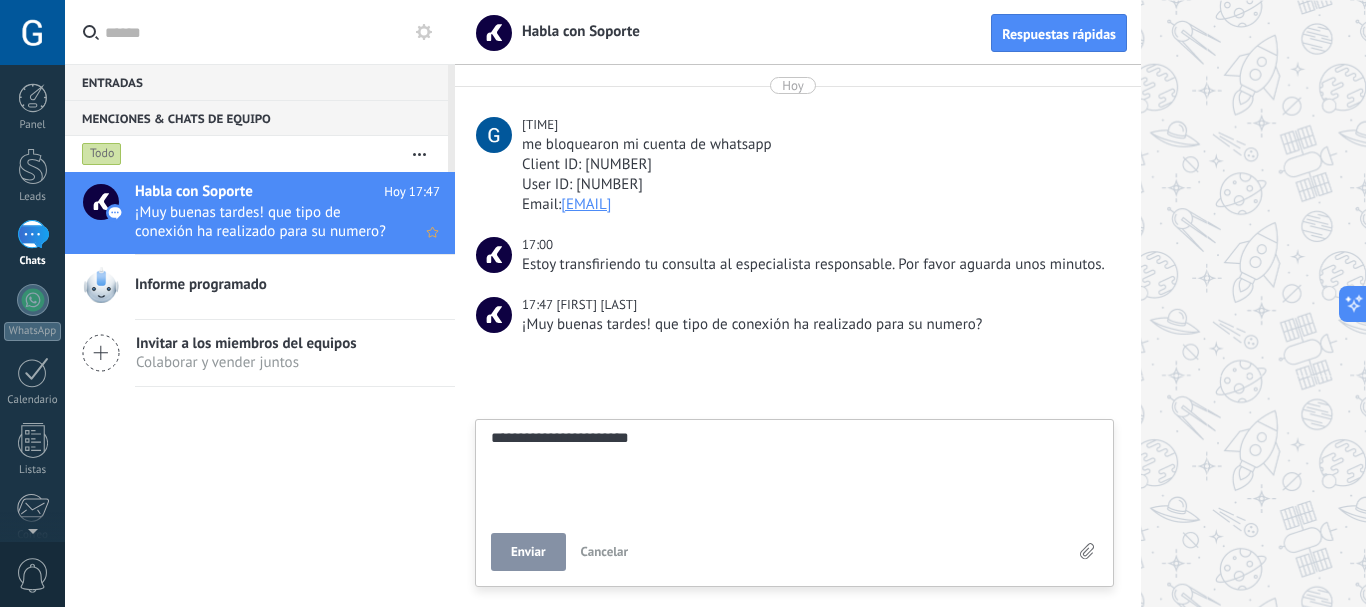 type on "**********" 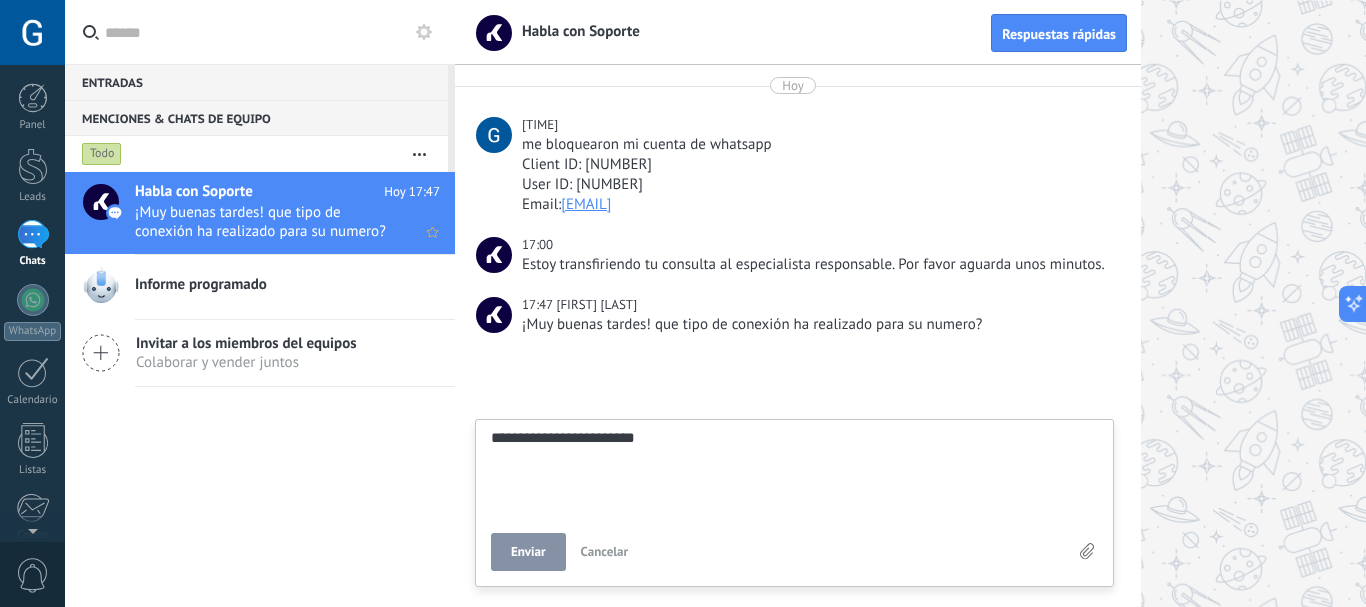 type on "**********" 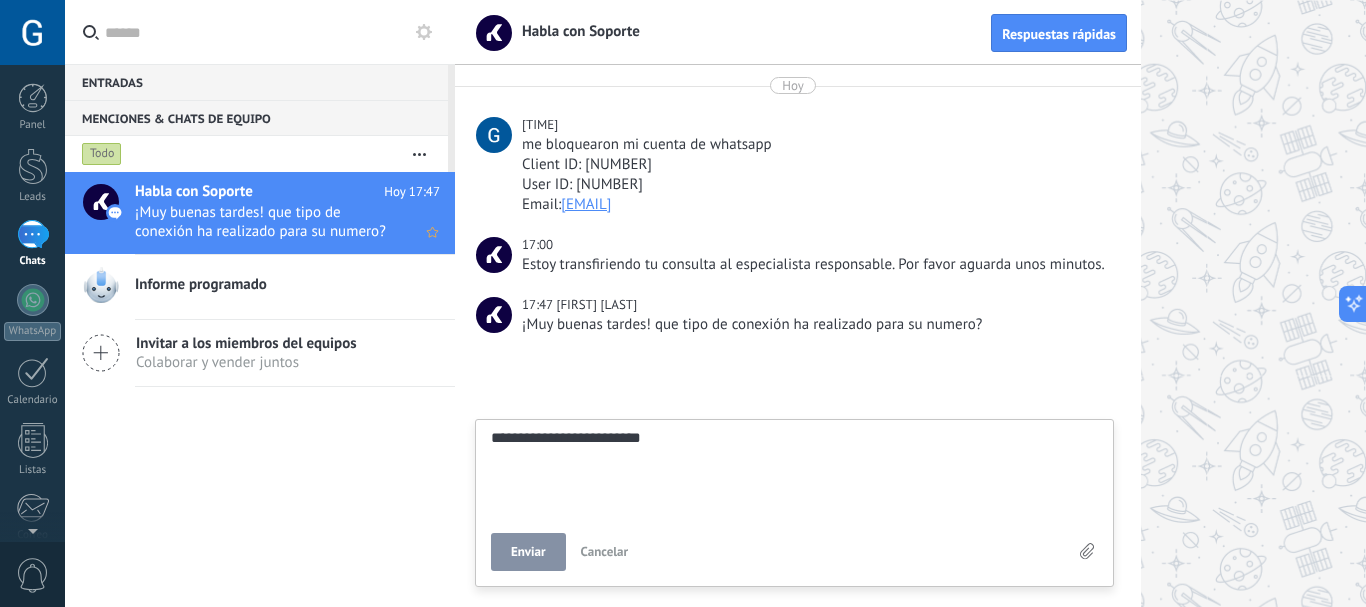 type on "**********" 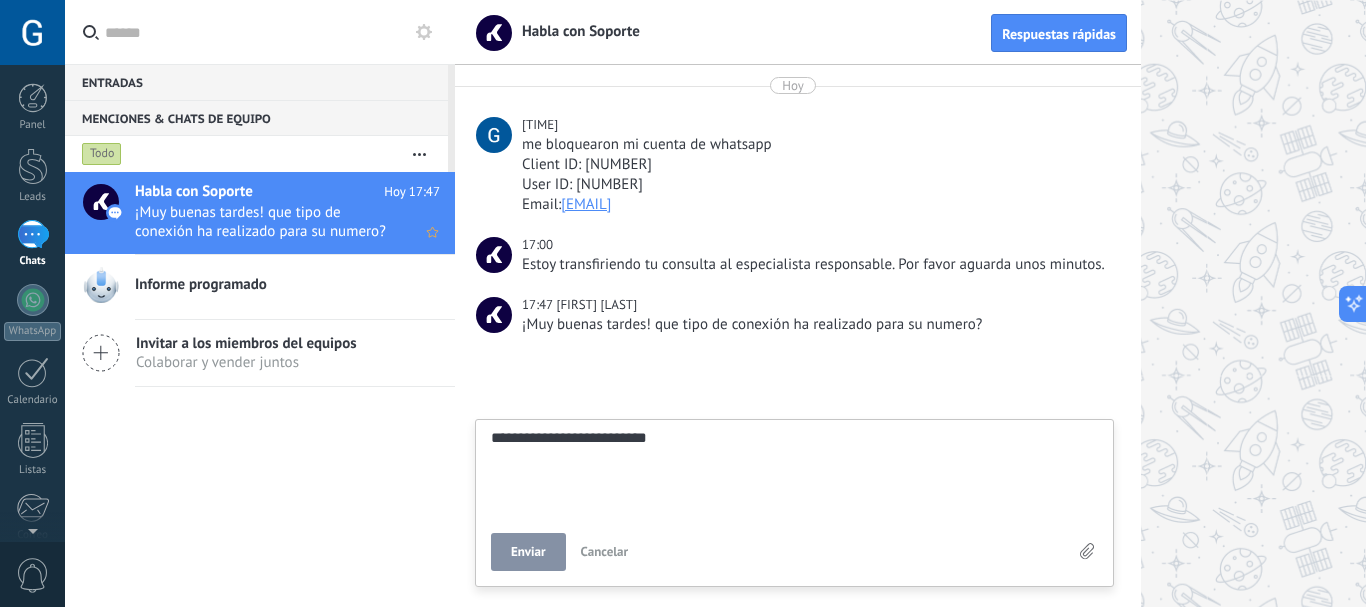 type on "**********" 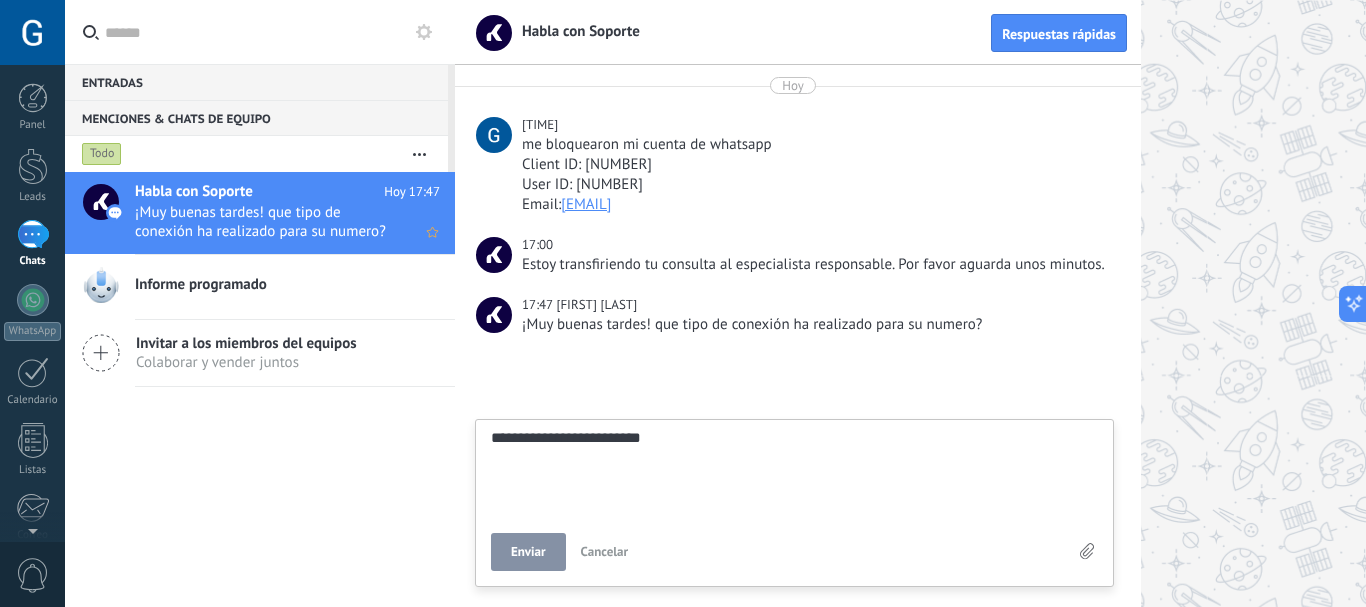 type on "**********" 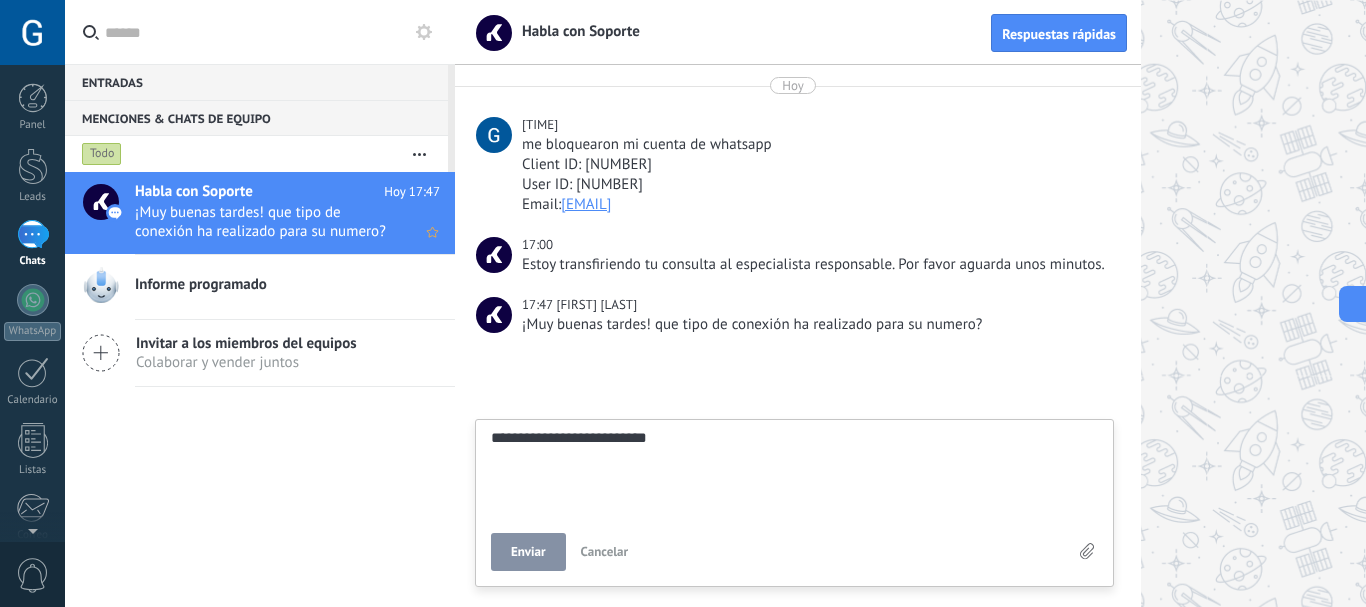 type on "**********" 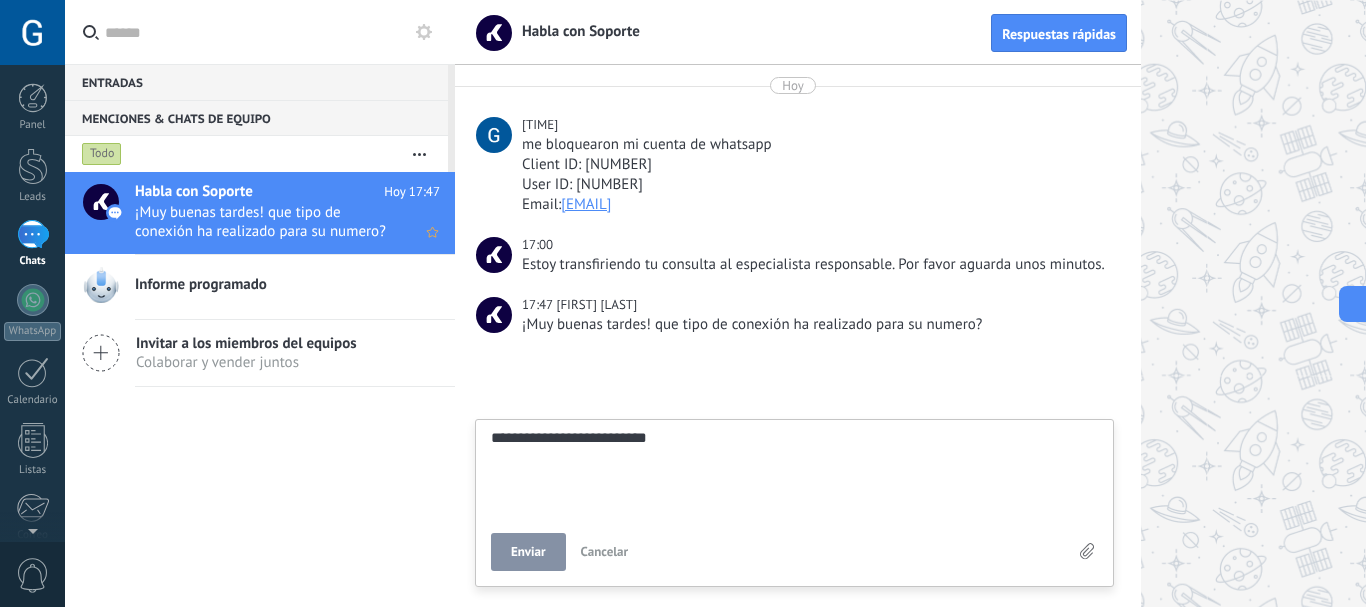 type on "**********" 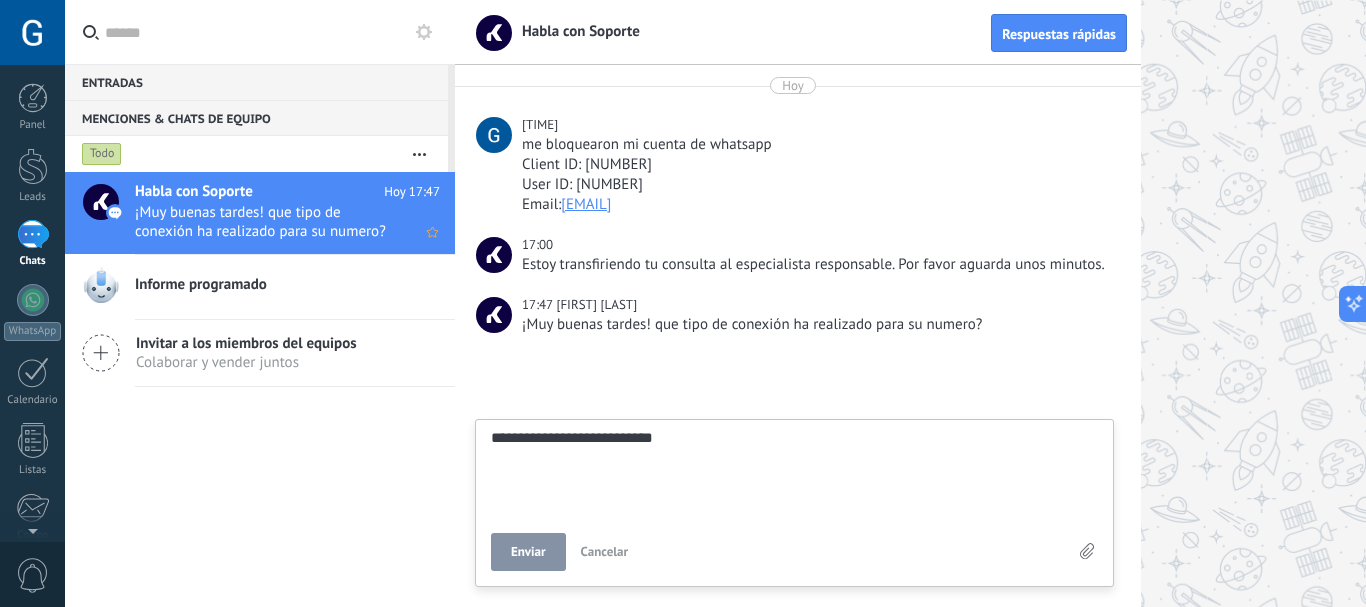 type on "**********" 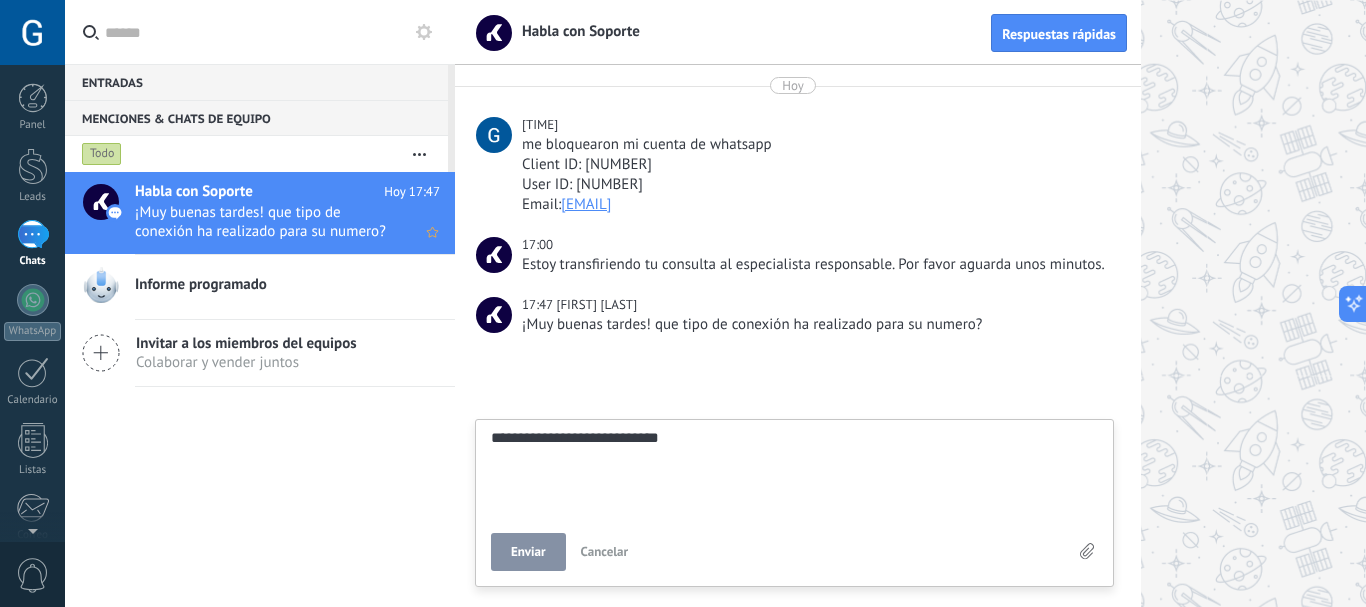 type on "**********" 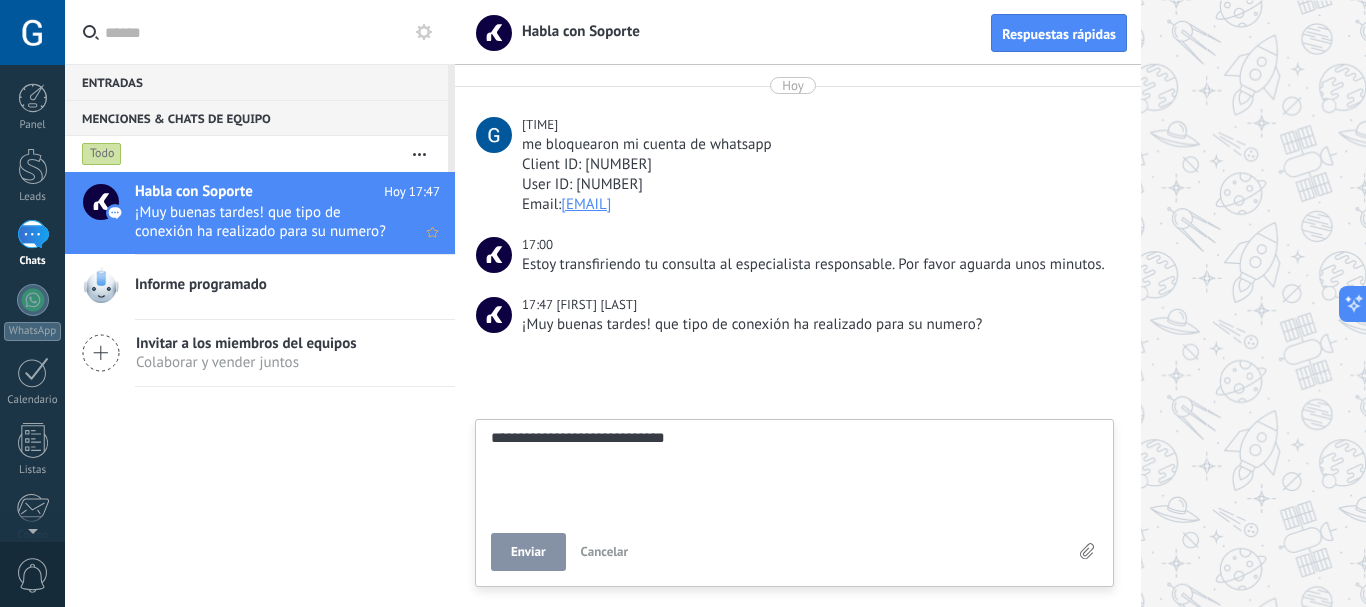 type on "**********" 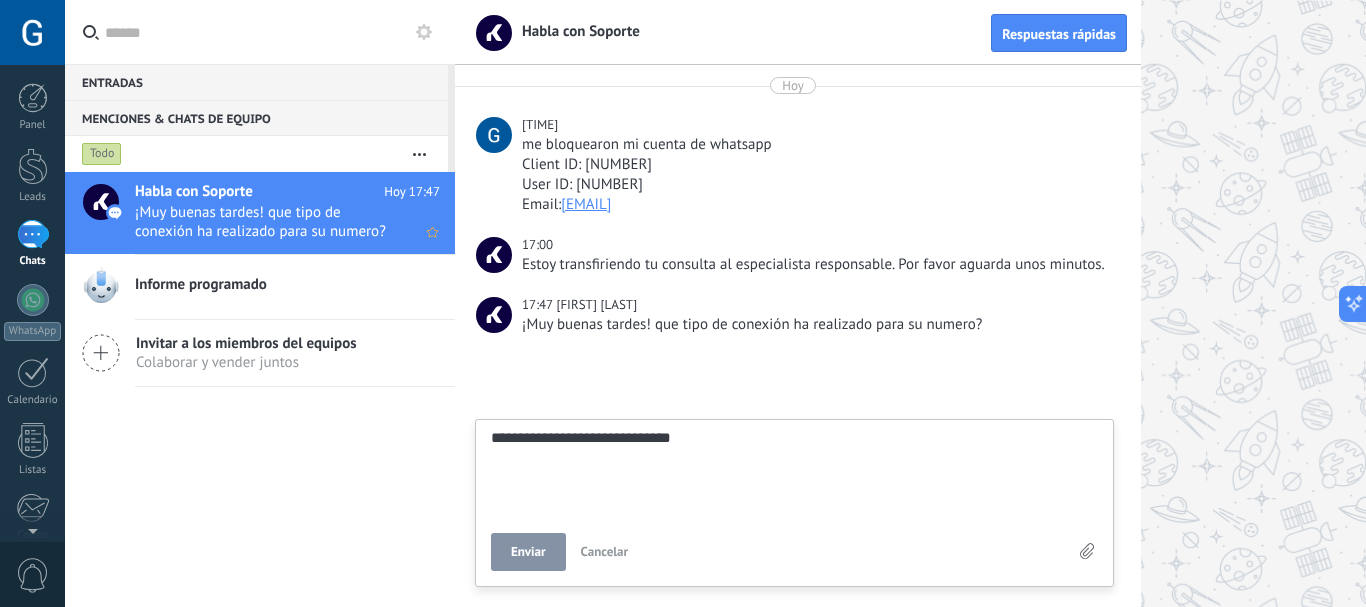 type on "**********" 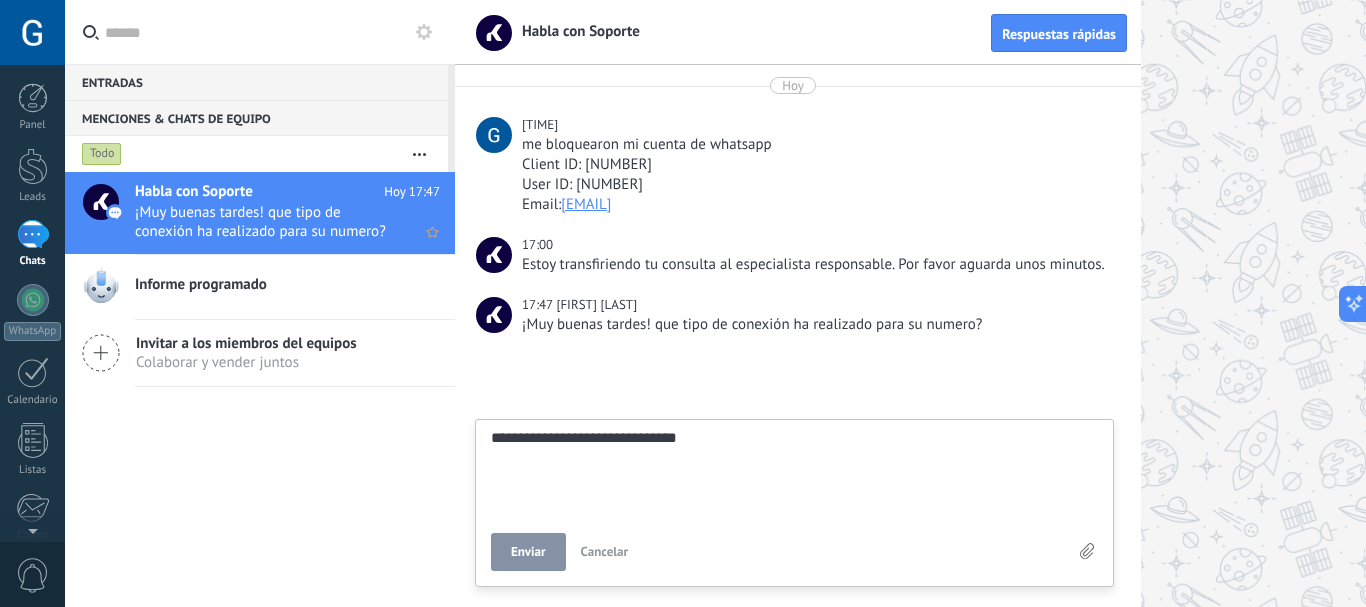 type on "**********" 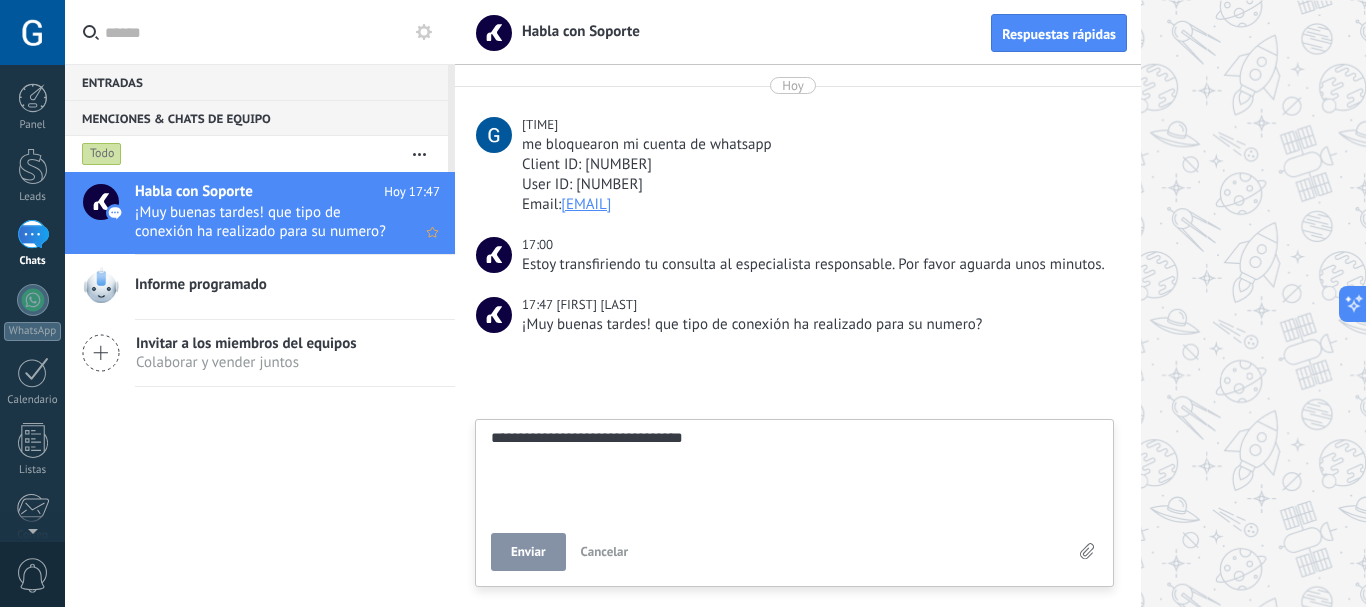 type on "**********" 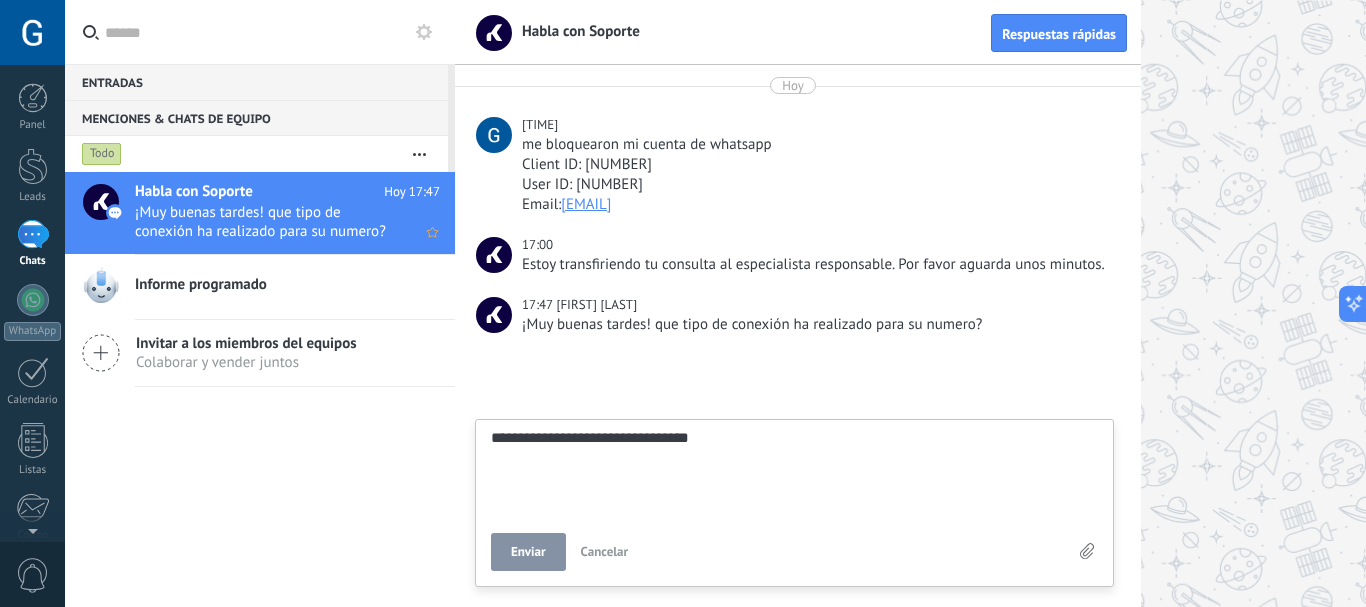 type on "**********" 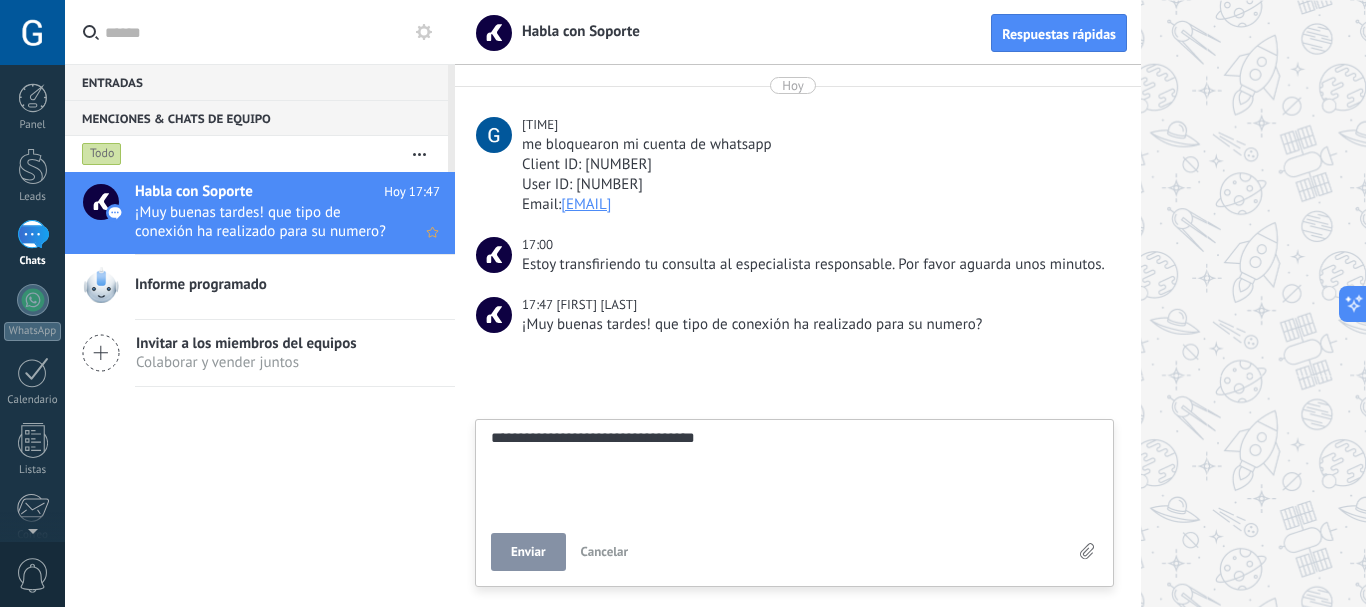type on "**********" 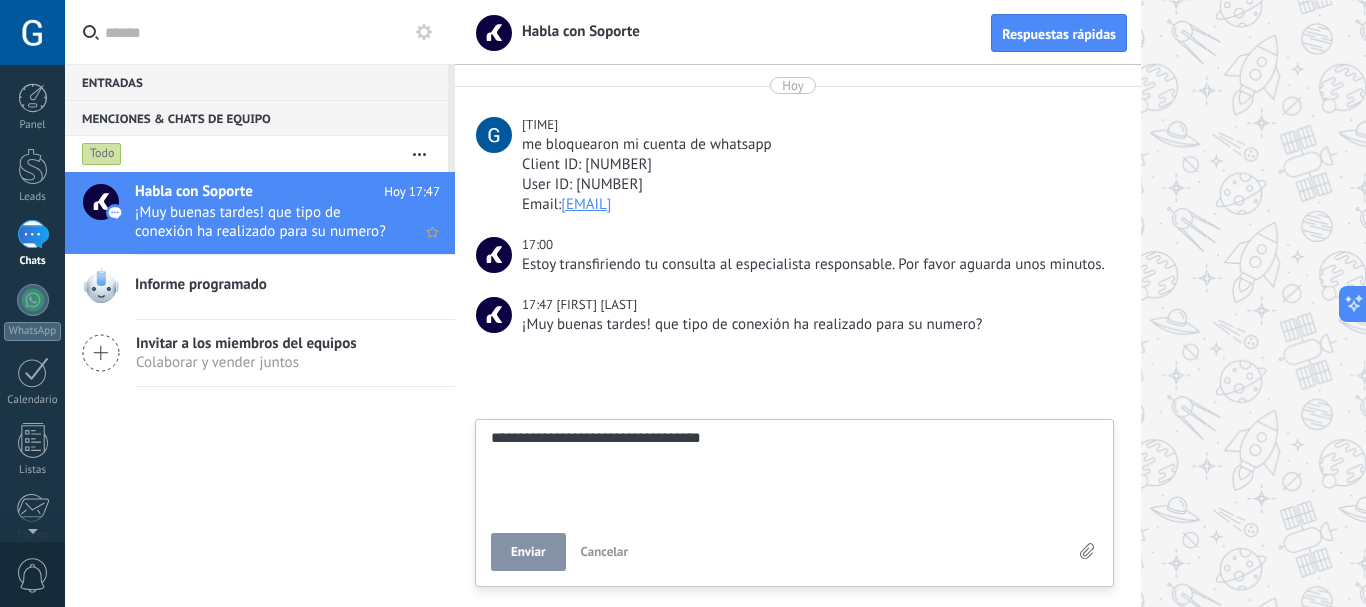 type on "**********" 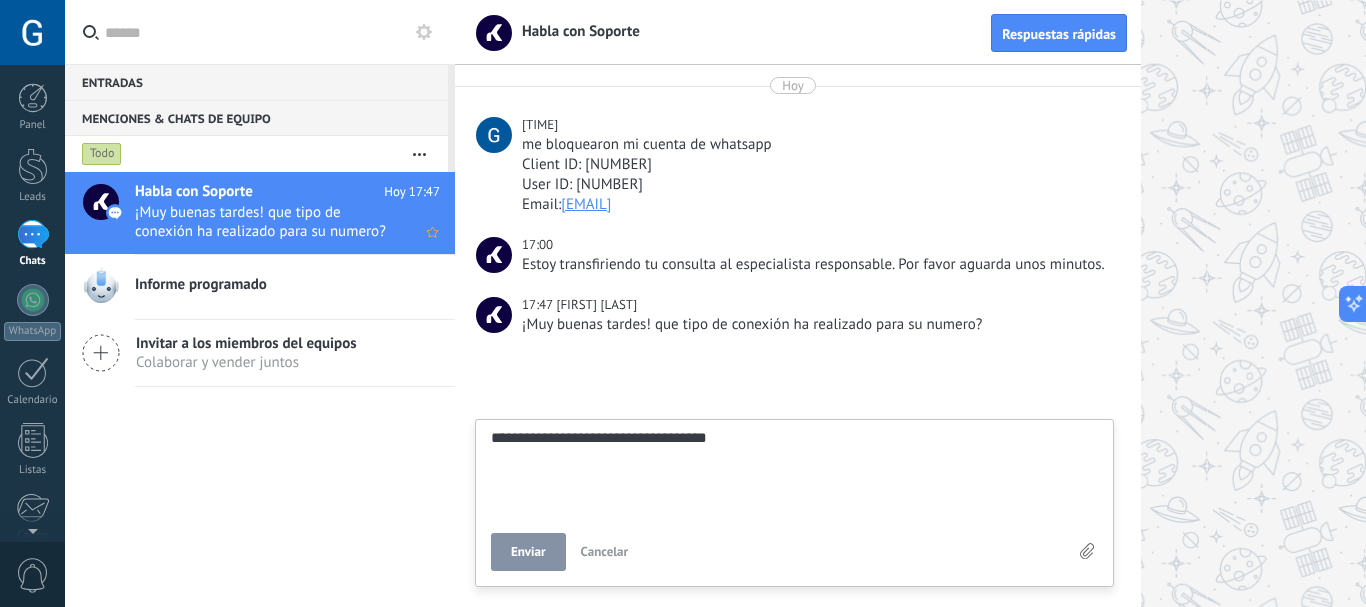 type on "**********" 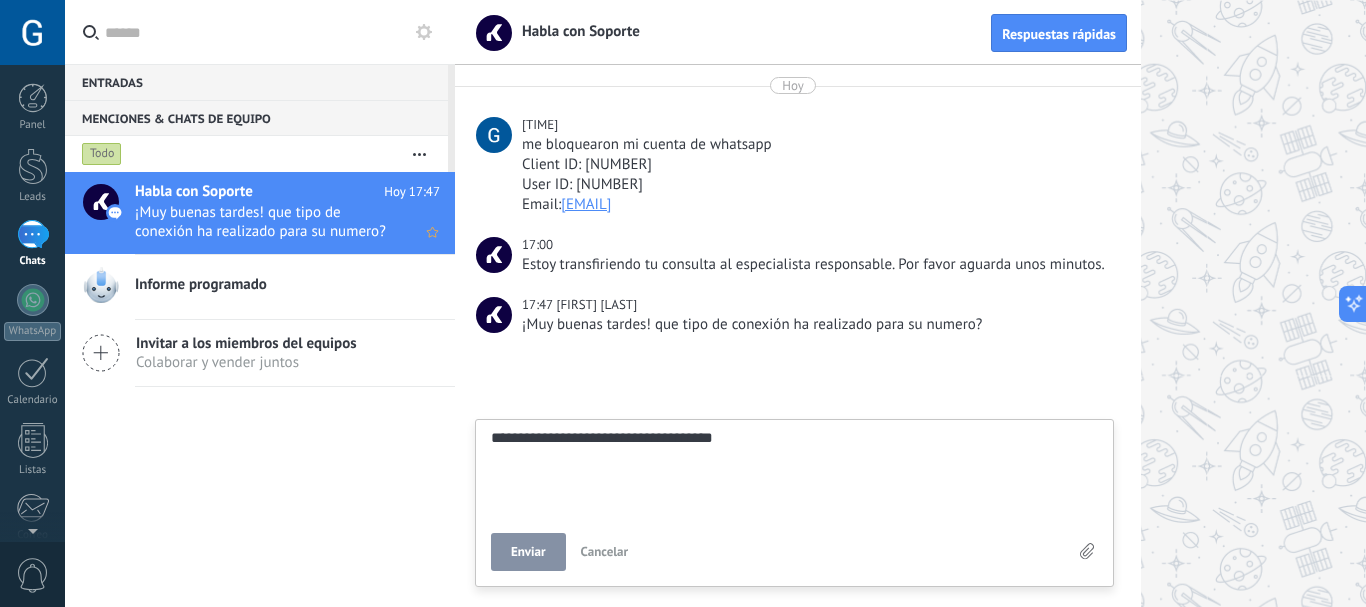 type on "**********" 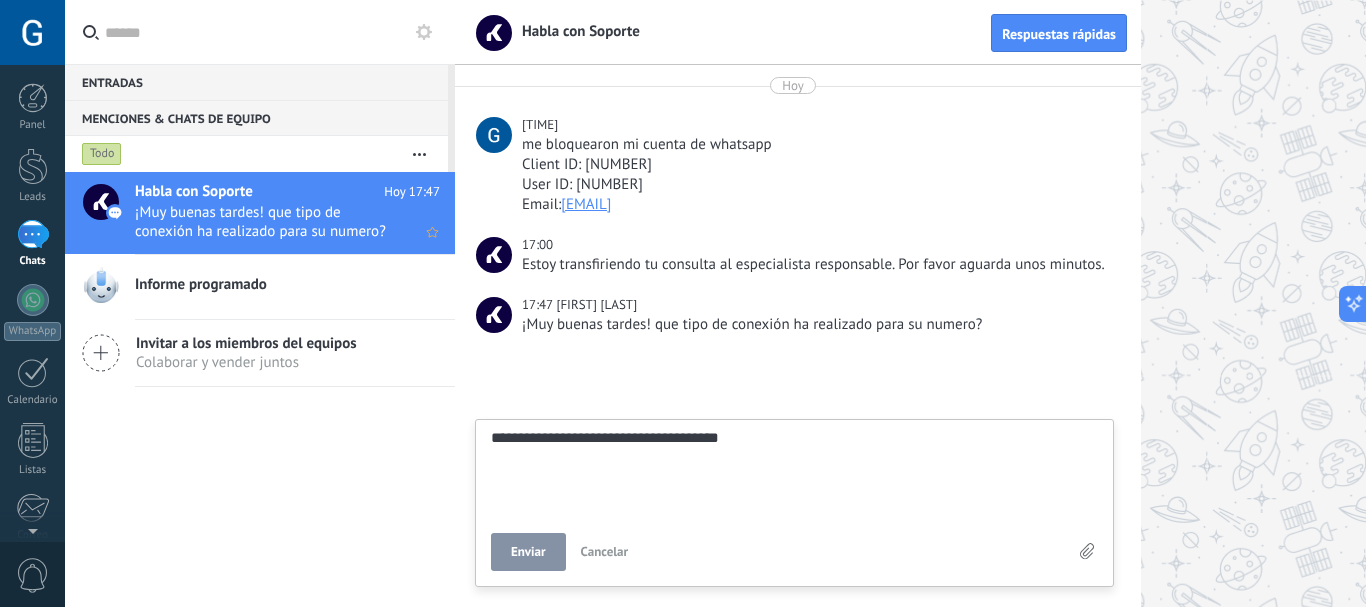 type on "**********" 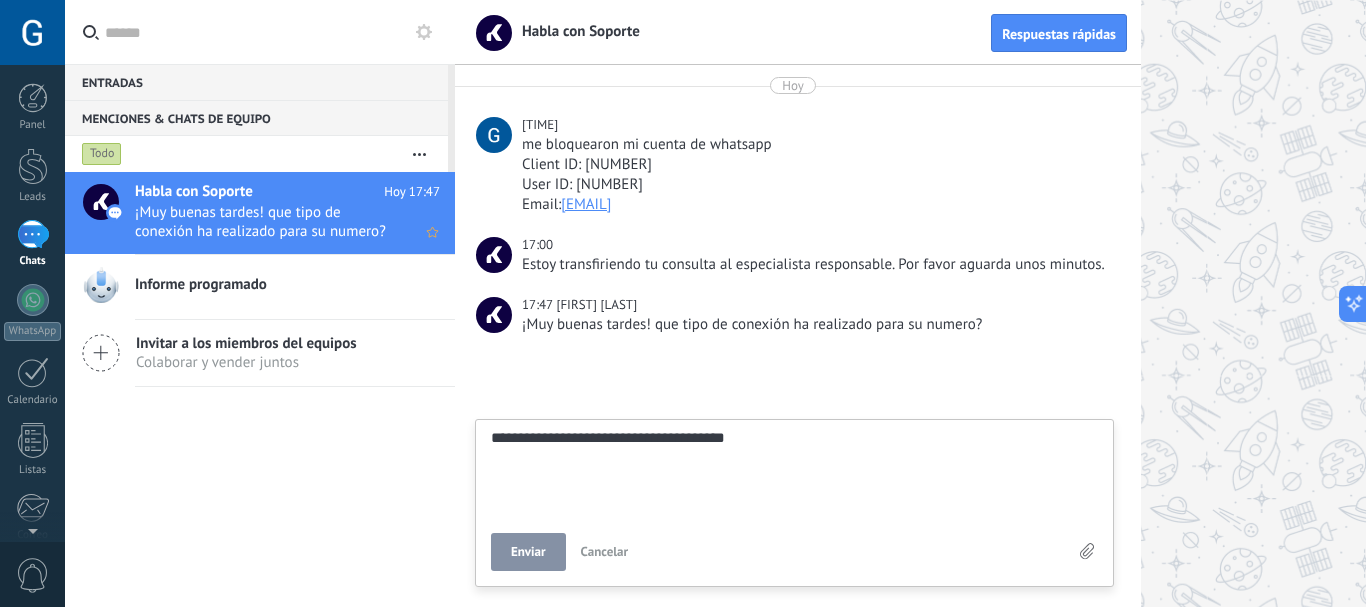 type on "**********" 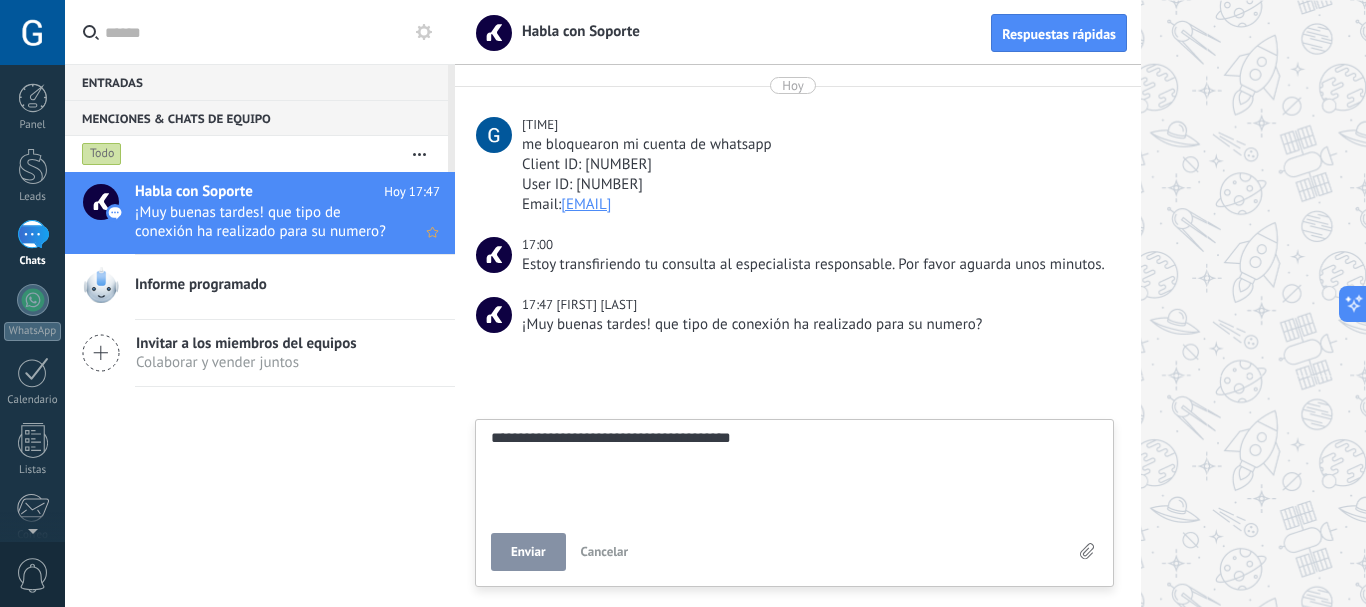type on "**********" 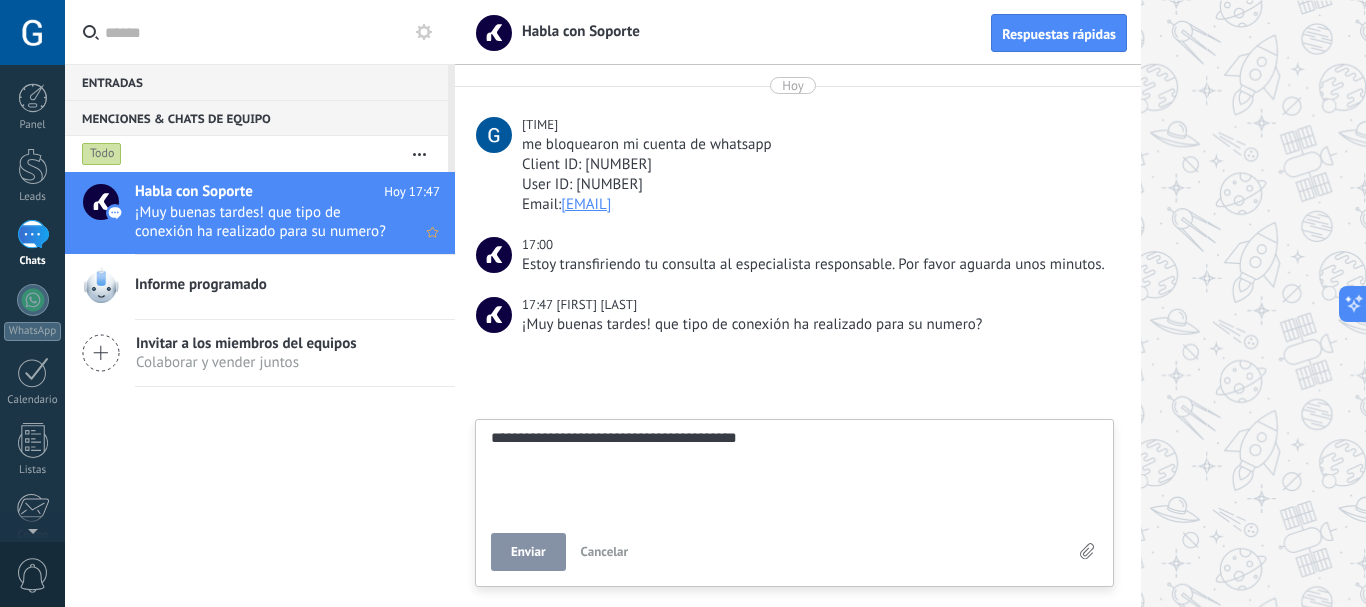 type on "**********" 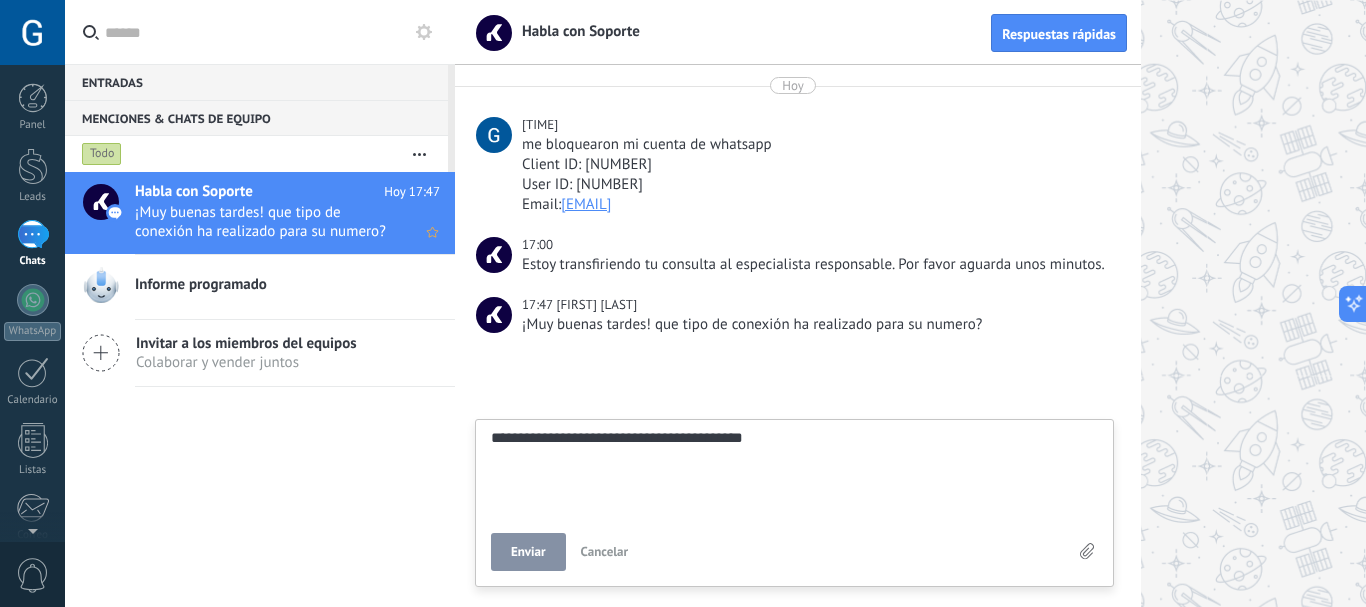 type on "**********" 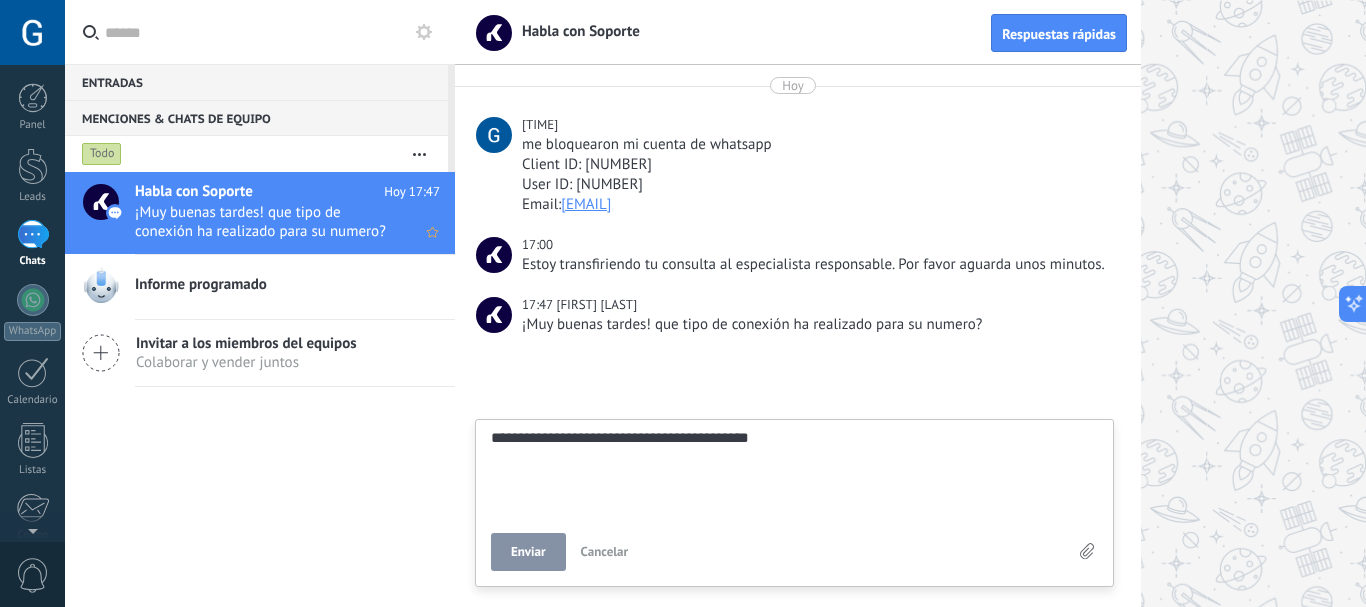 type on "**********" 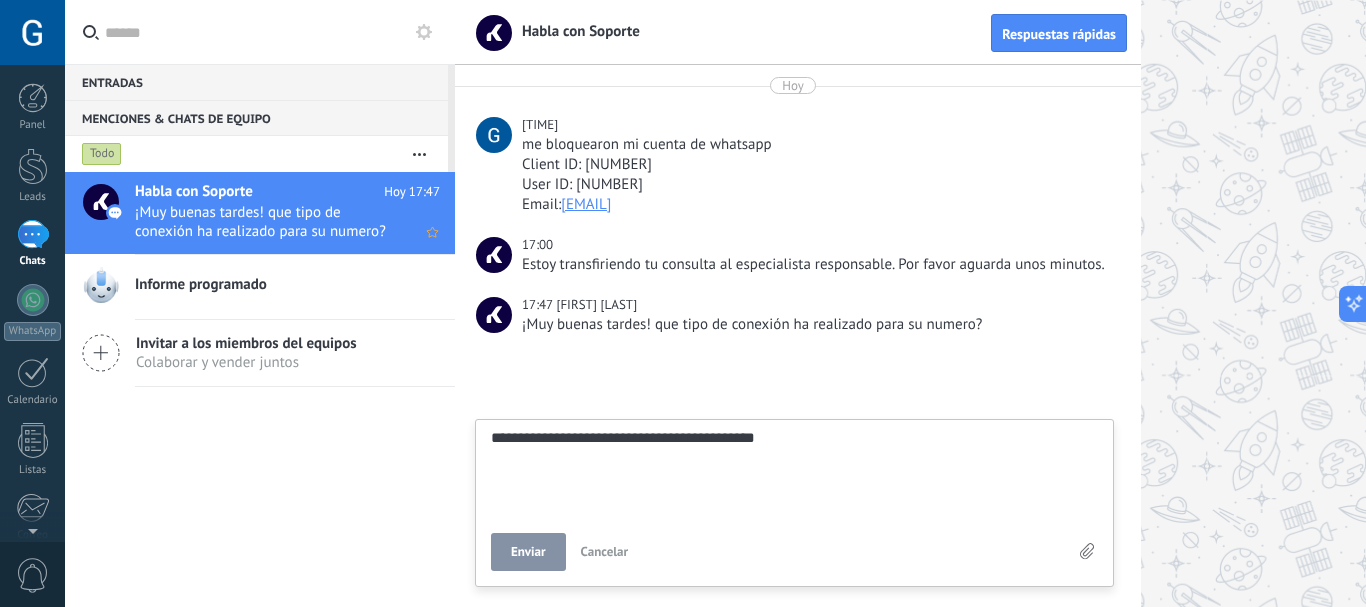 type on "**********" 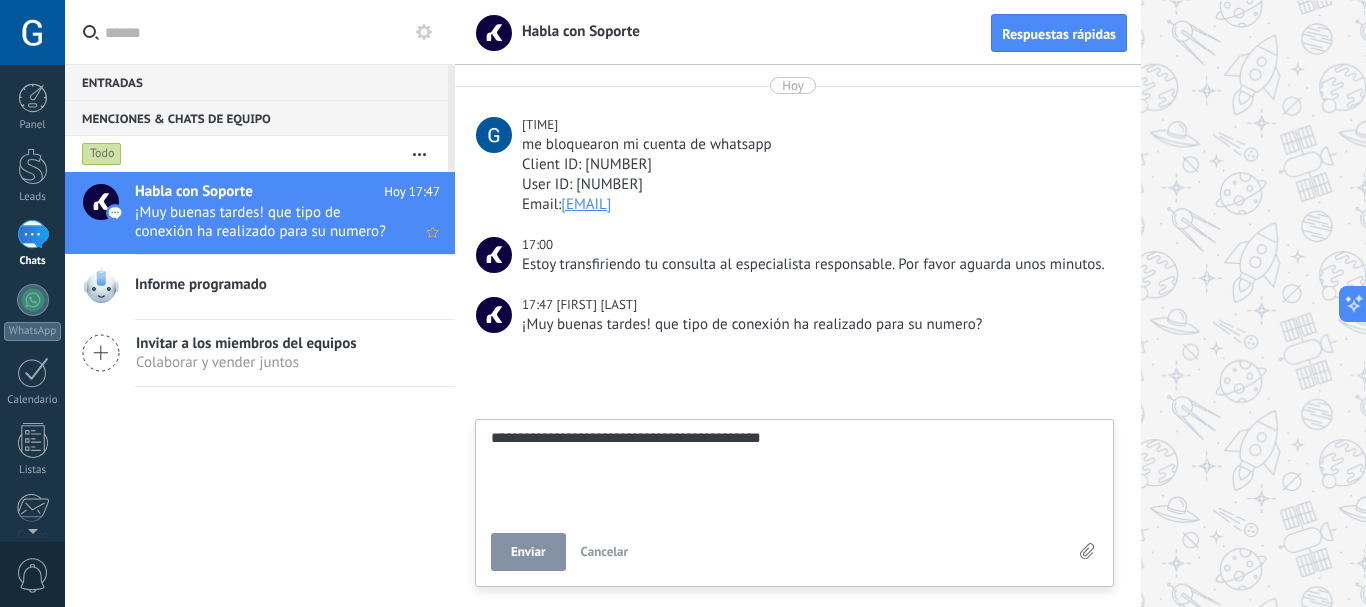 type on "**********" 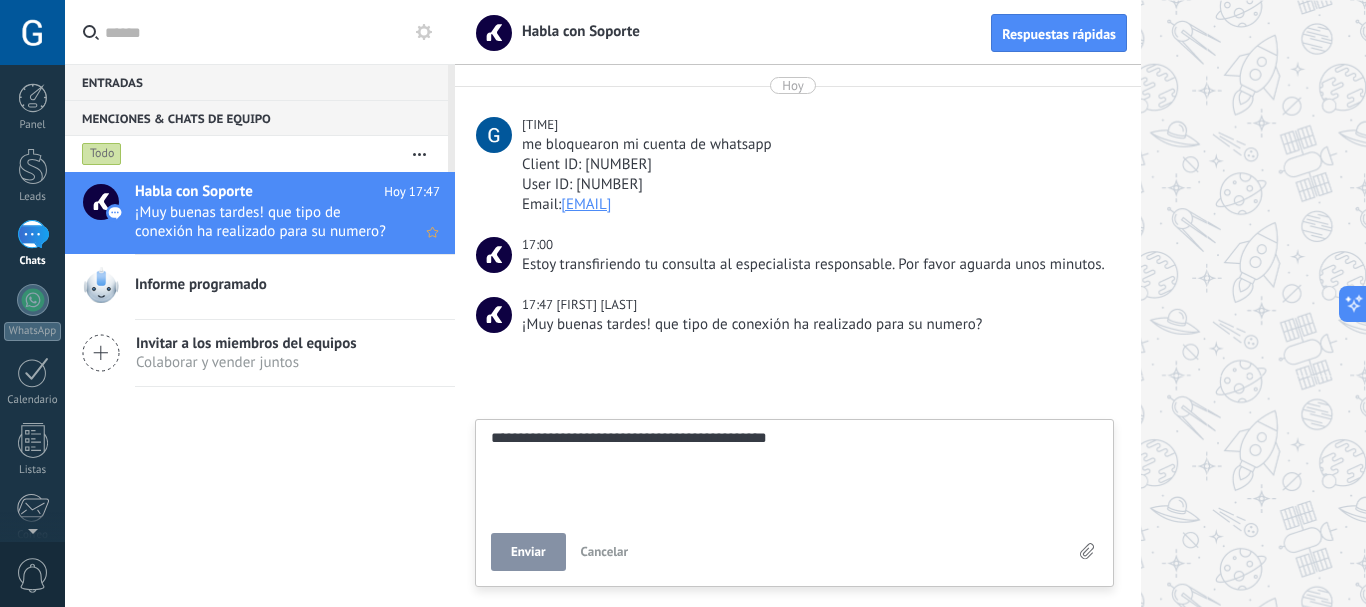 type on "**********" 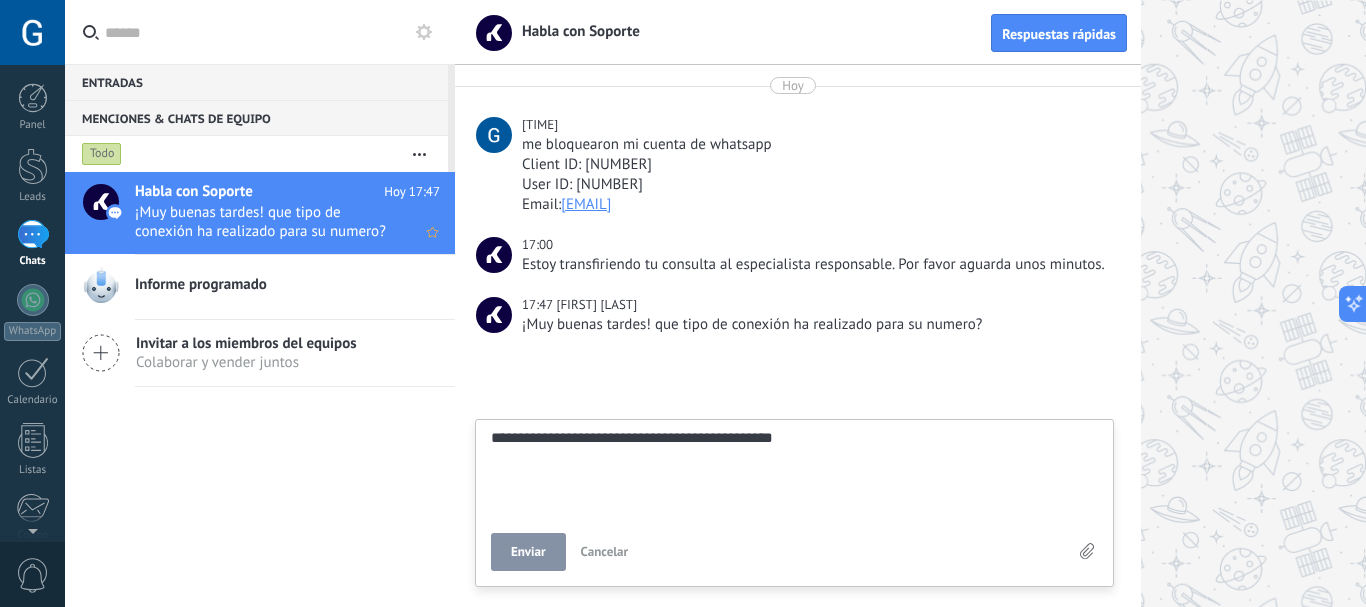 type on "**********" 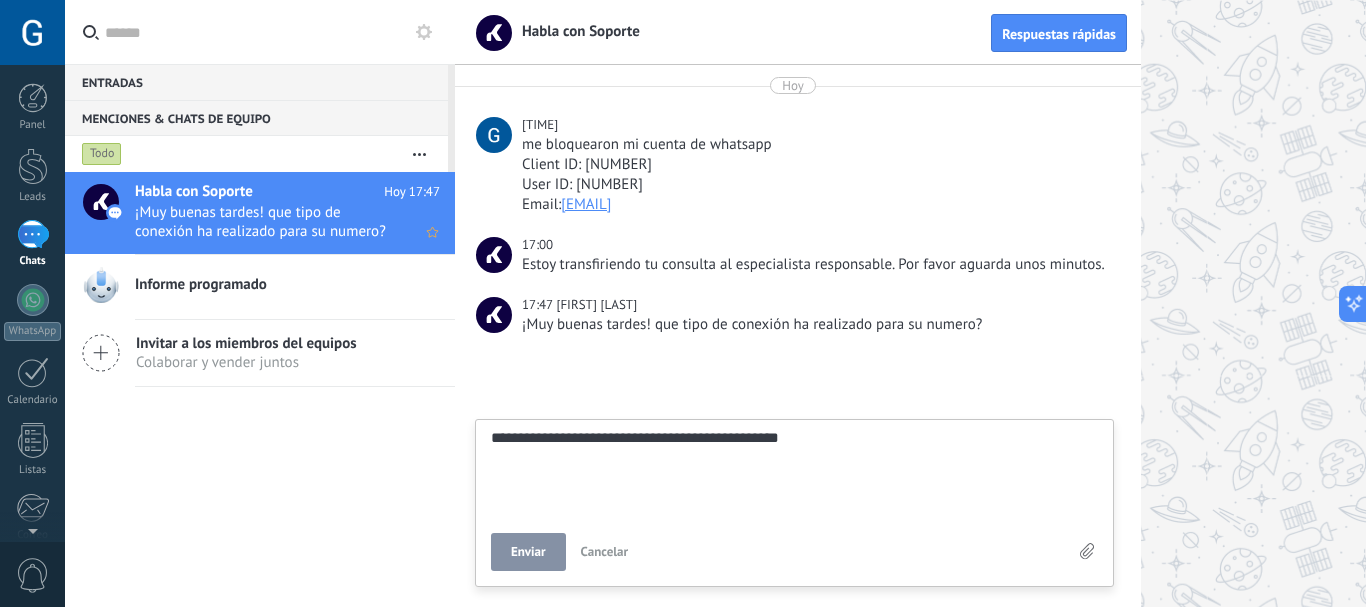 type on "**********" 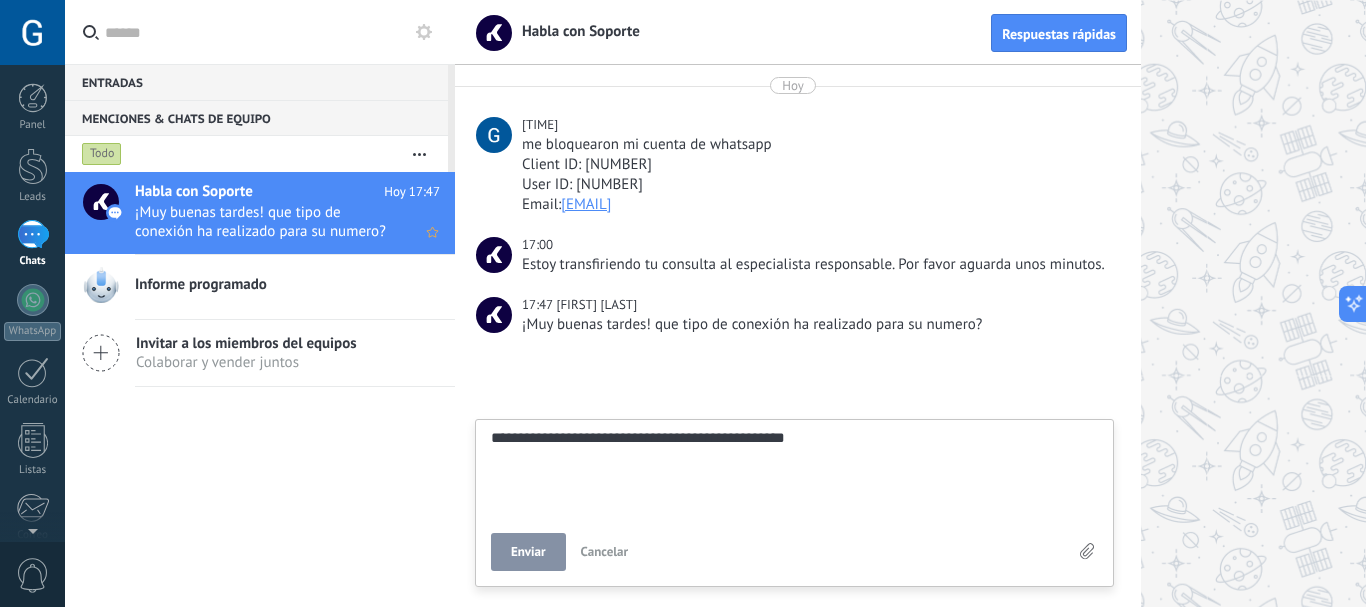 type on "**********" 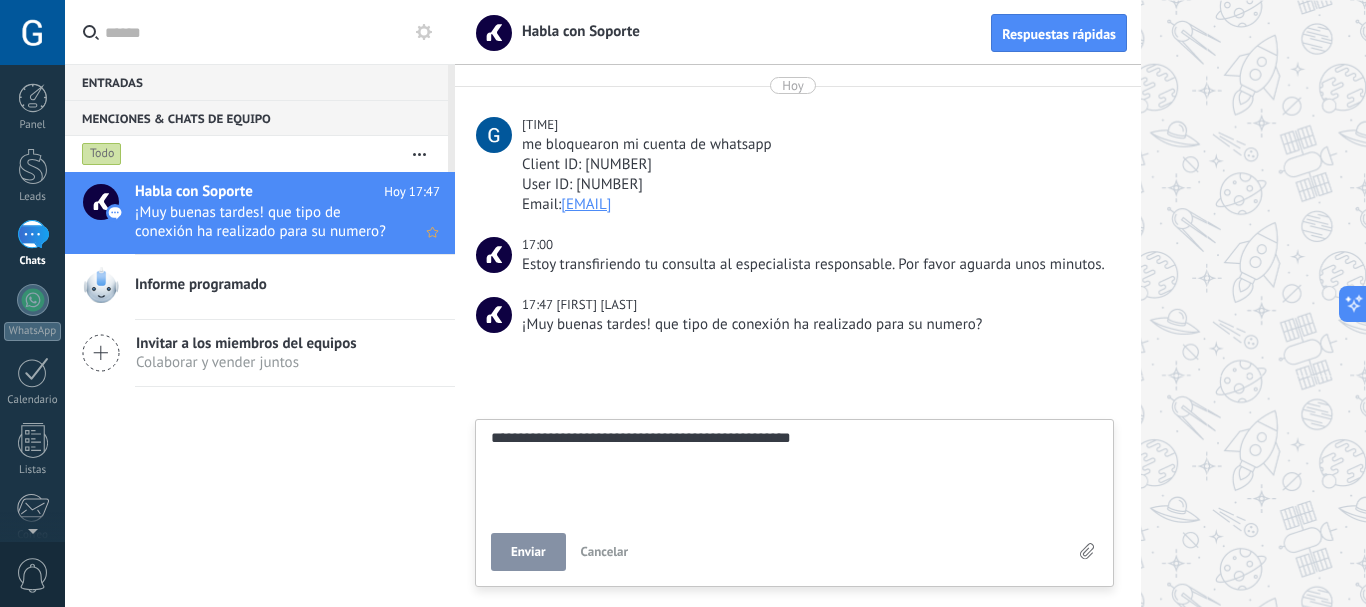 type on "**********" 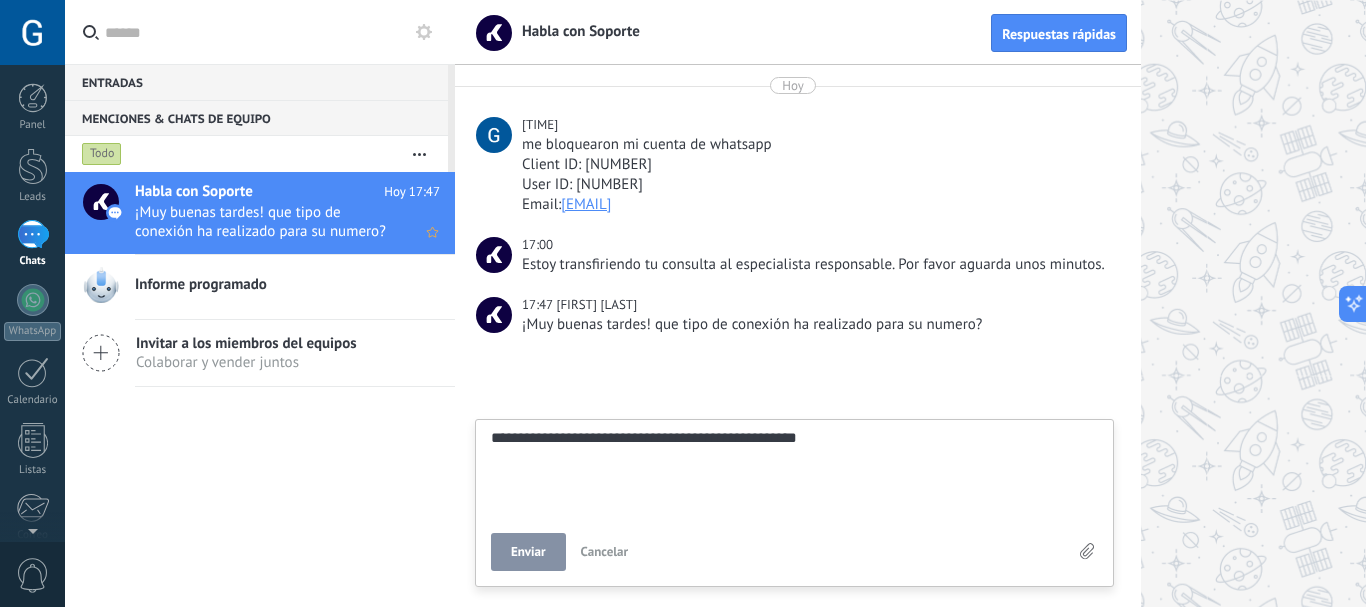 type on "**********" 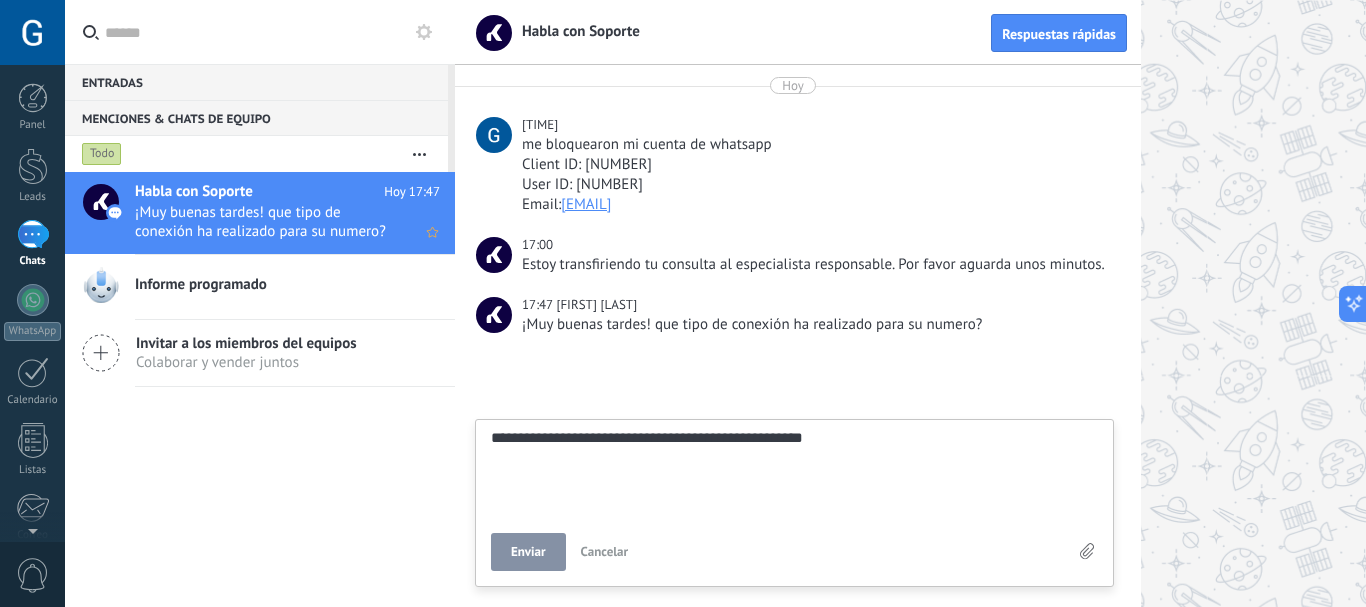 type on "**********" 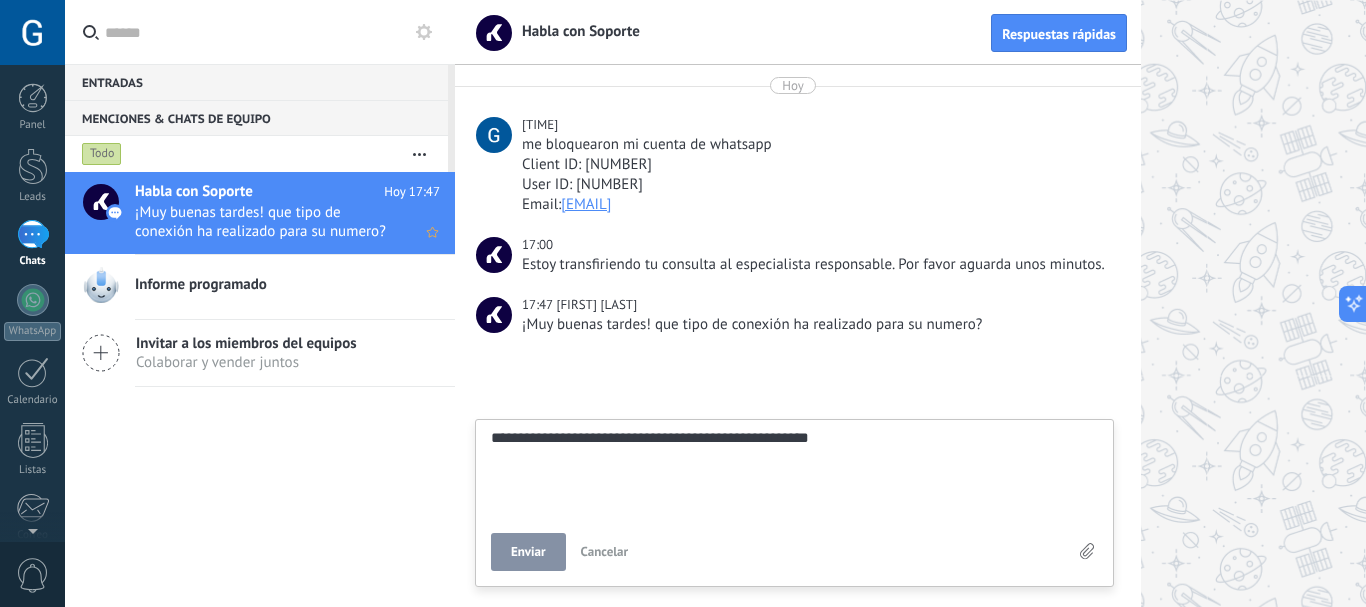 type on "**********" 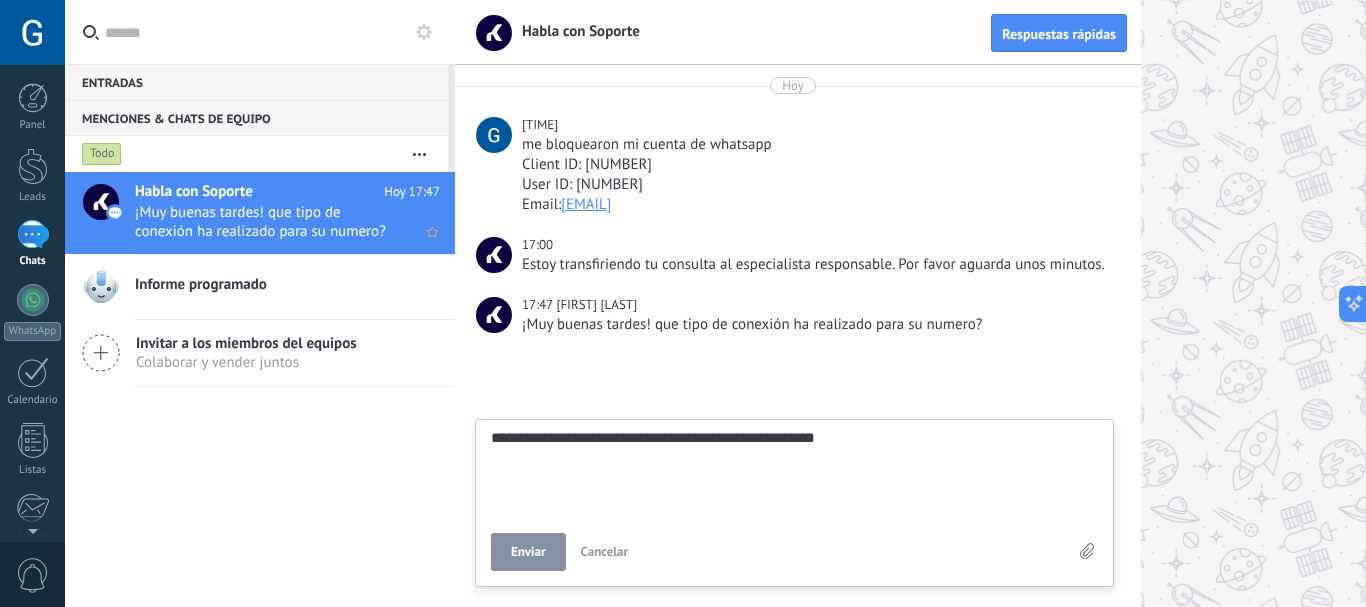 type on "**********" 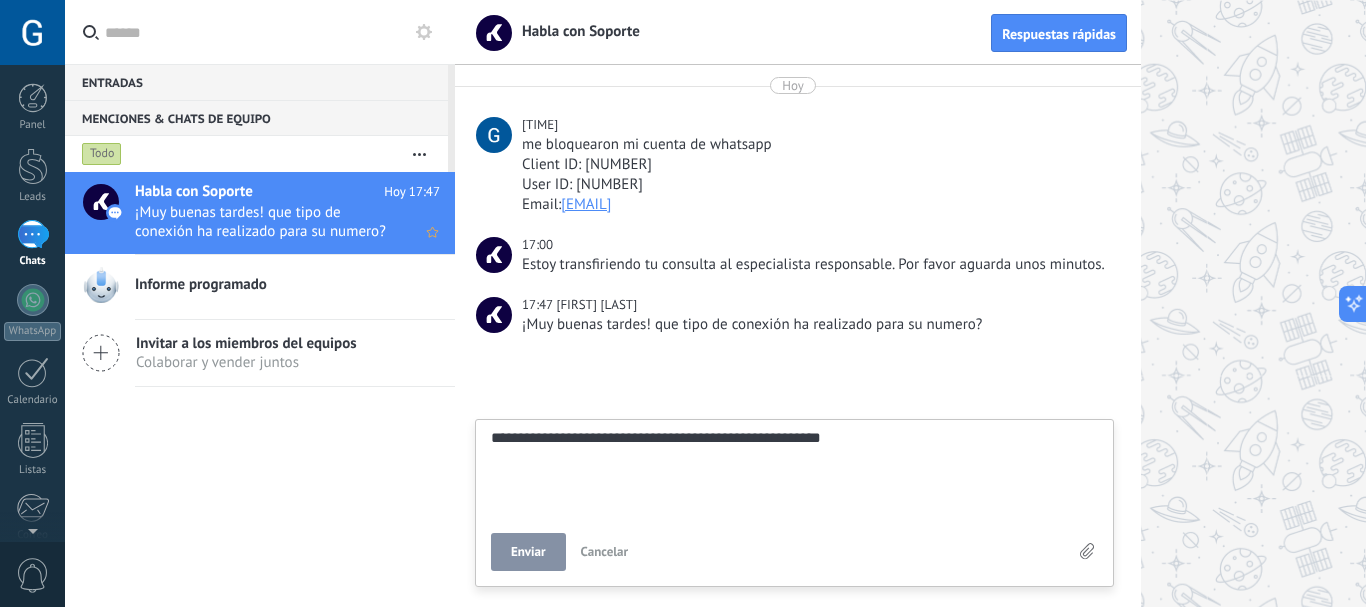 type on "**********" 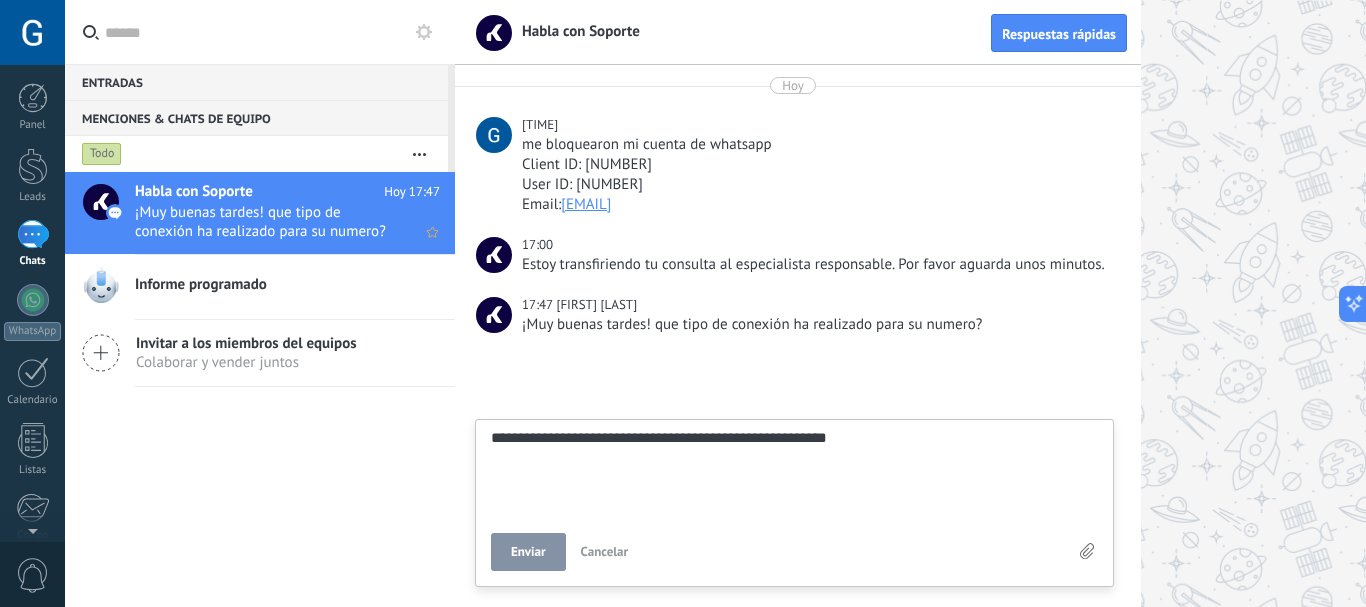 type on "**********" 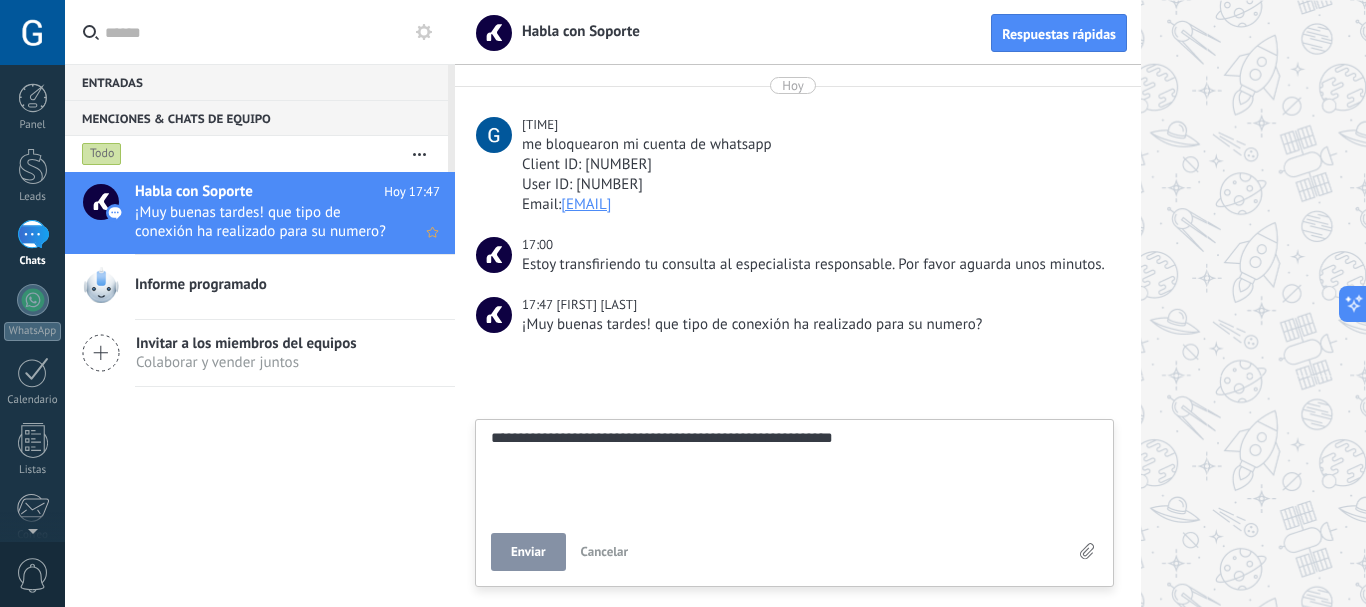 type on "**********" 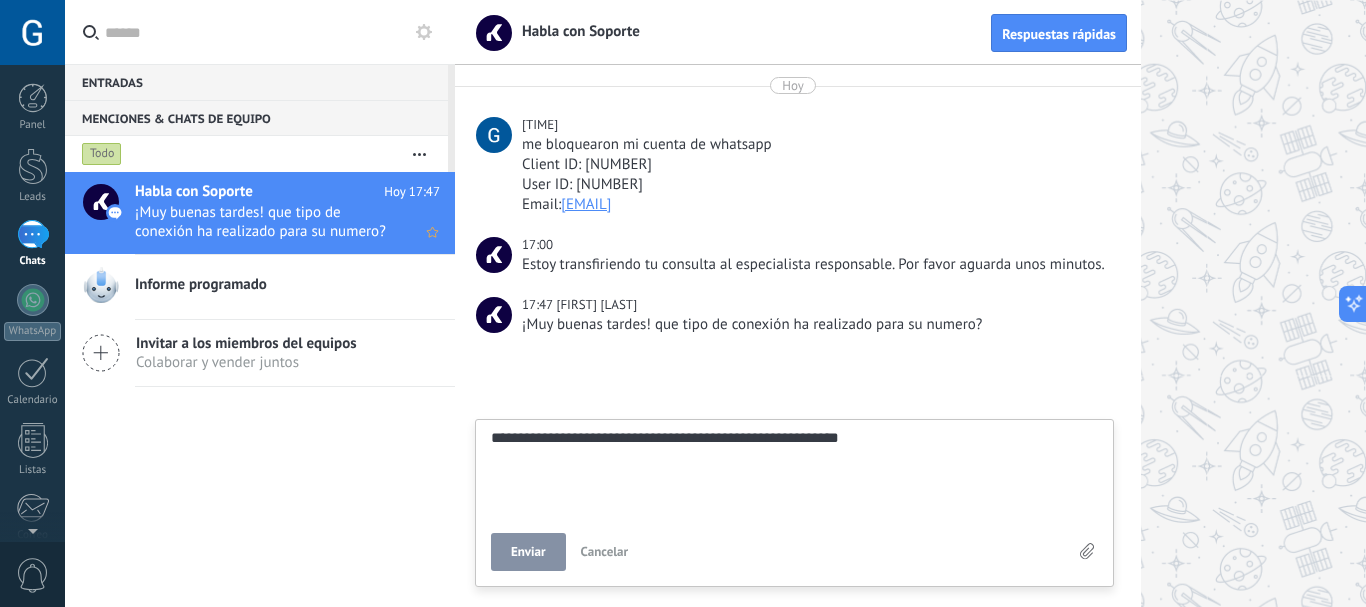 type on "**********" 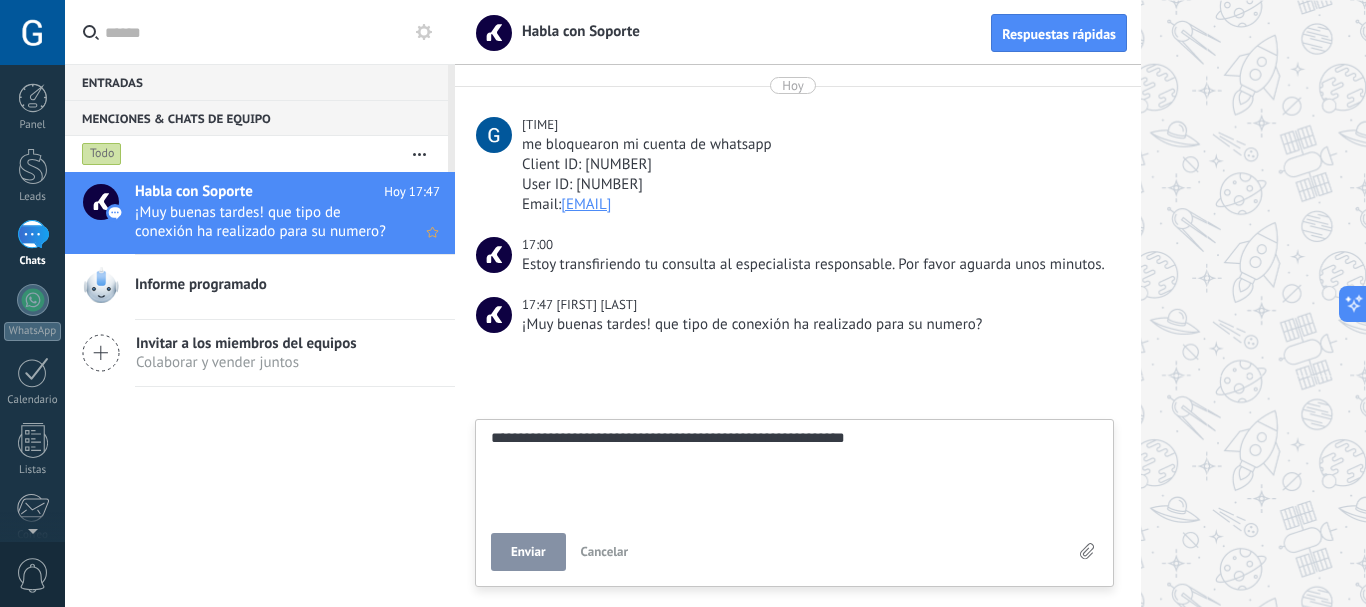 type on "**********" 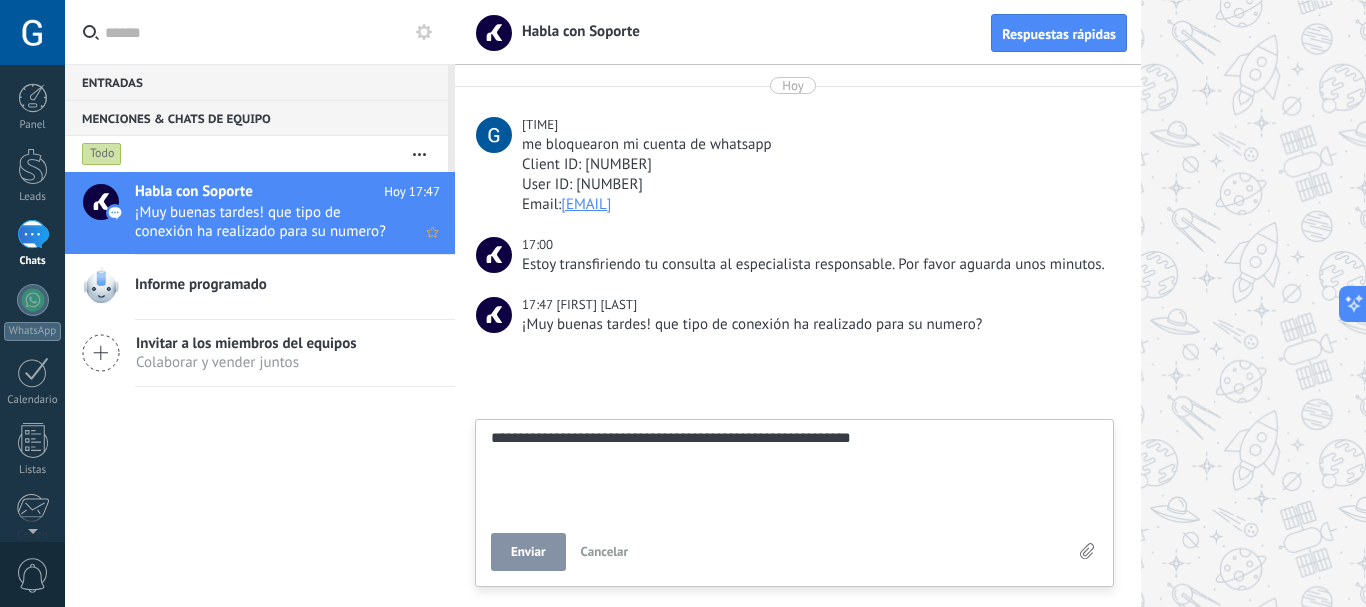 type on "**********" 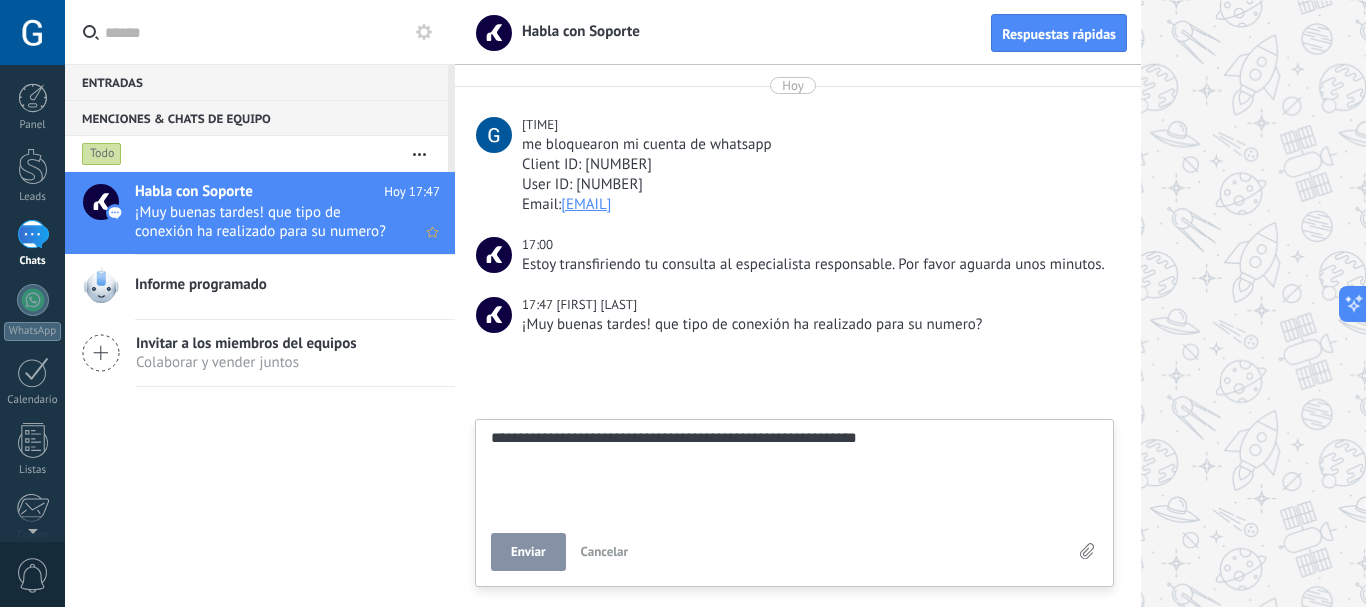 type on "**********" 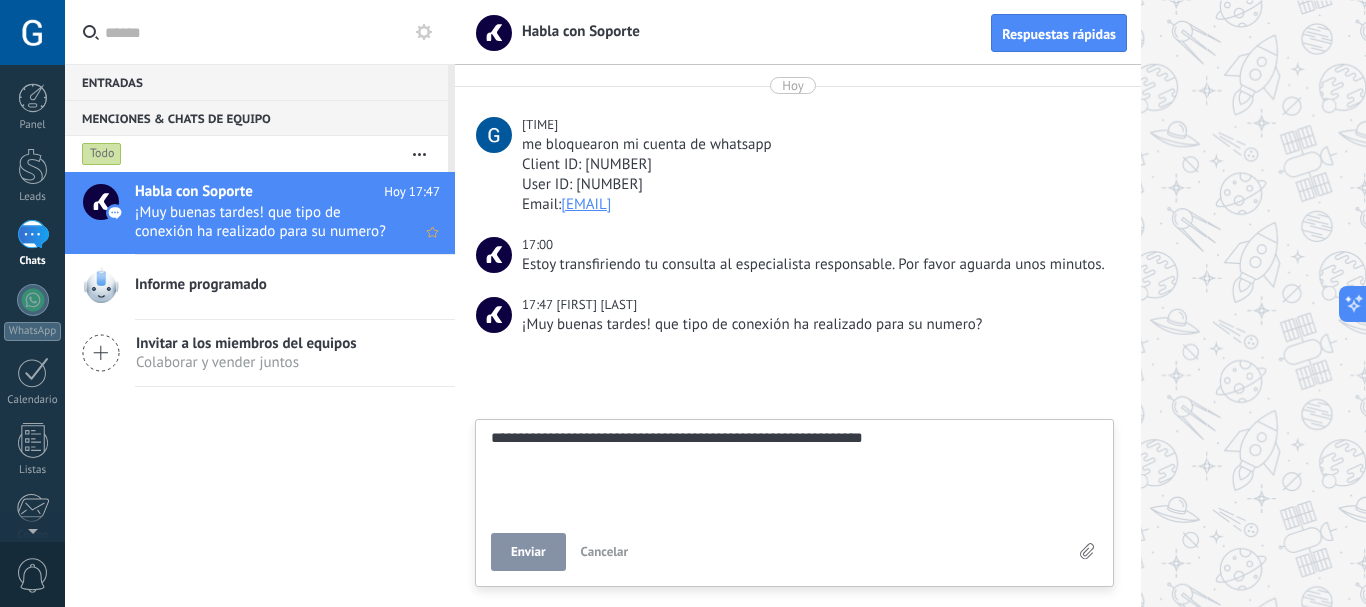type on "**********" 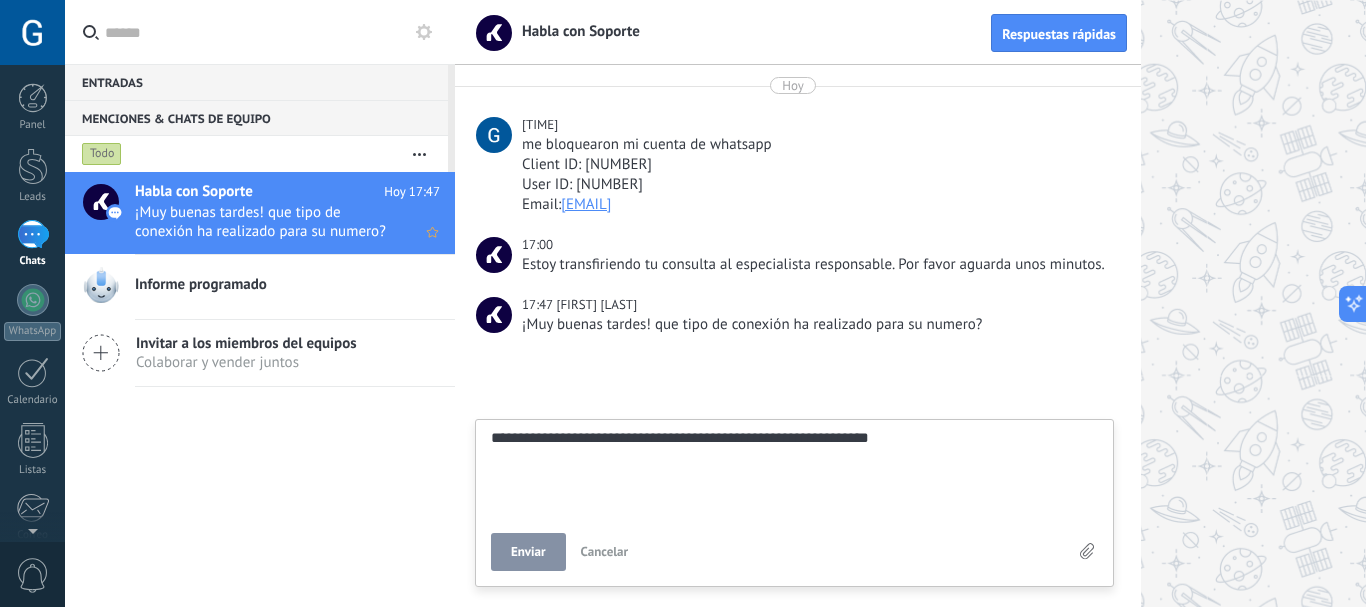 type on "**********" 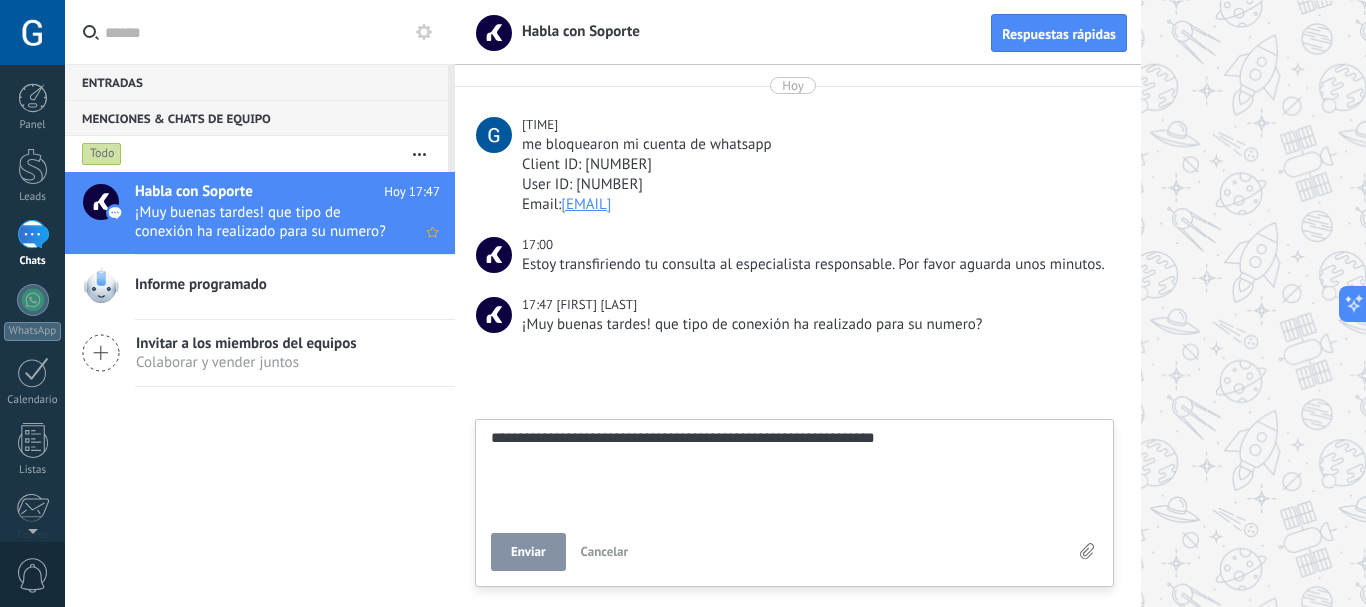 type on "**********" 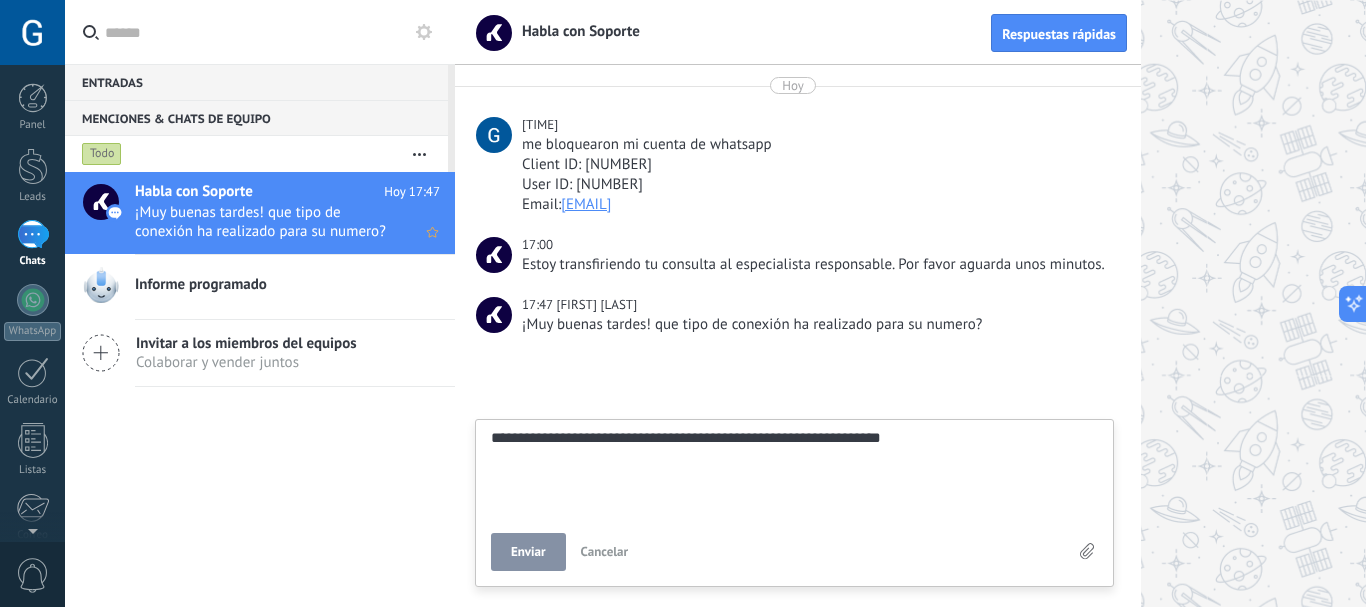type on "**********" 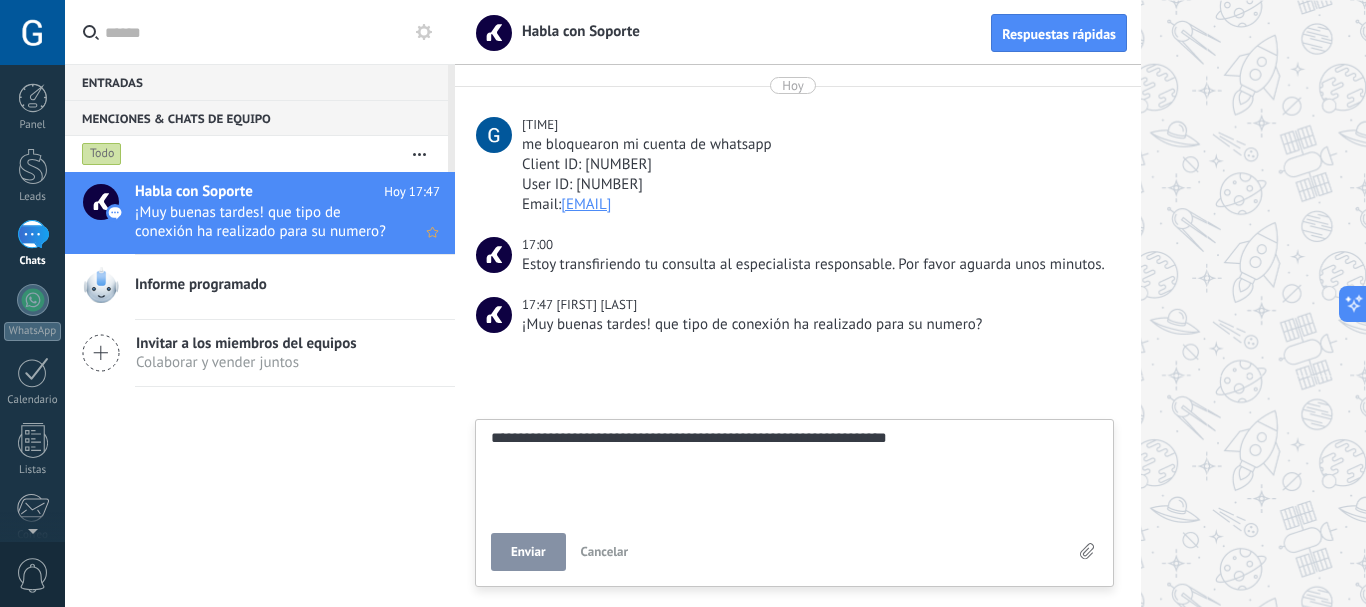 type on "**********" 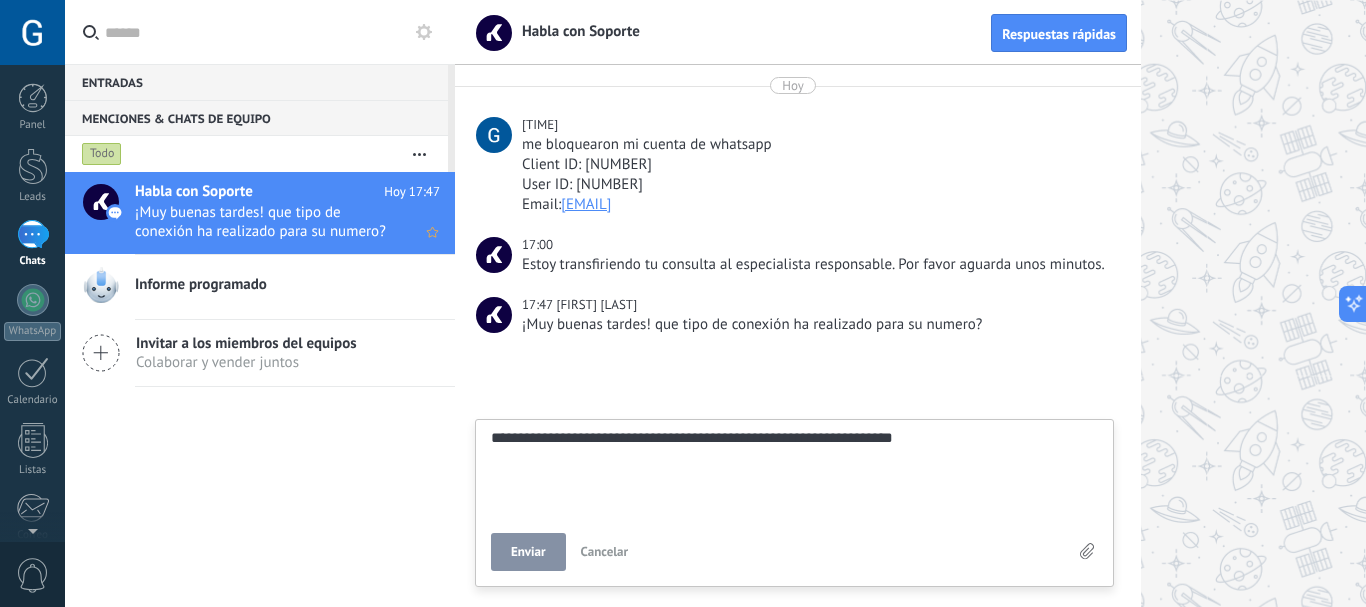 type on "**********" 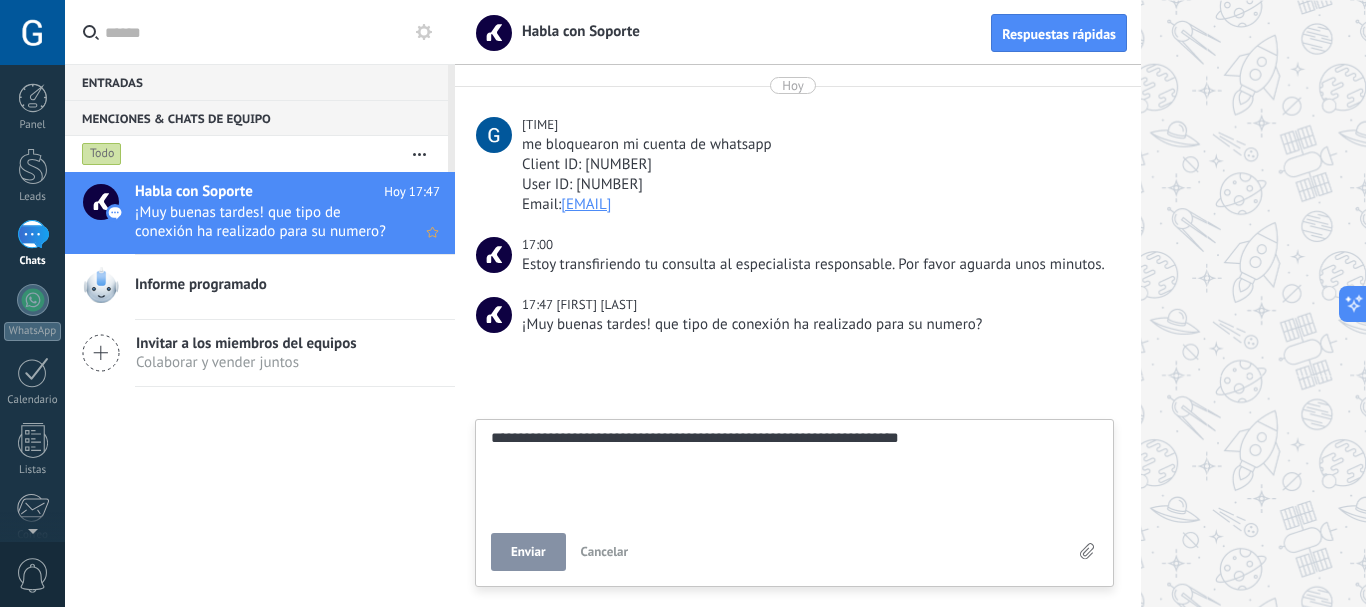type on "**********" 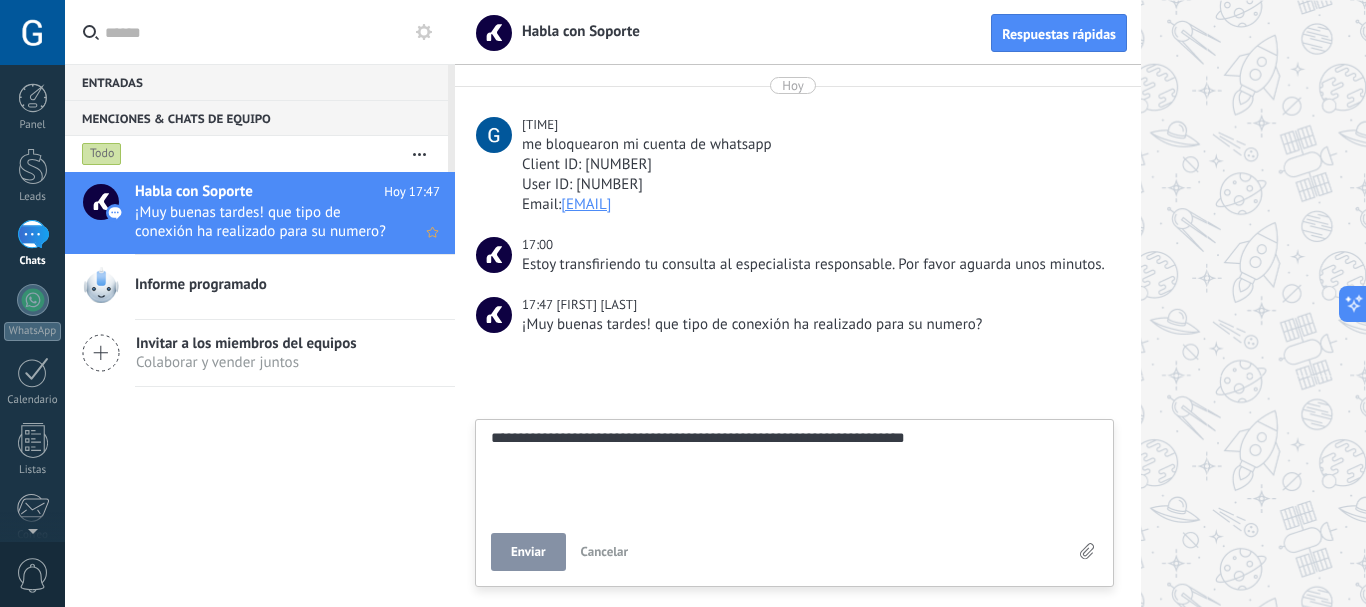 type on "**********" 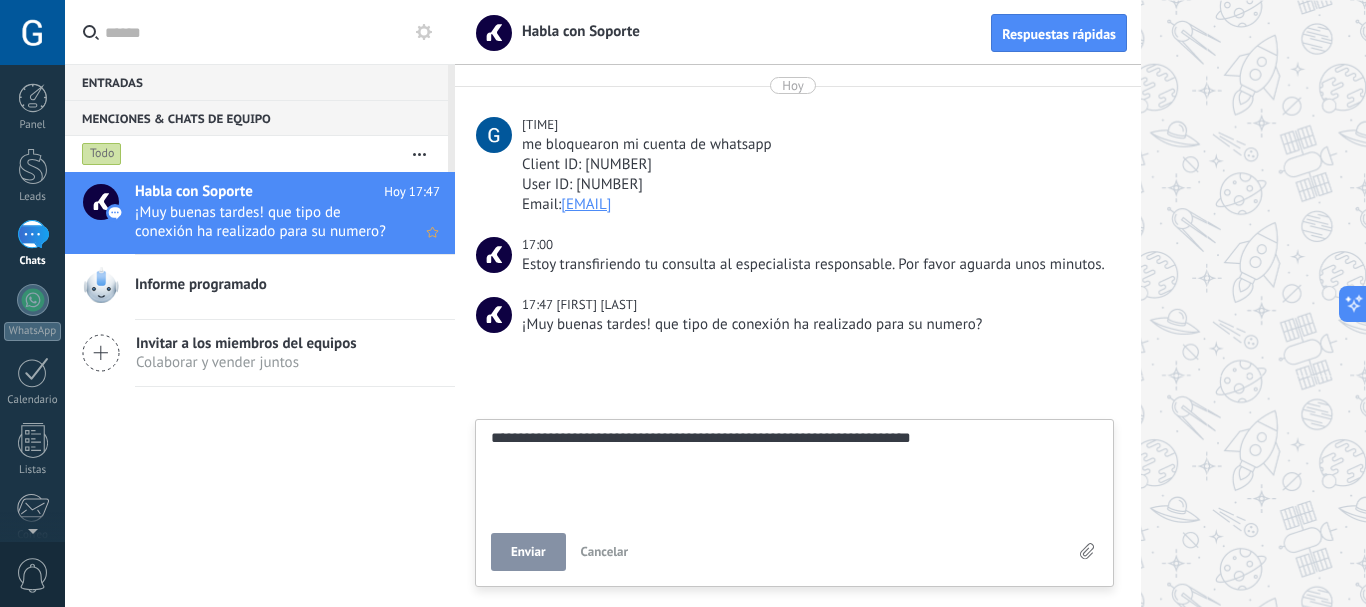 type on "**********" 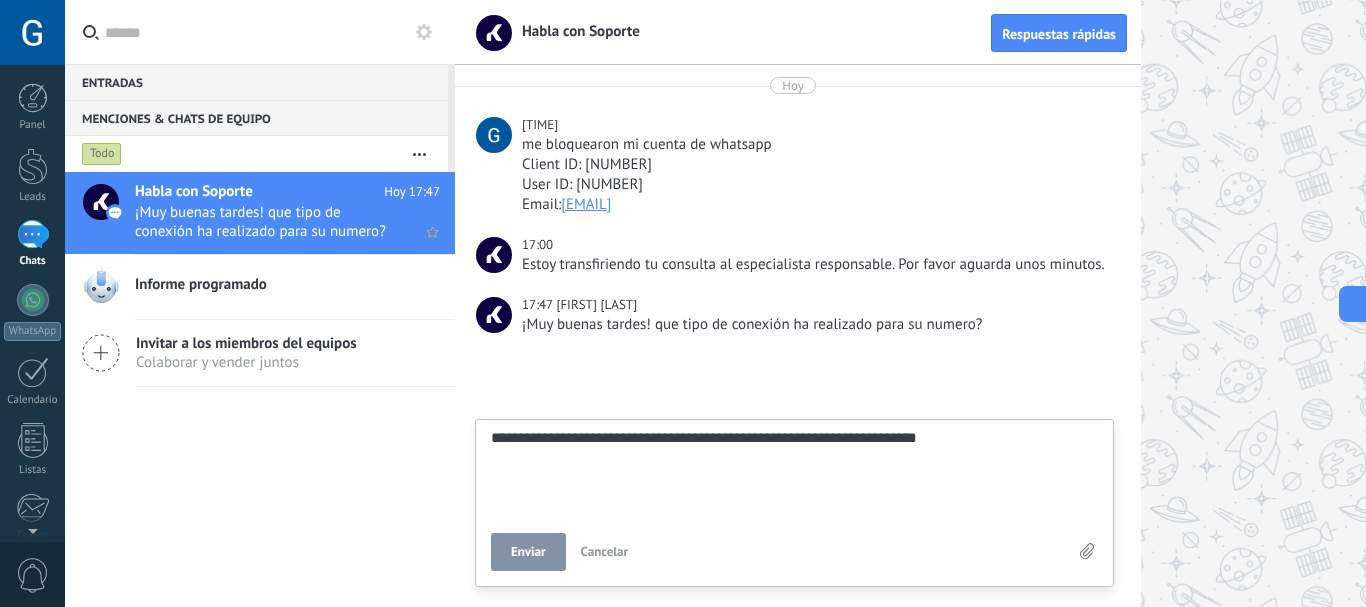 type on "**********" 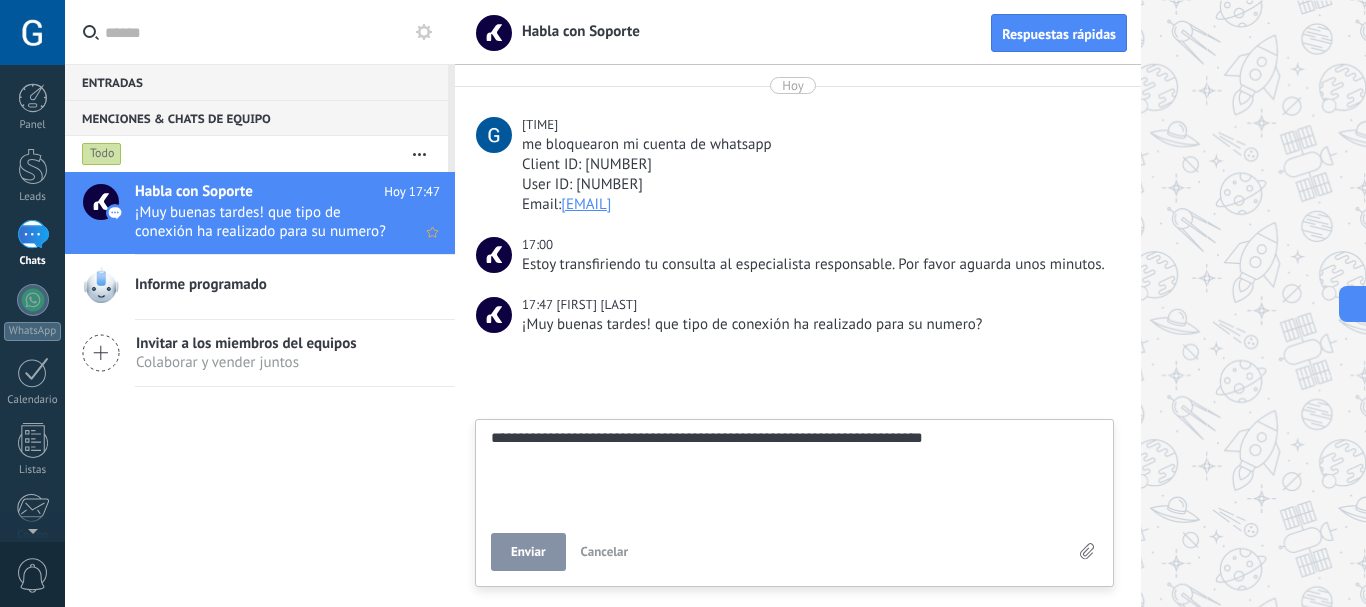 type on "**********" 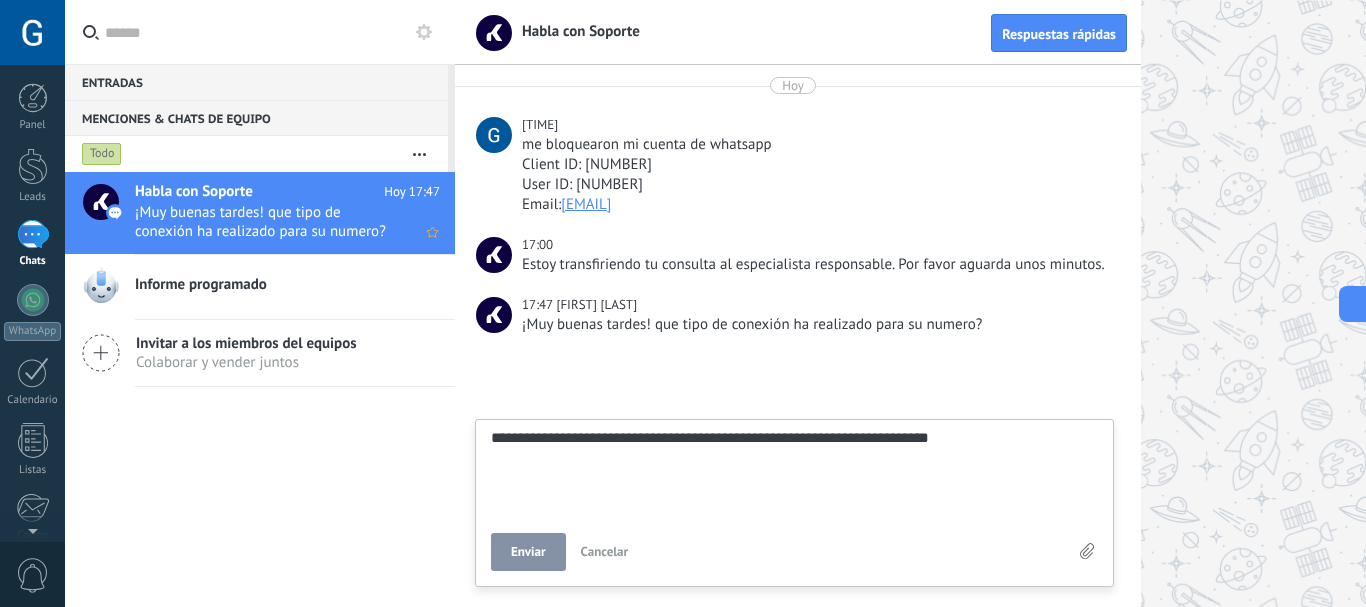 type on "**********" 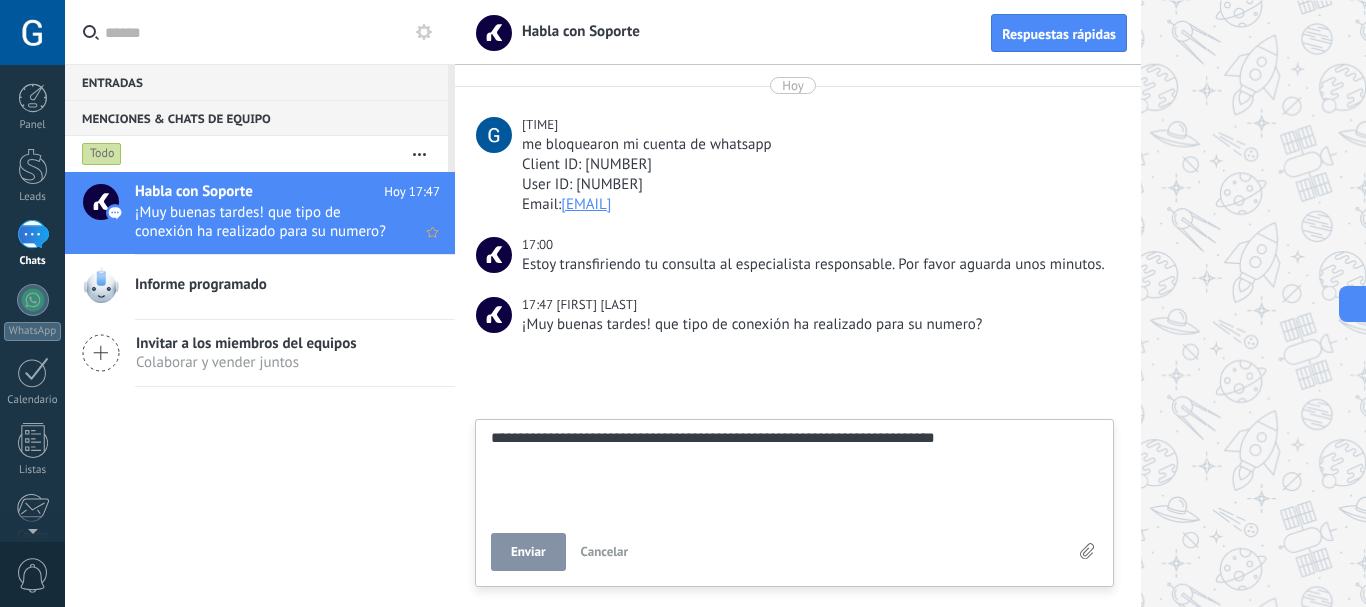 type on "**********" 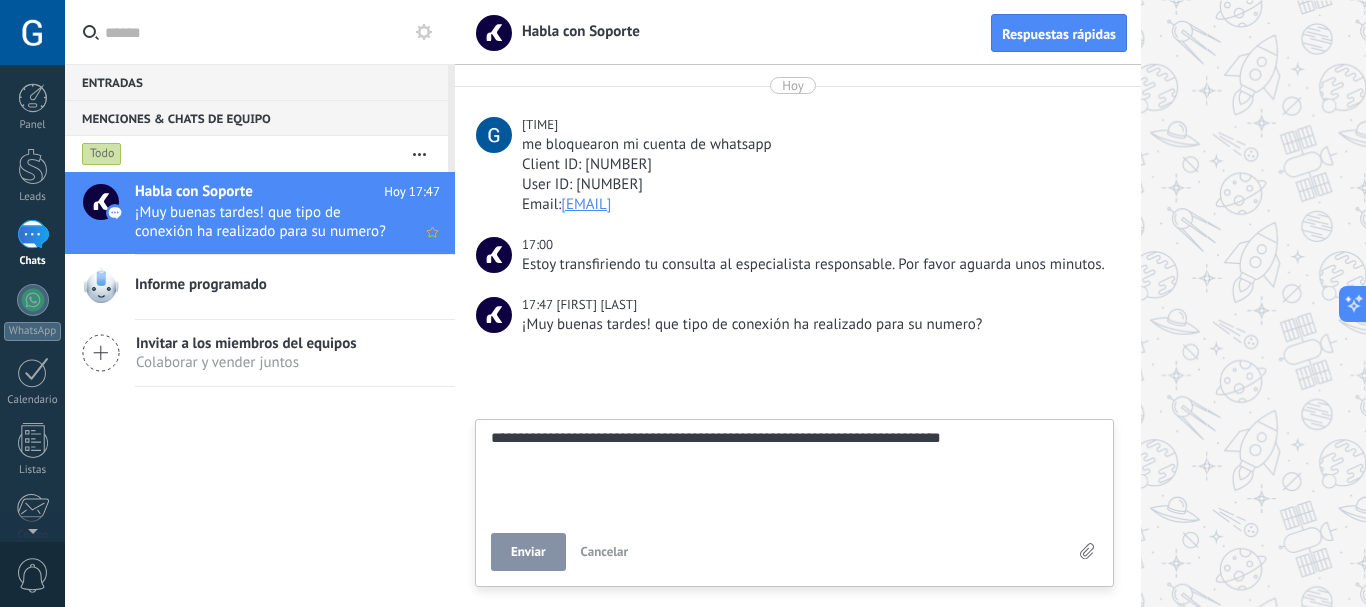 type on "**********" 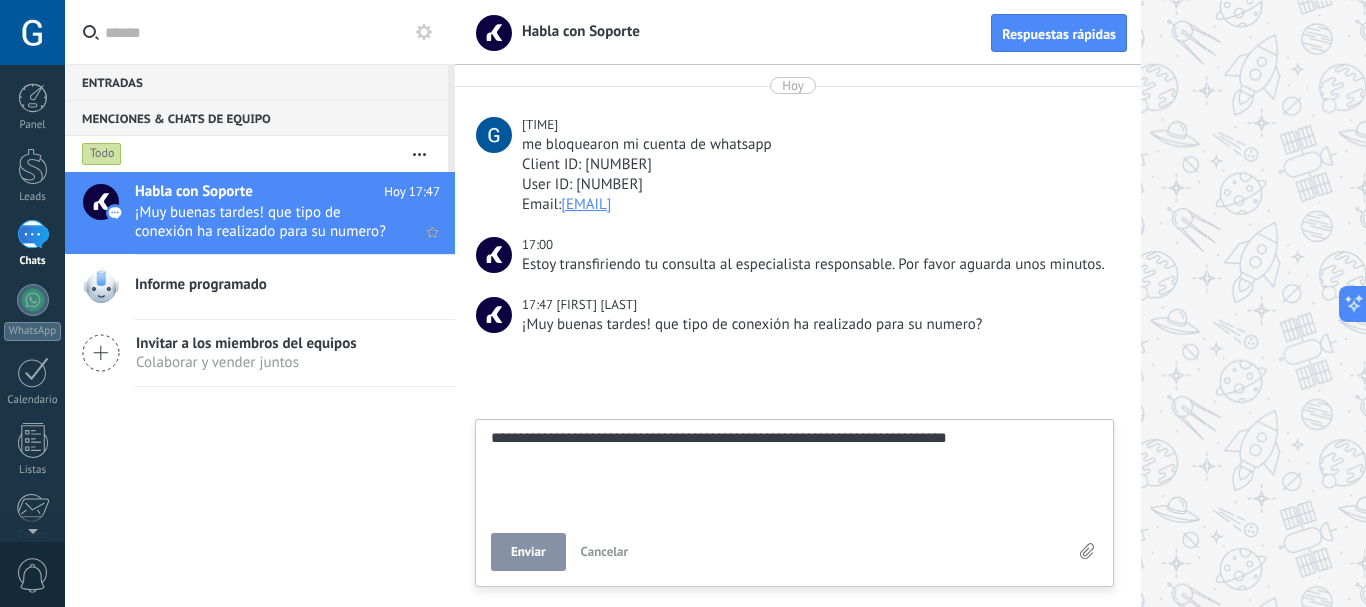 type on "**********" 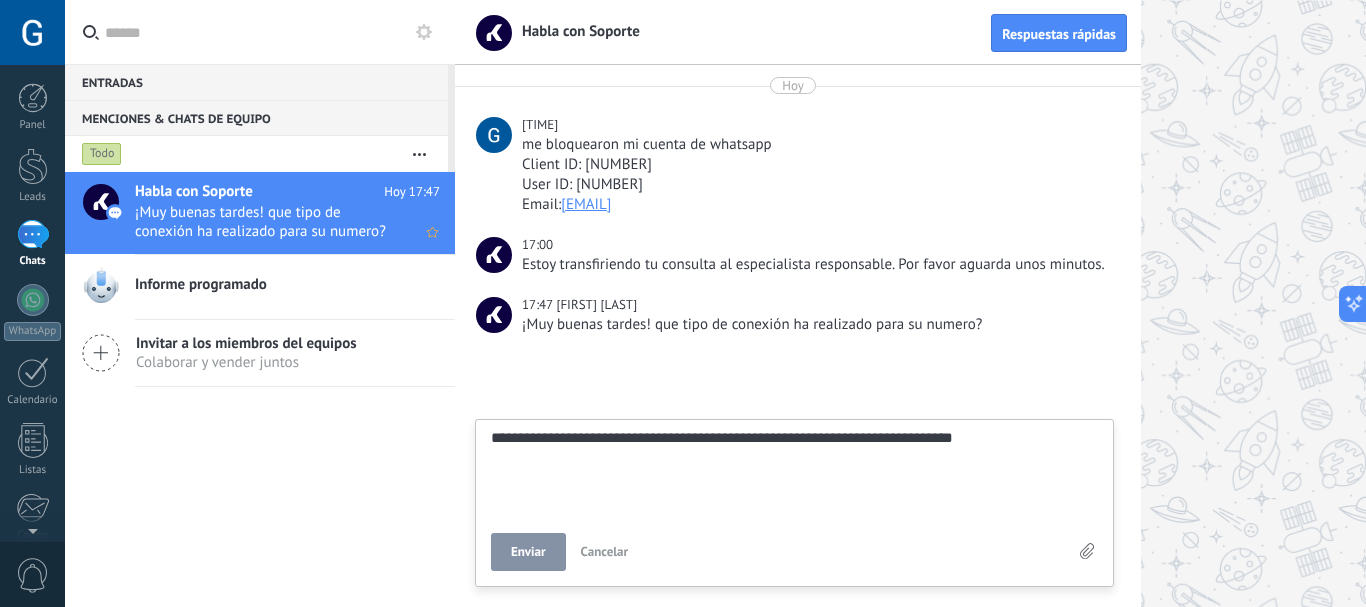 type on "**********" 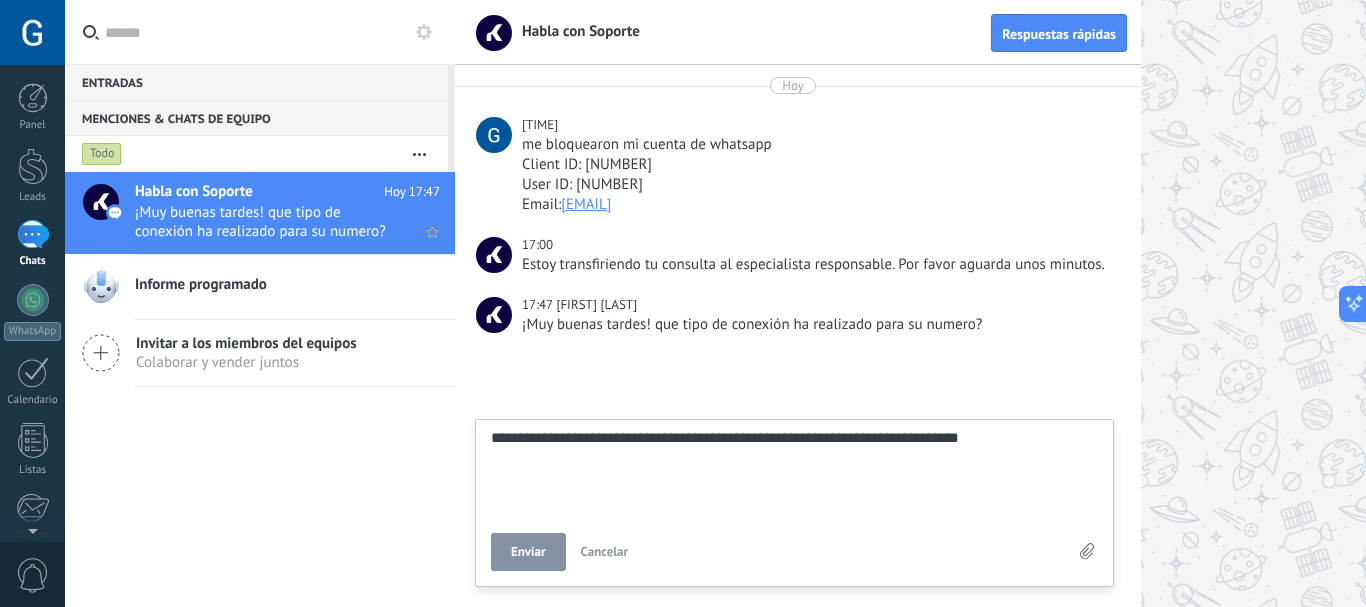type on "**********" 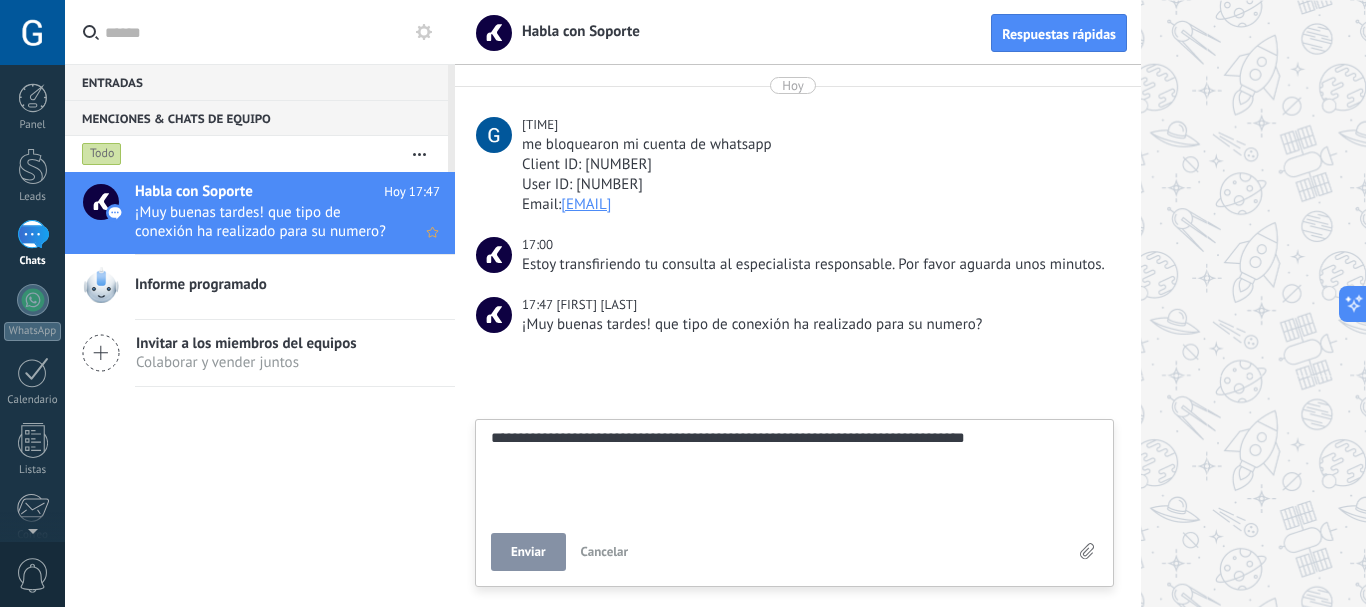 type on "**********" 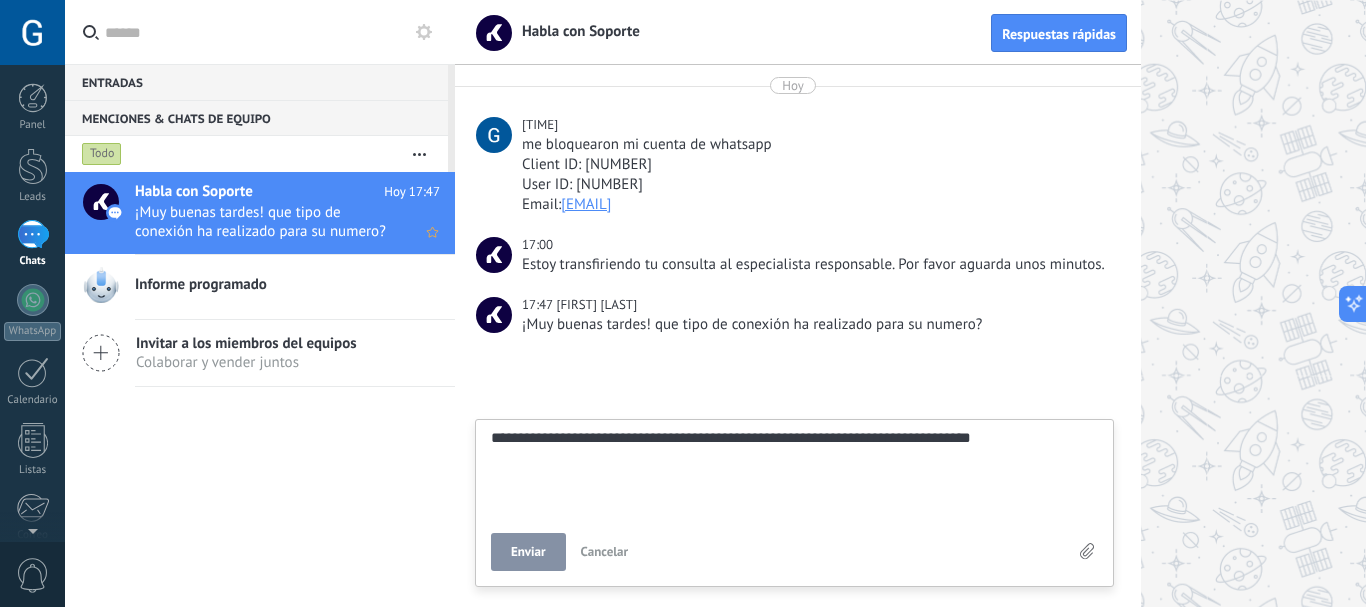 type on "**********" 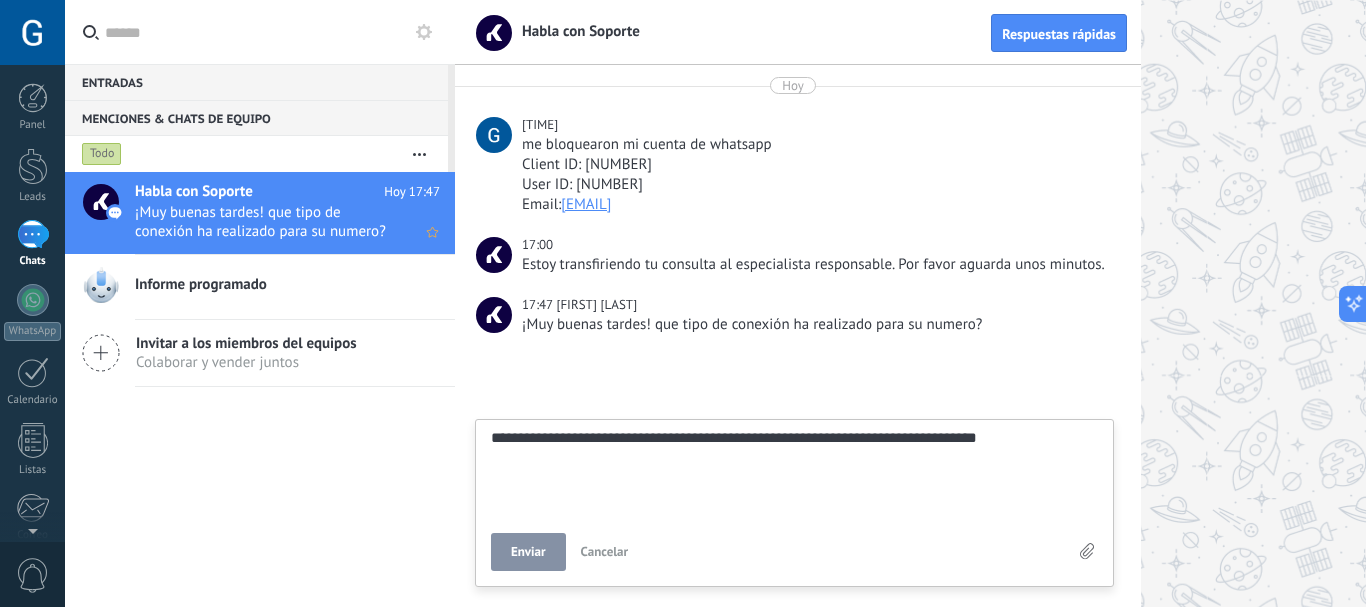 type on "**********" 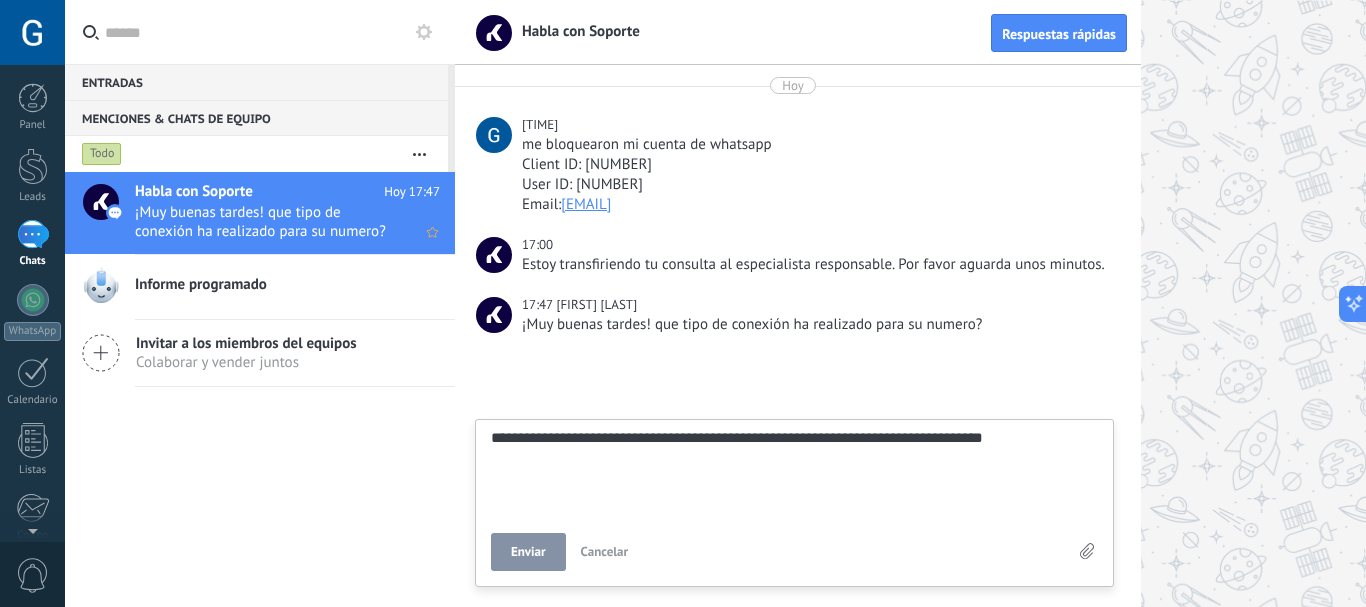 type on "**********" 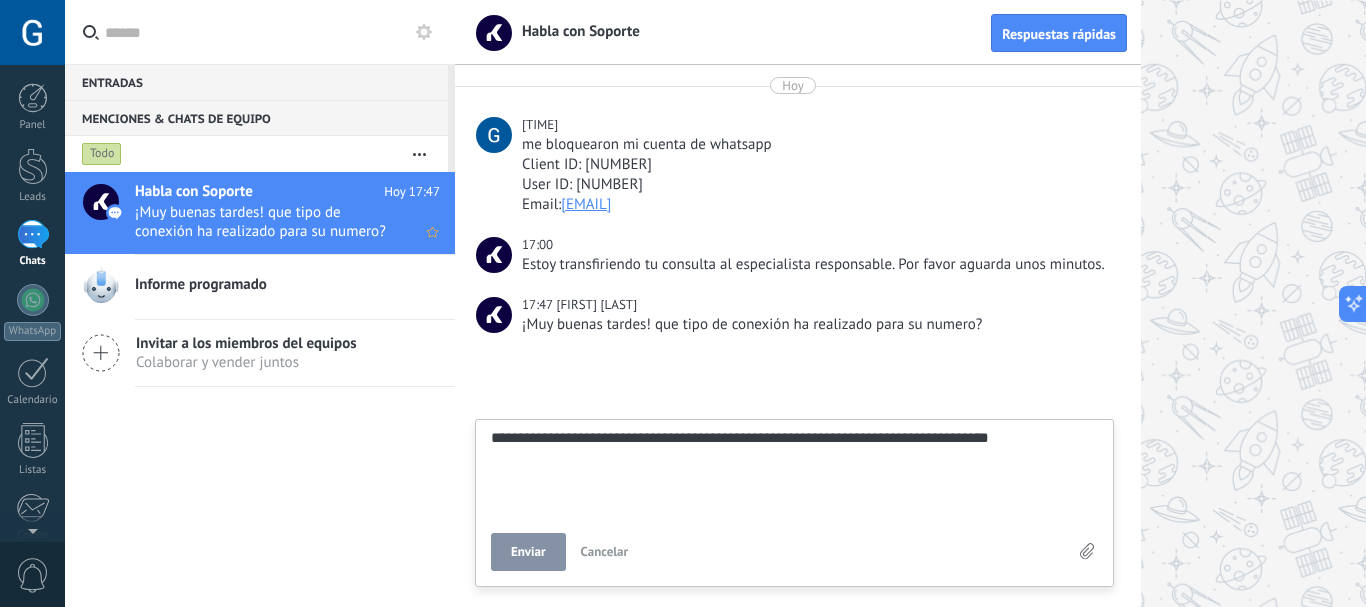 type on "**********" 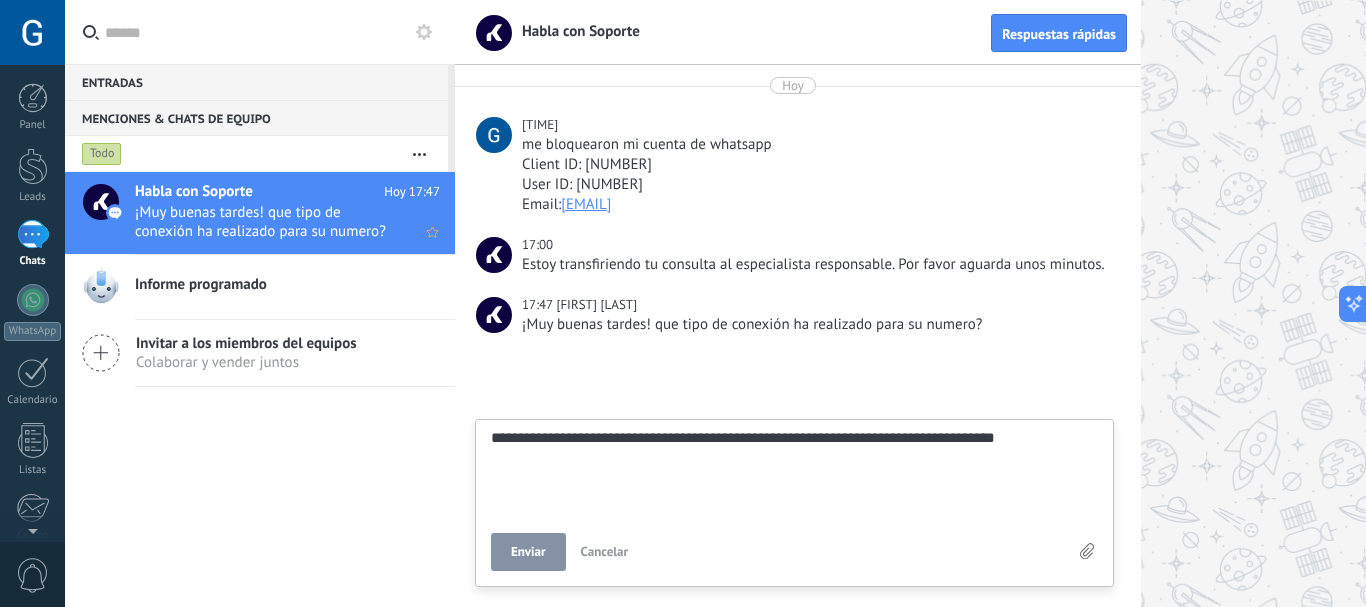 type on "**********" 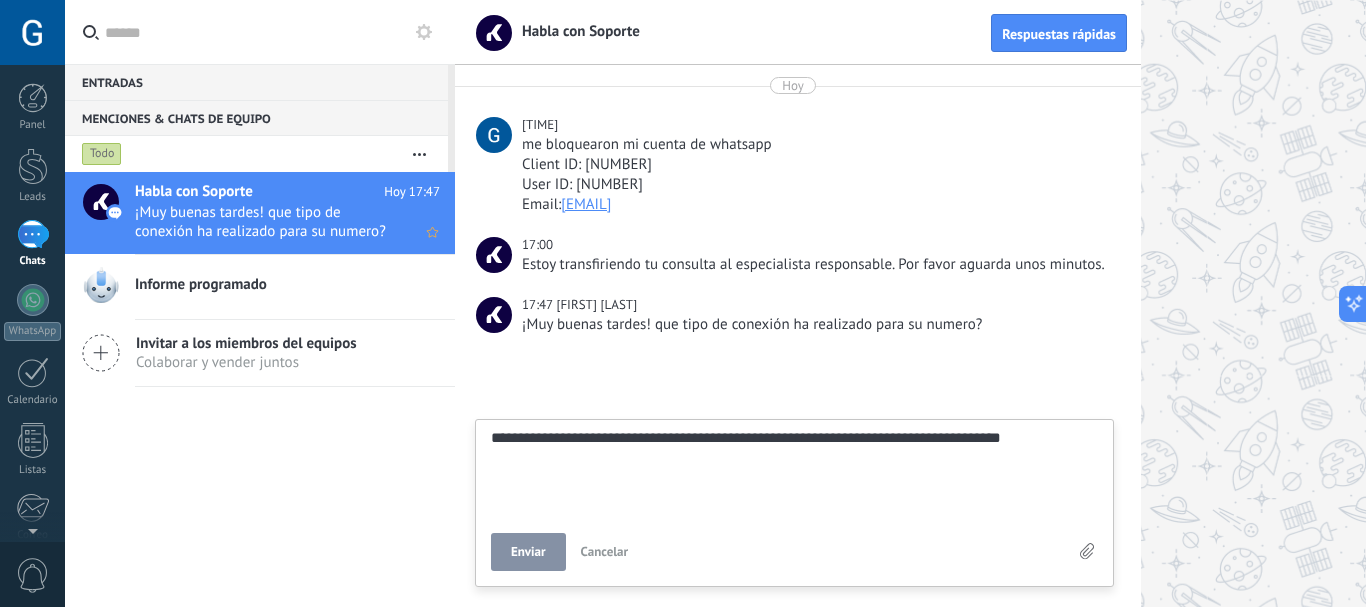 type on "**********" 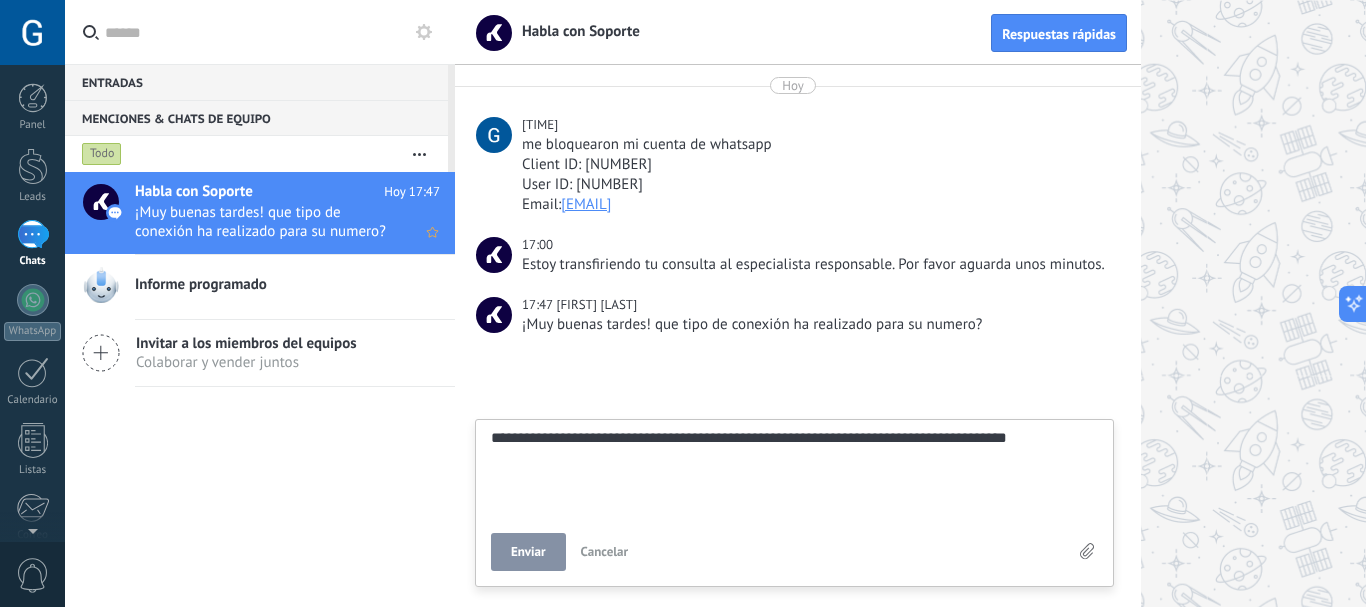 type on "**********" 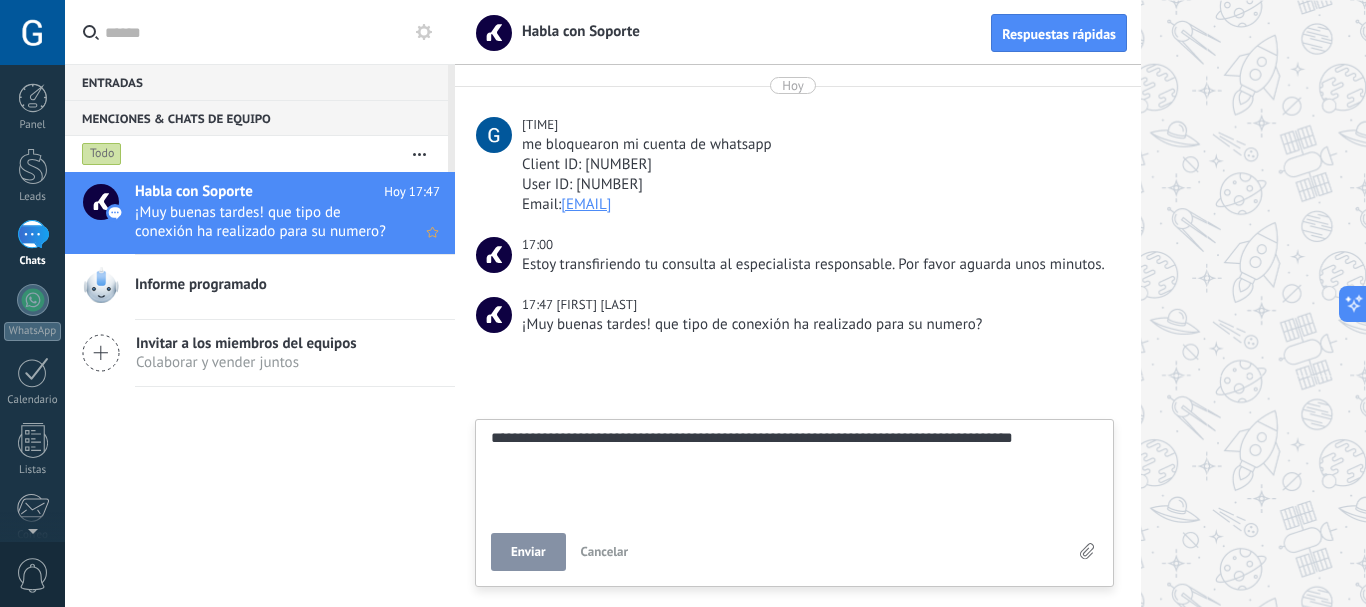 type on "**********" 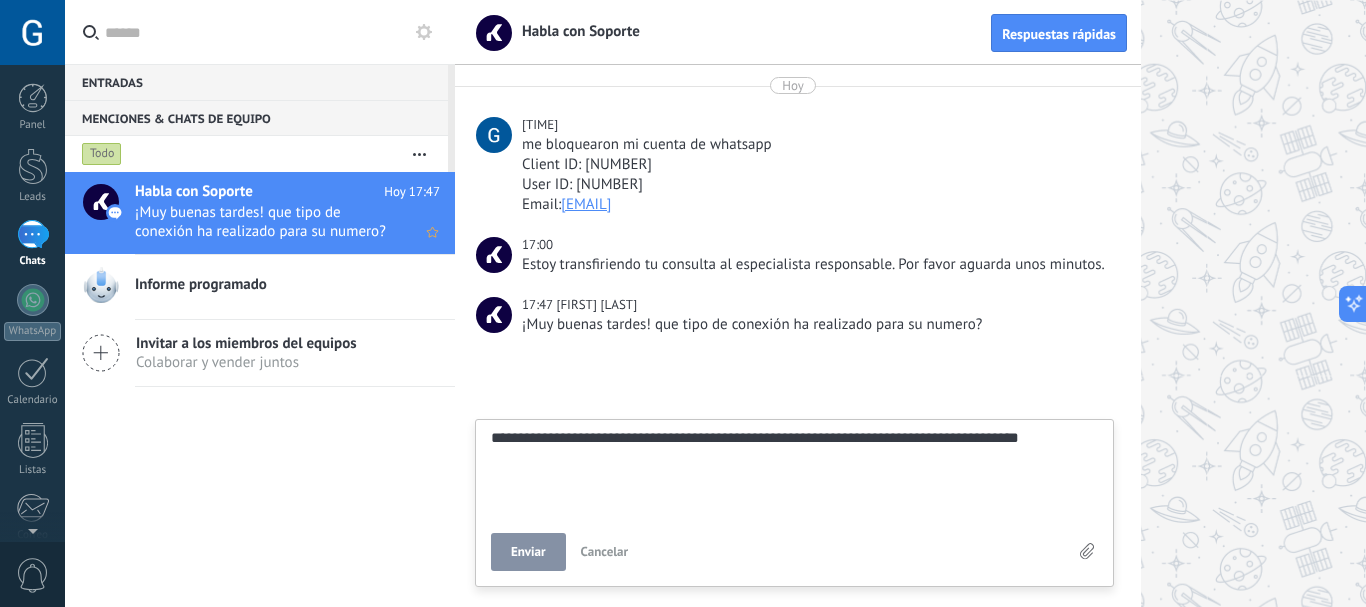 type on "**********" 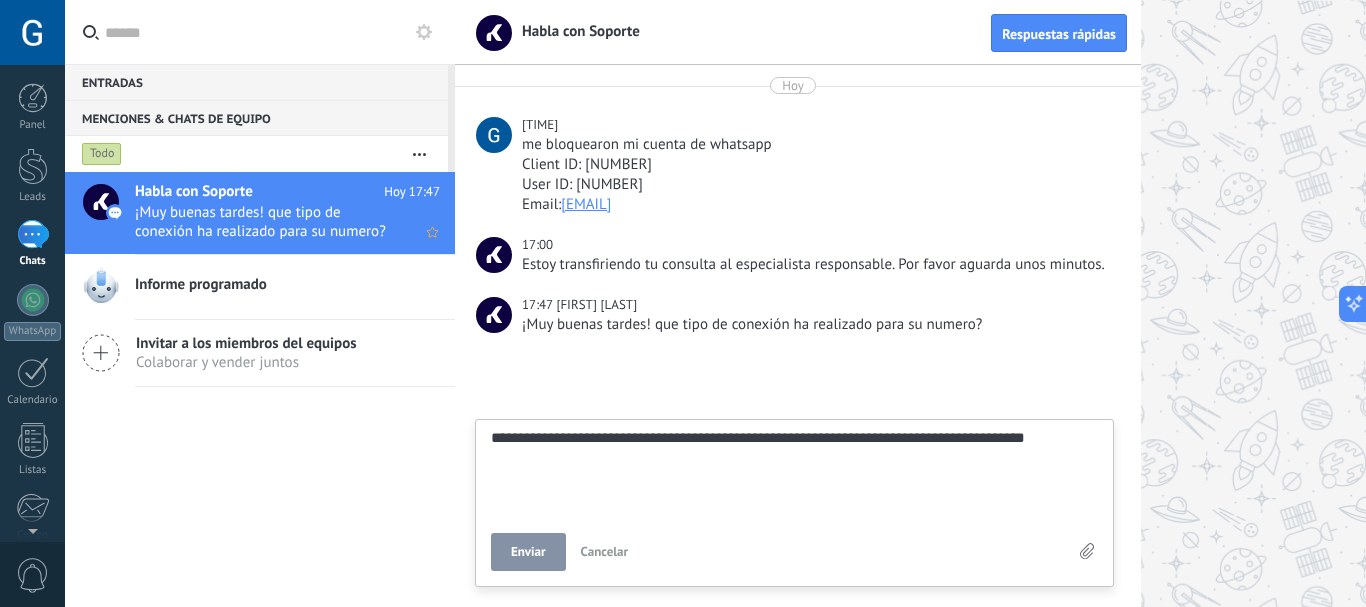 type on "**********" 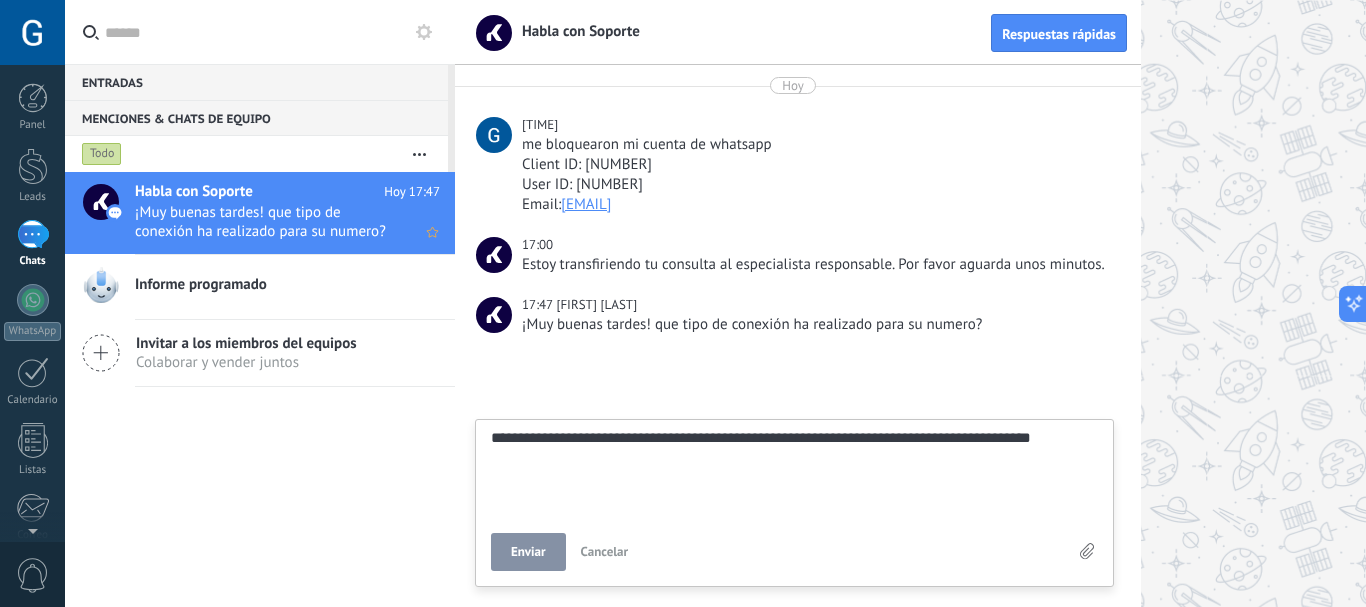 type on "**********" 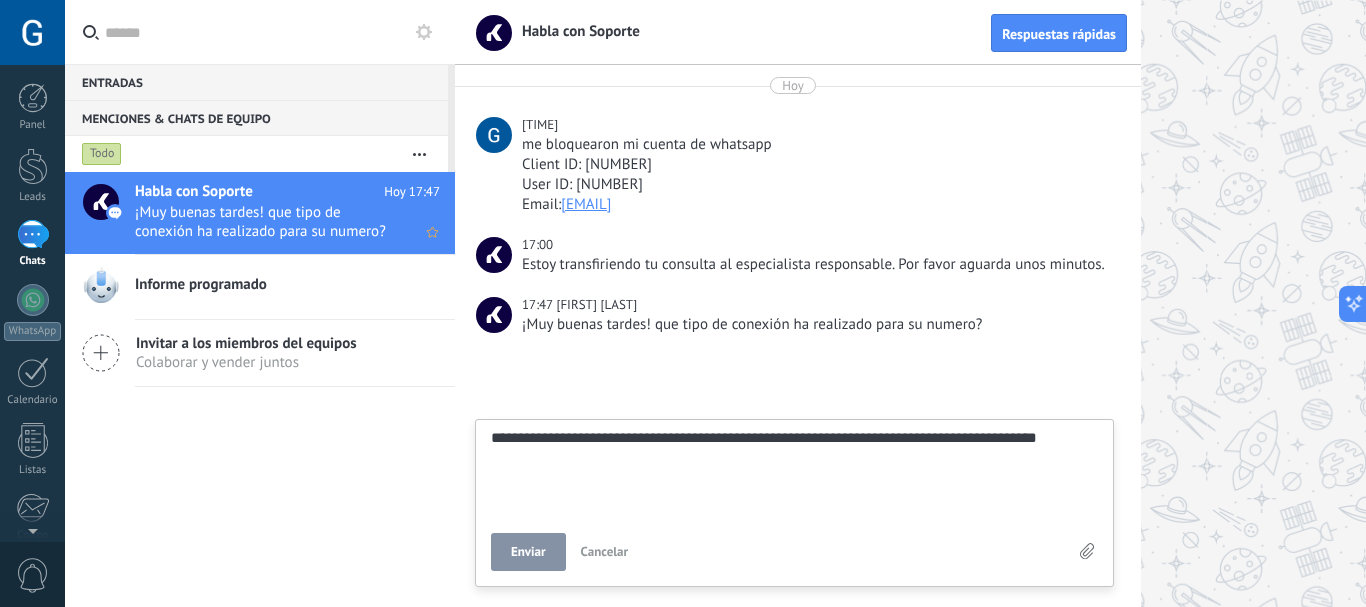 type on "**********" 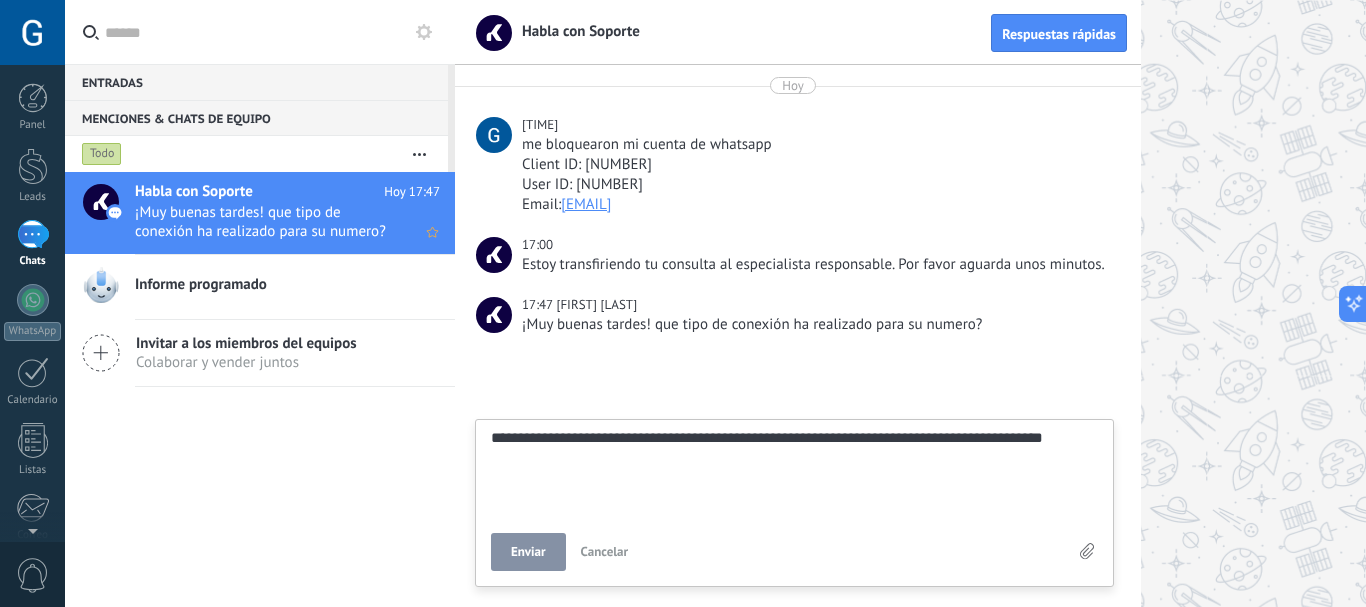 type on "**********" 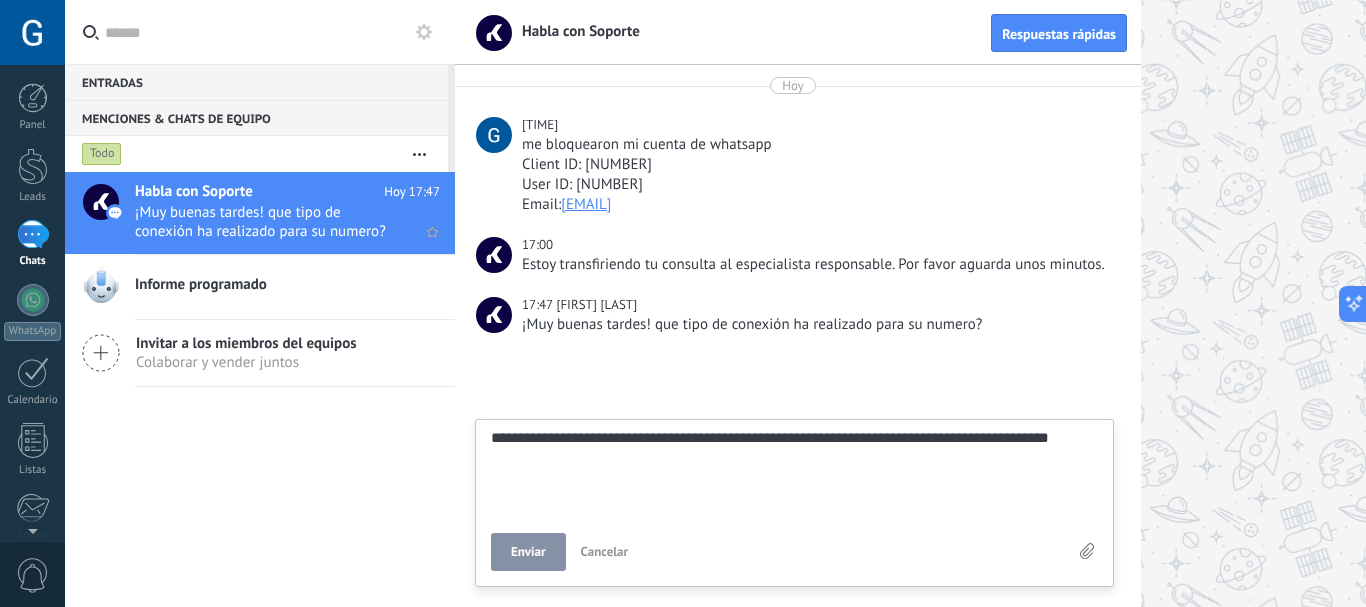 type on "**********" 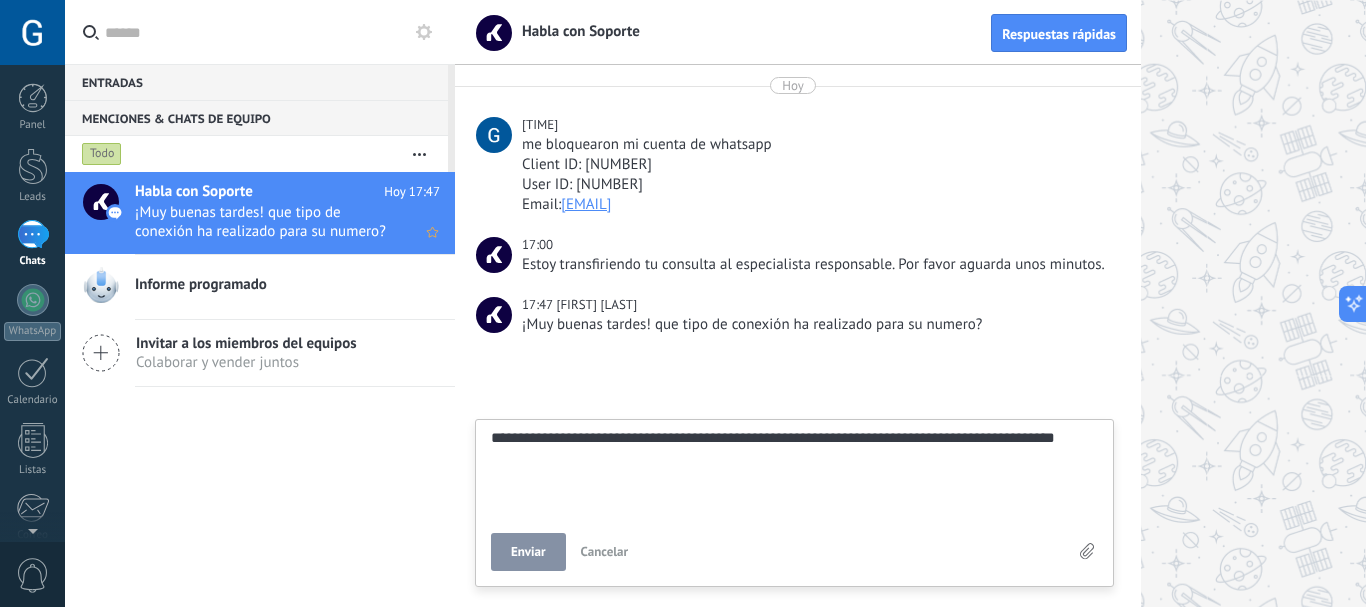 type on "**********" 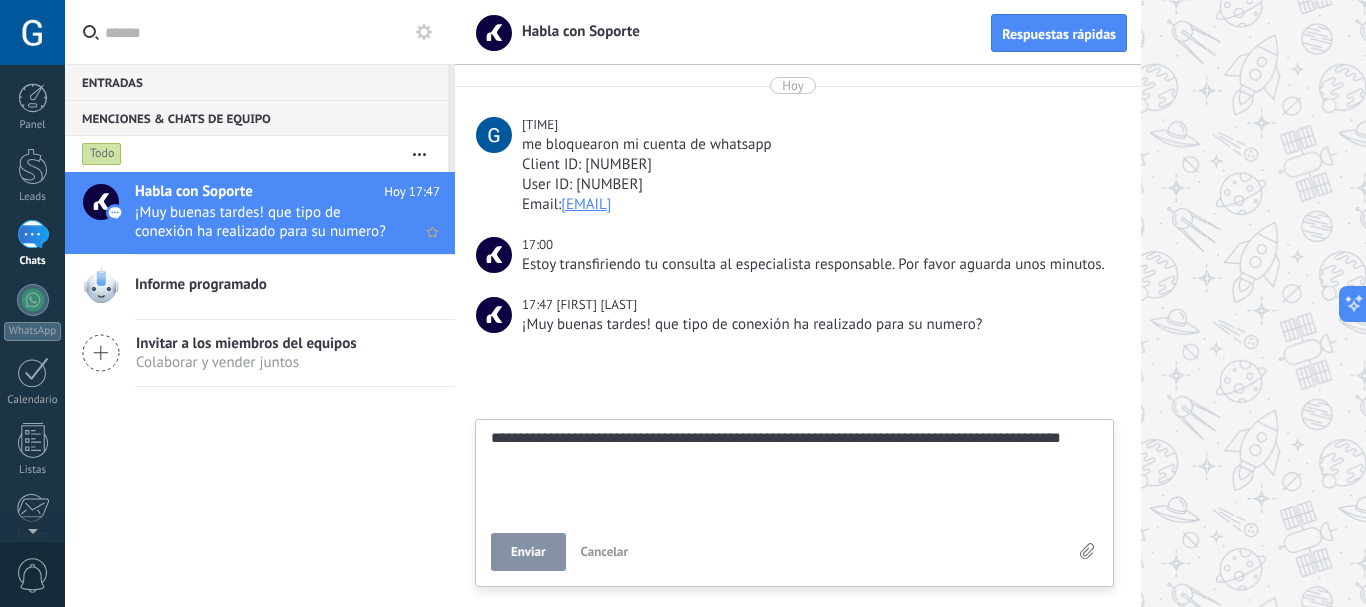 type on "**********" 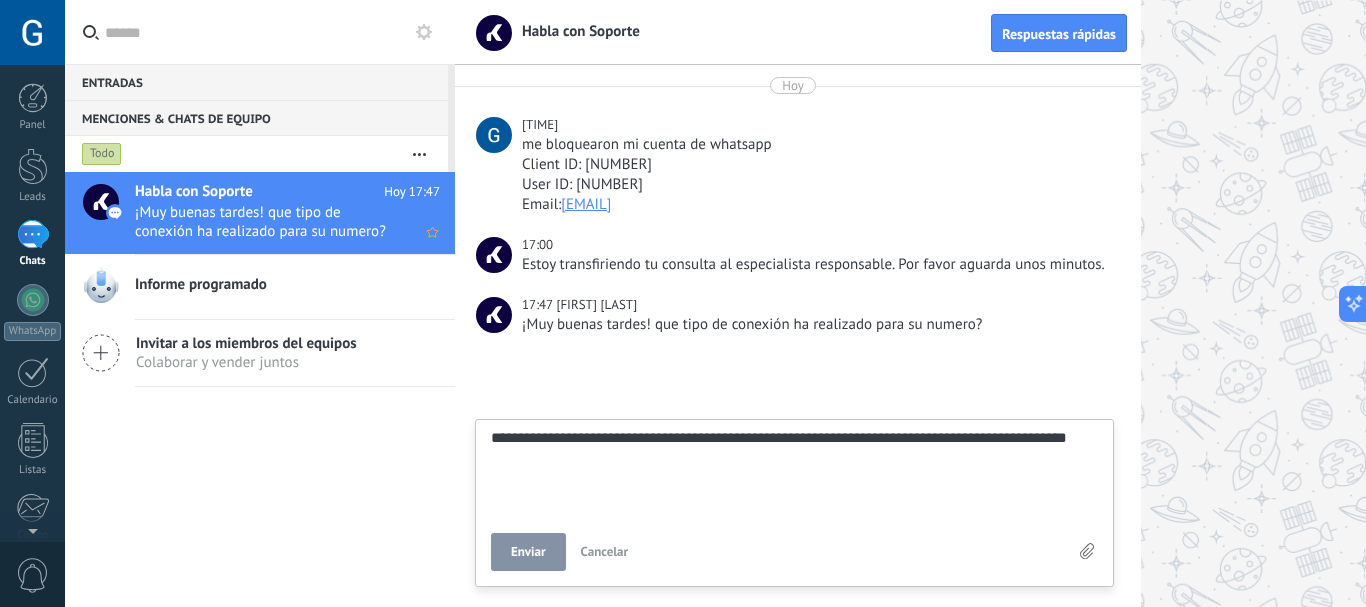type on "**********" 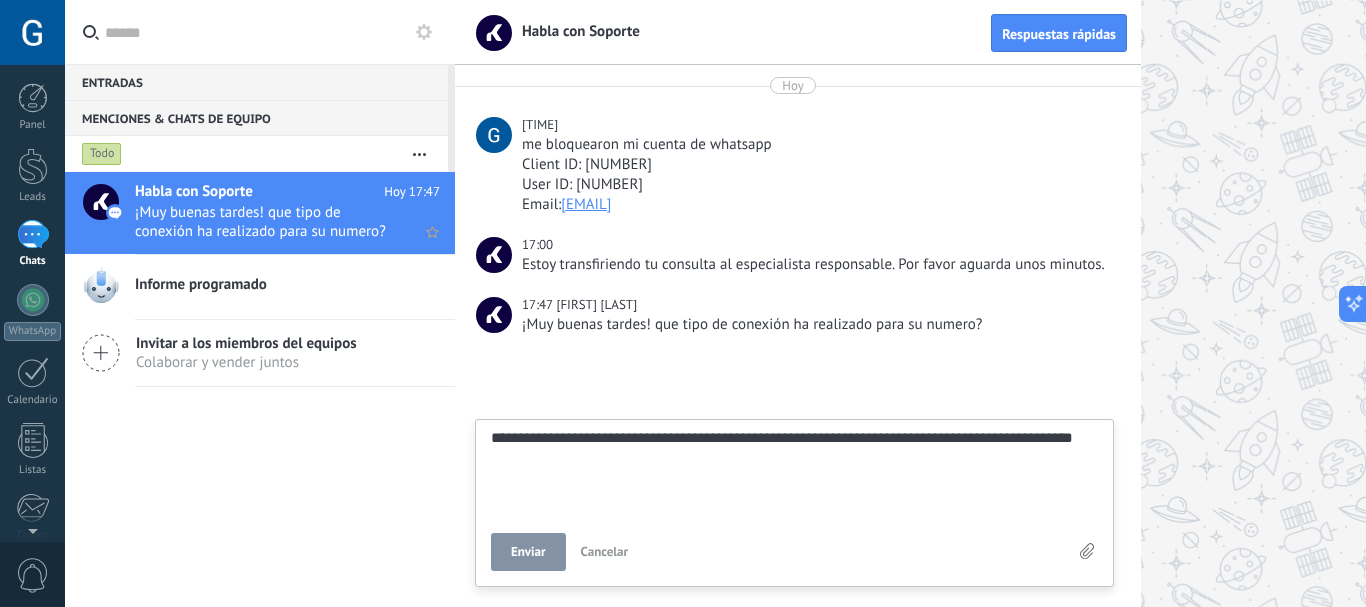 type on "**********" 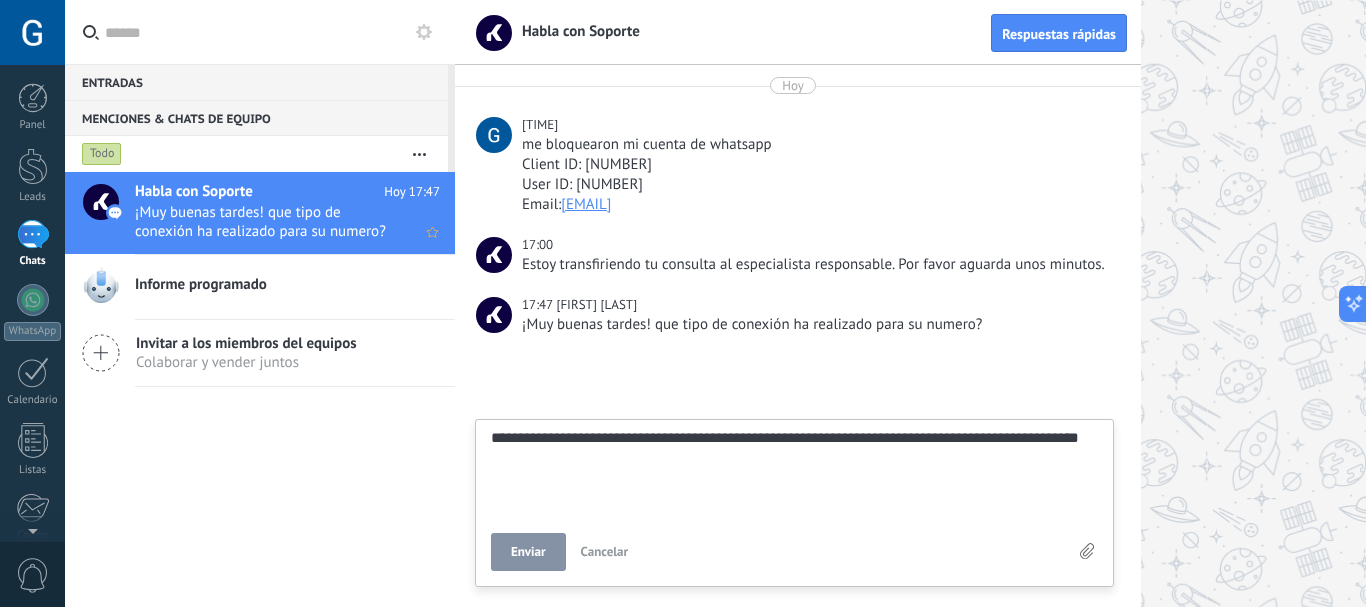 type on "**********" 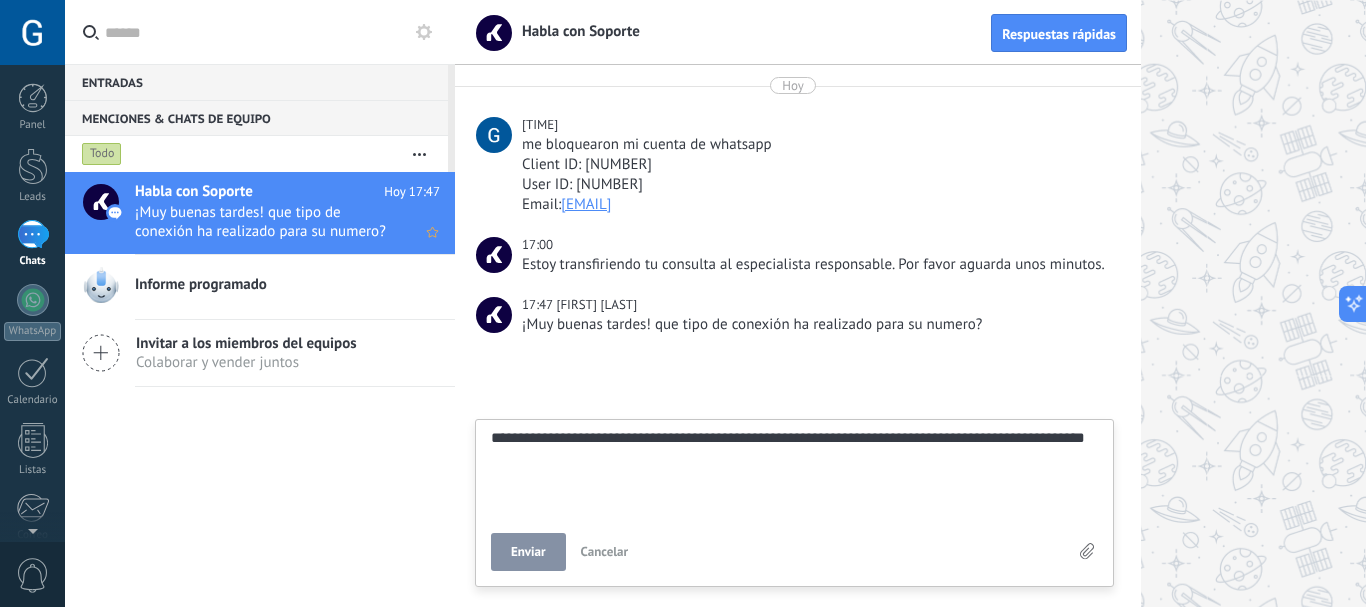 type on "**********" 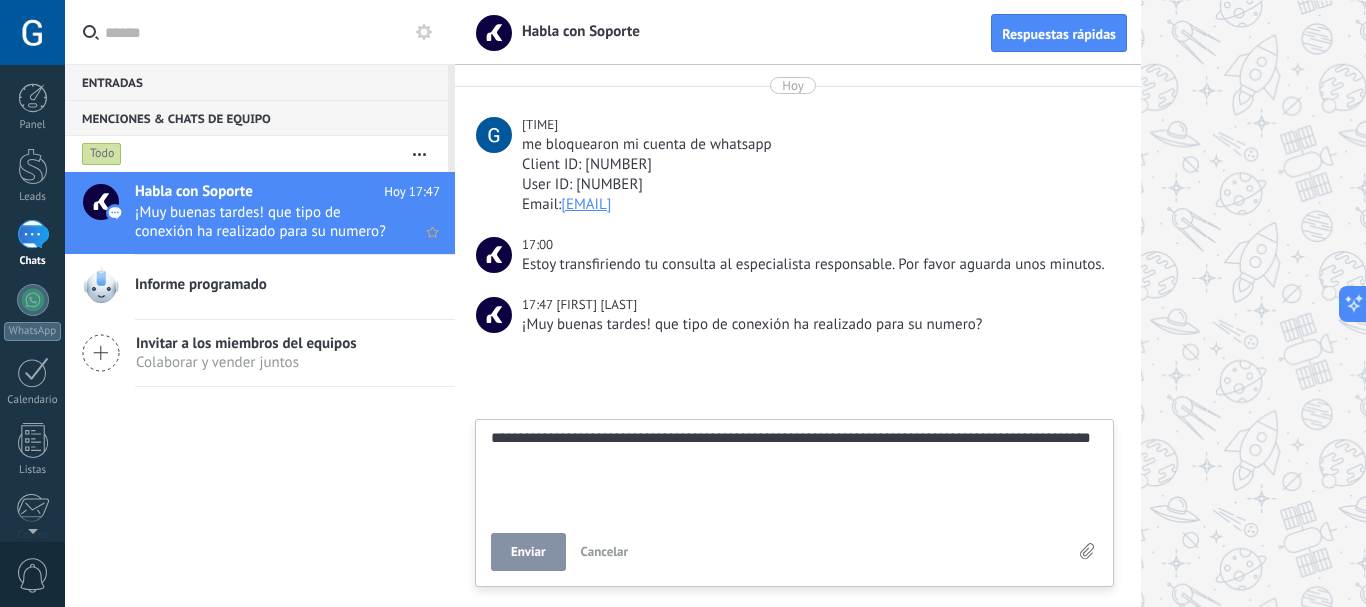 type on "**********" 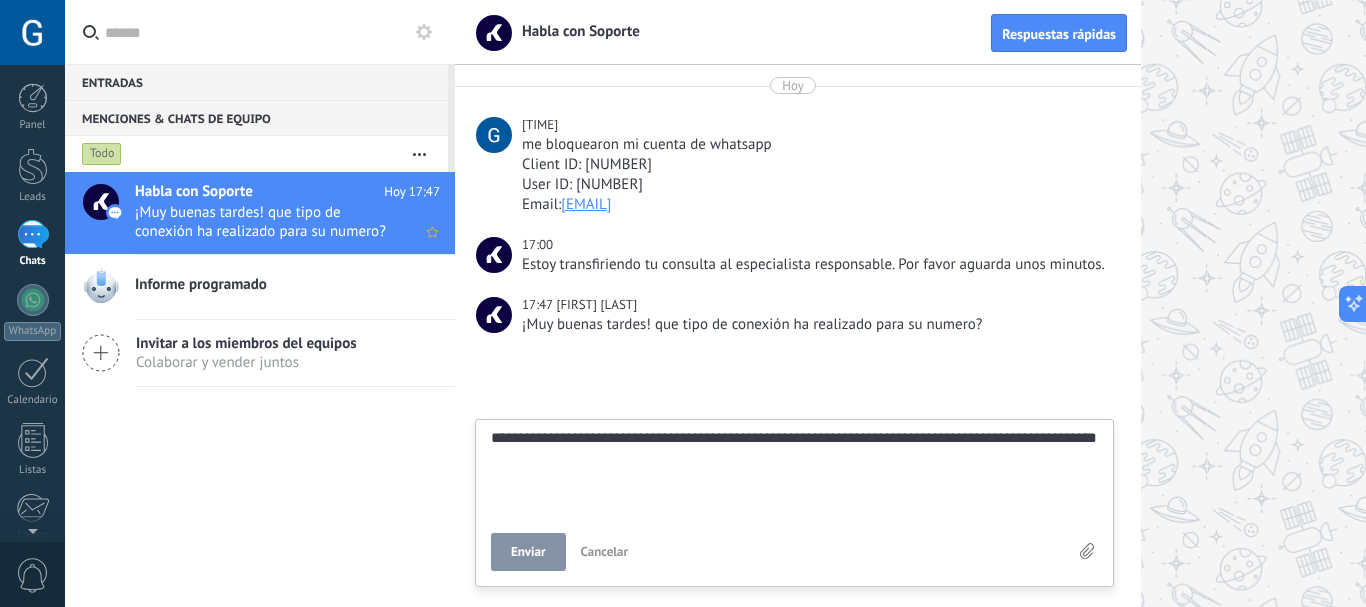 type on "**********" 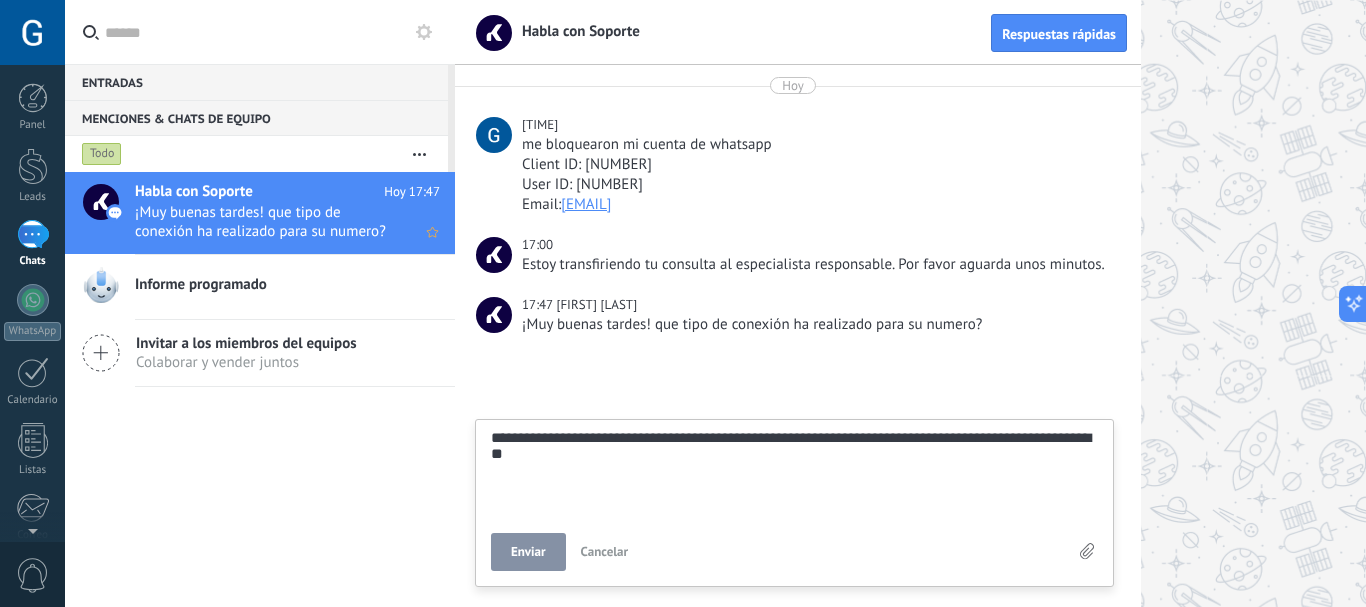 type on "**********" 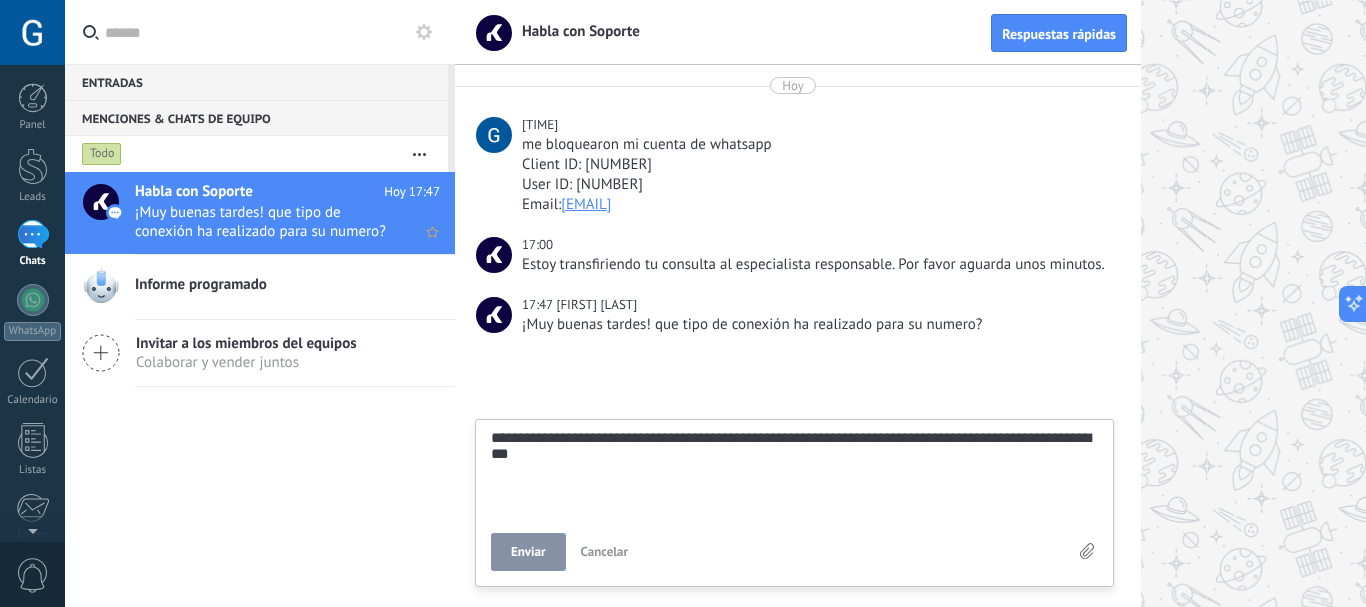 type on "**********" 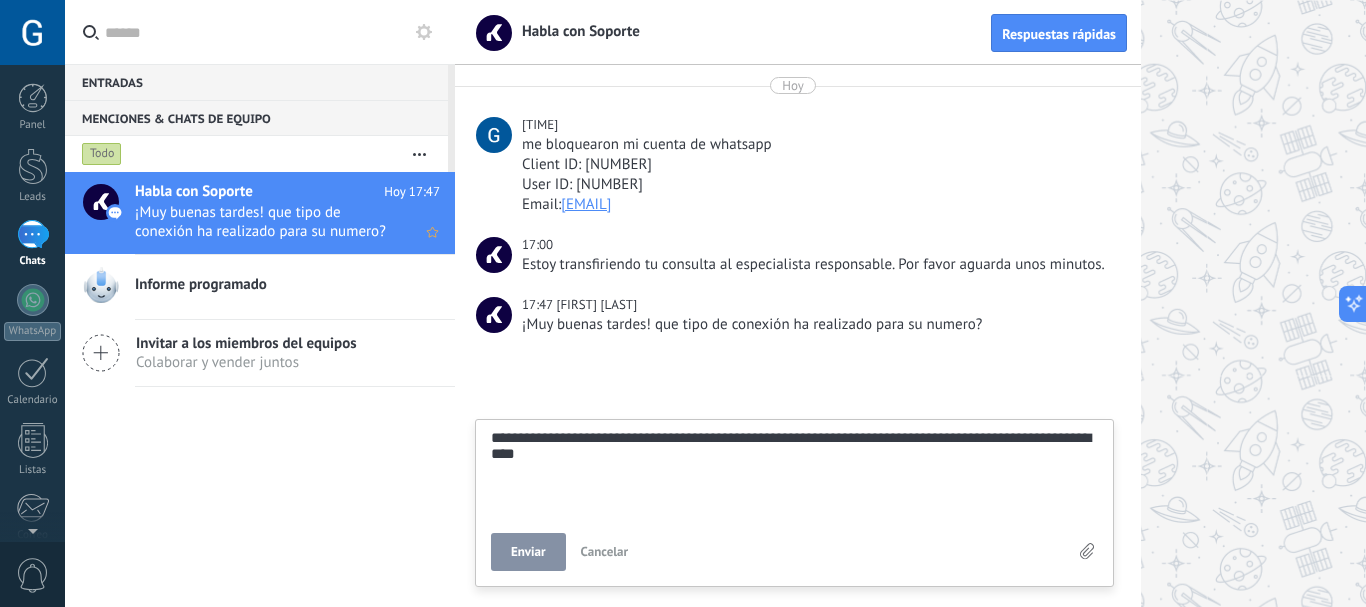 type 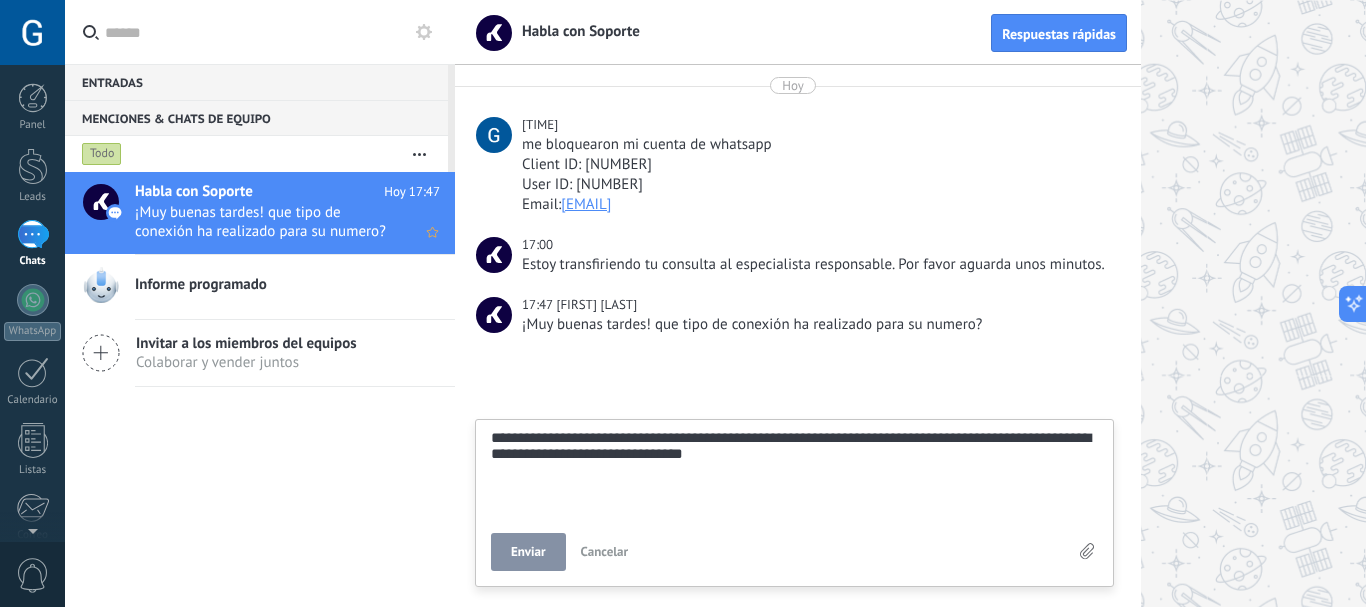 scroll, scrollTop: 57, scrollLeft: 0, axis: vertical 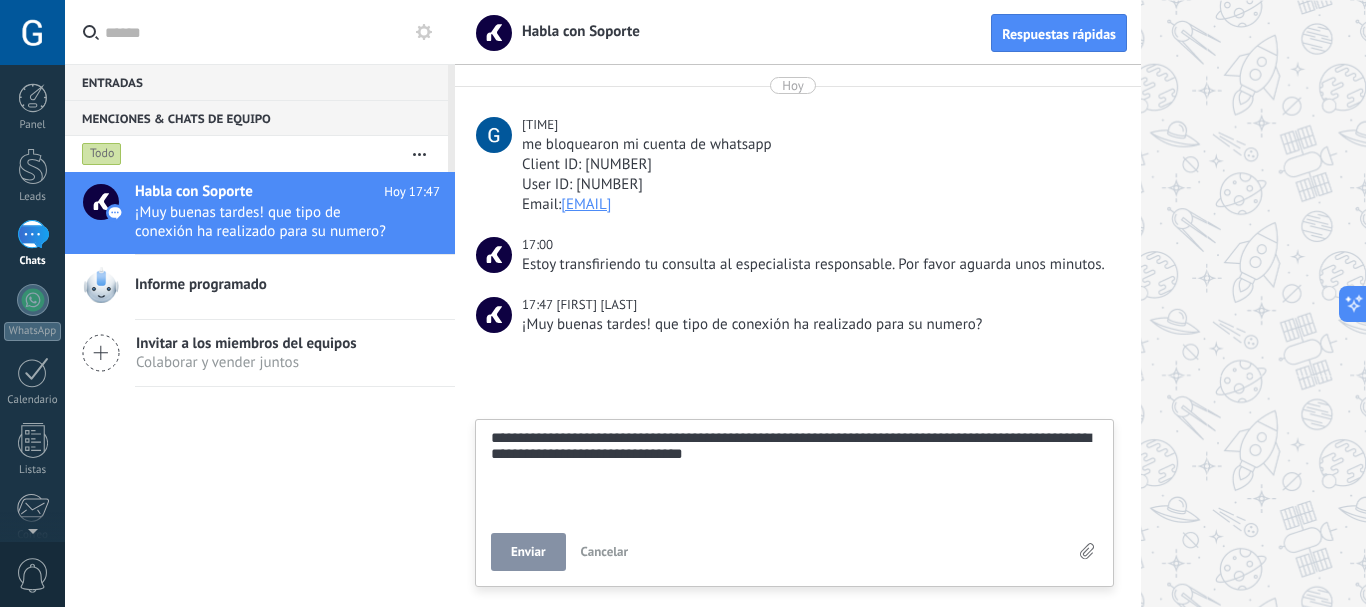 click on "Enviar" at bounding box center (528, 552) 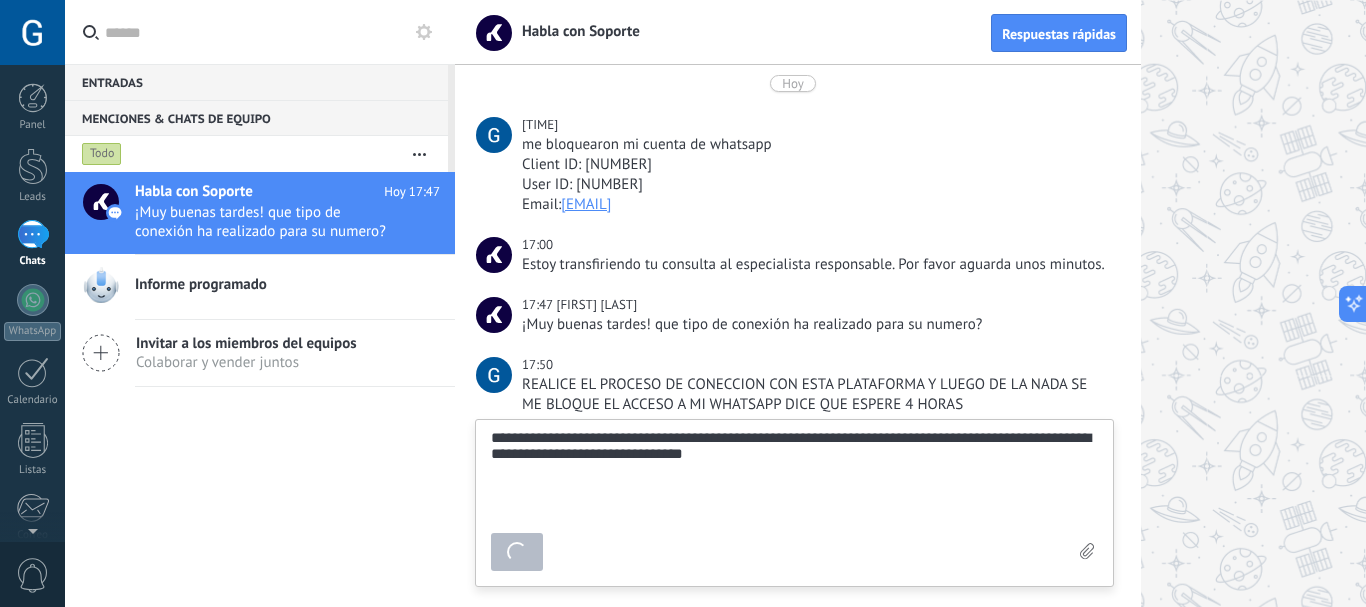 scroll, scrollTop: 63, scrollLeft: 0, axis: vertical 